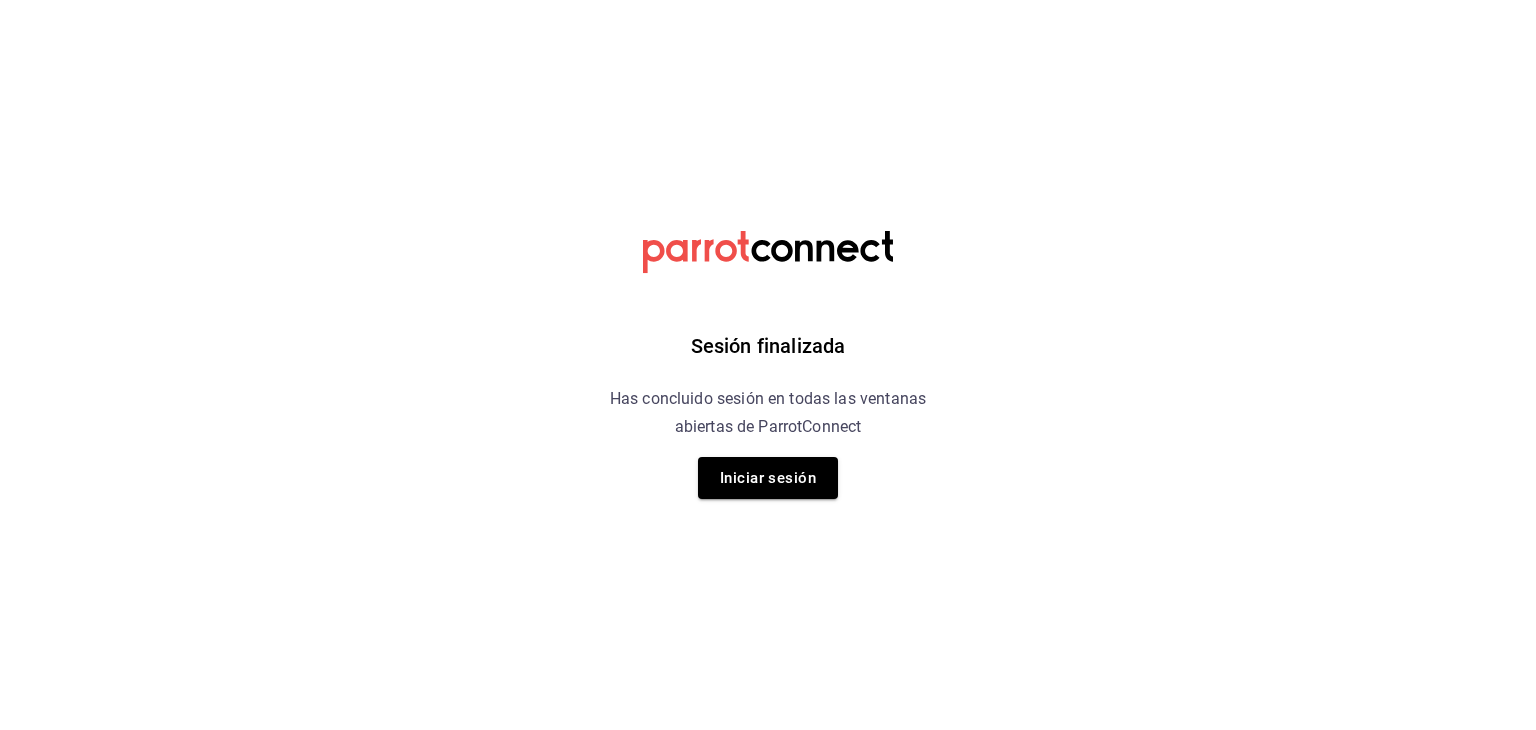 scroll, scrollTop: 0, scrollLeft: 0, axis: both 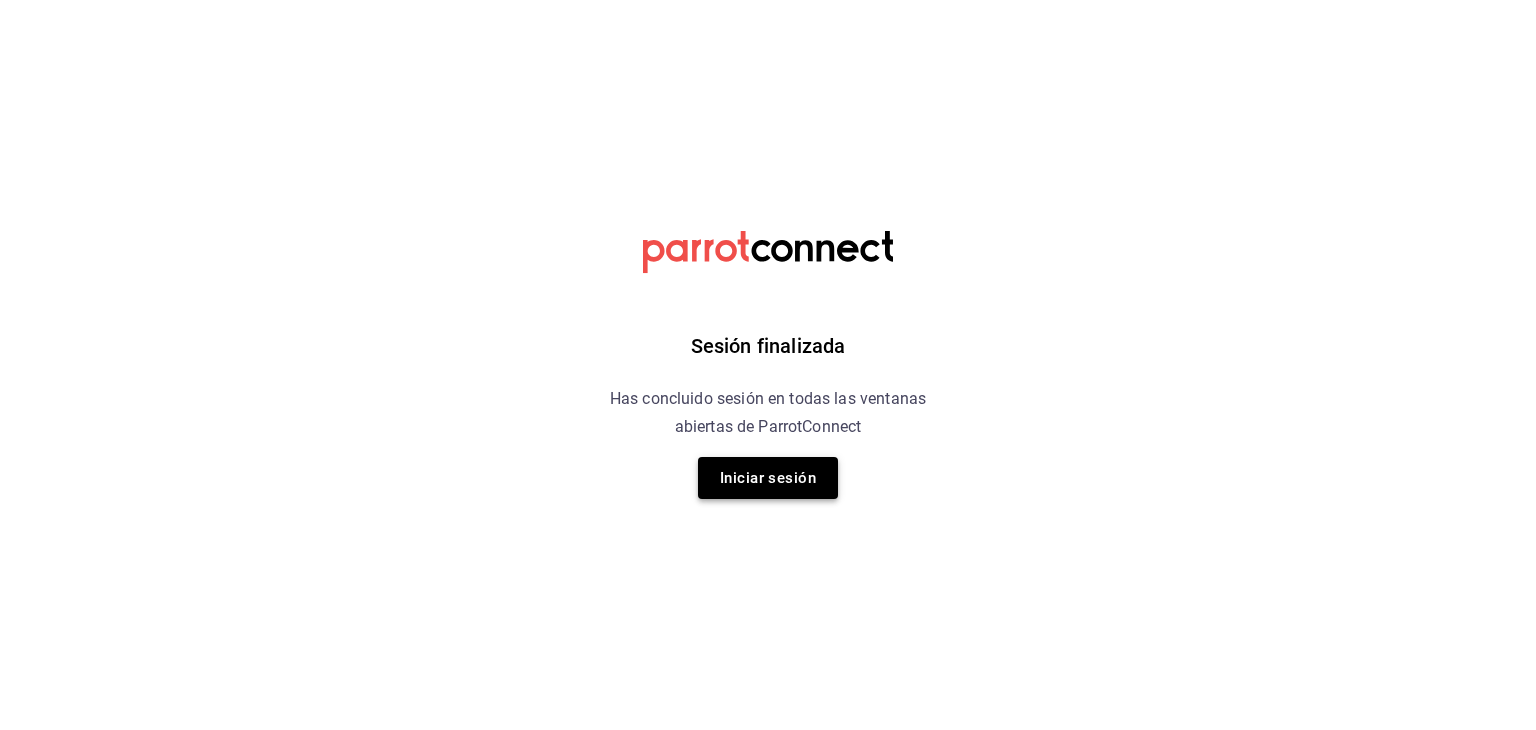 click on "Iniciar sesión" at bounding box center [768, 478] 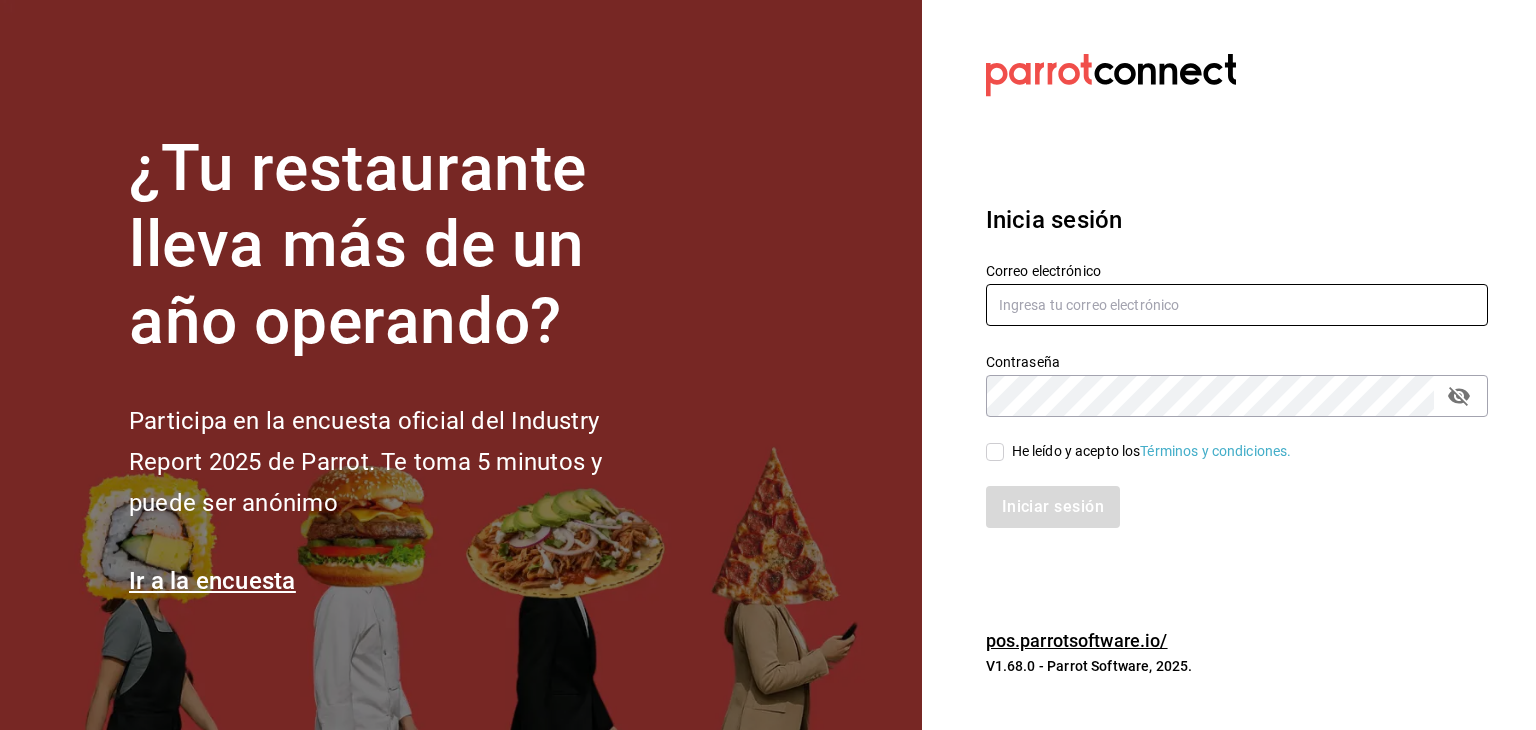 type on "multiuser@sushiexpress.com" 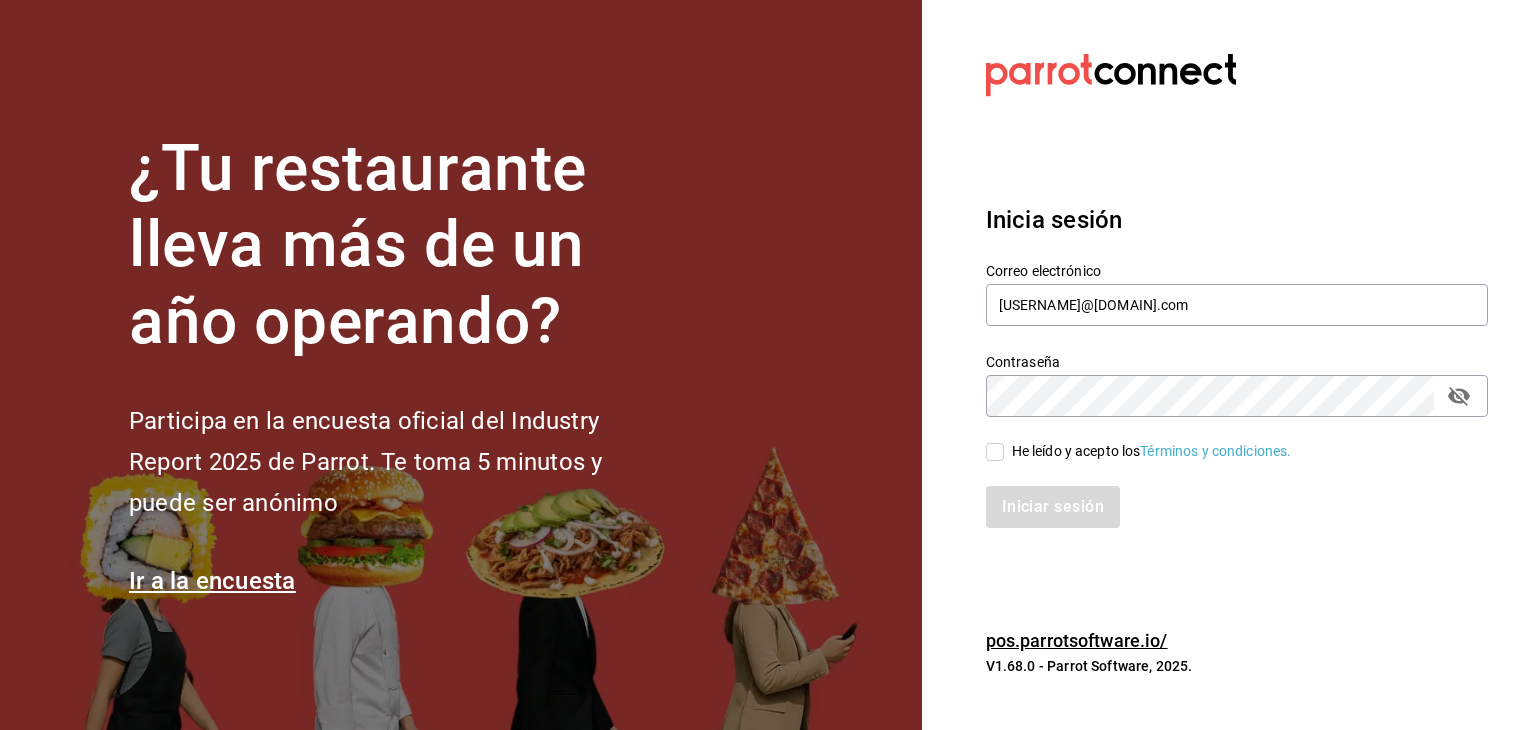 click on "Iniciar sesión" at bounding box center [1225, 495] 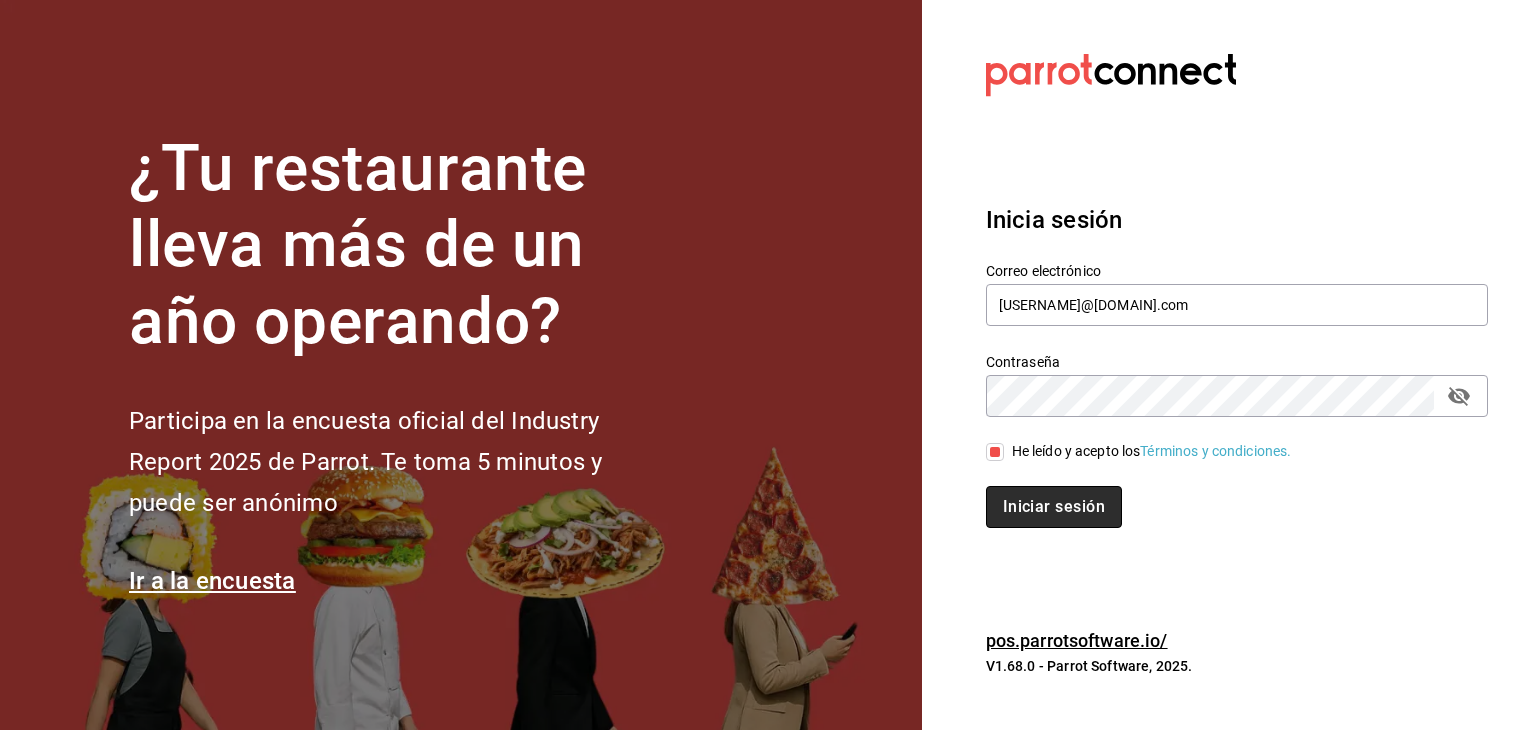 click on "Iniciar sesión" at bounding box center (1054, 507) 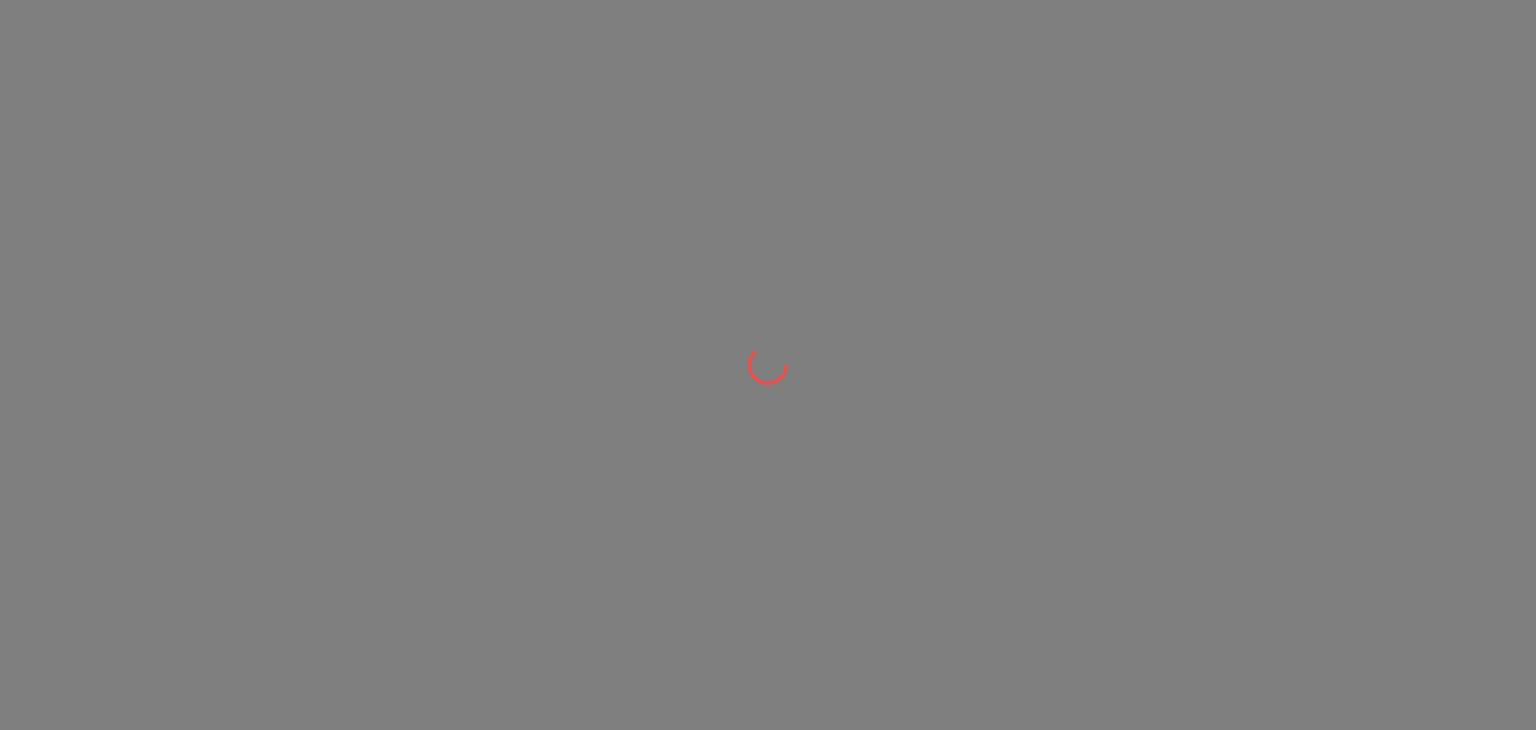 scroll, scrollTop: 0, scrollLeft: 0, axis: both 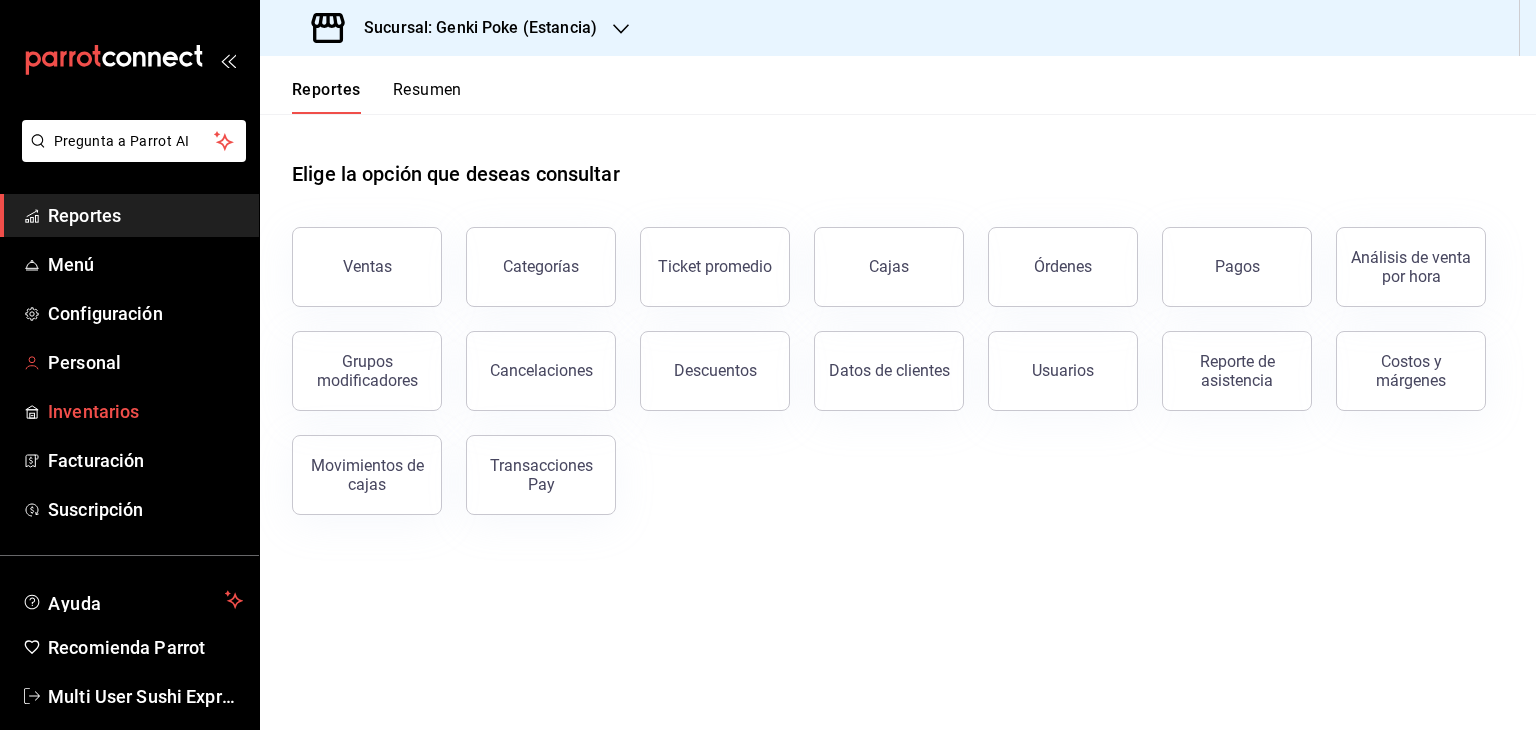 click on "Inventarios" at bounding box center [145, 411] 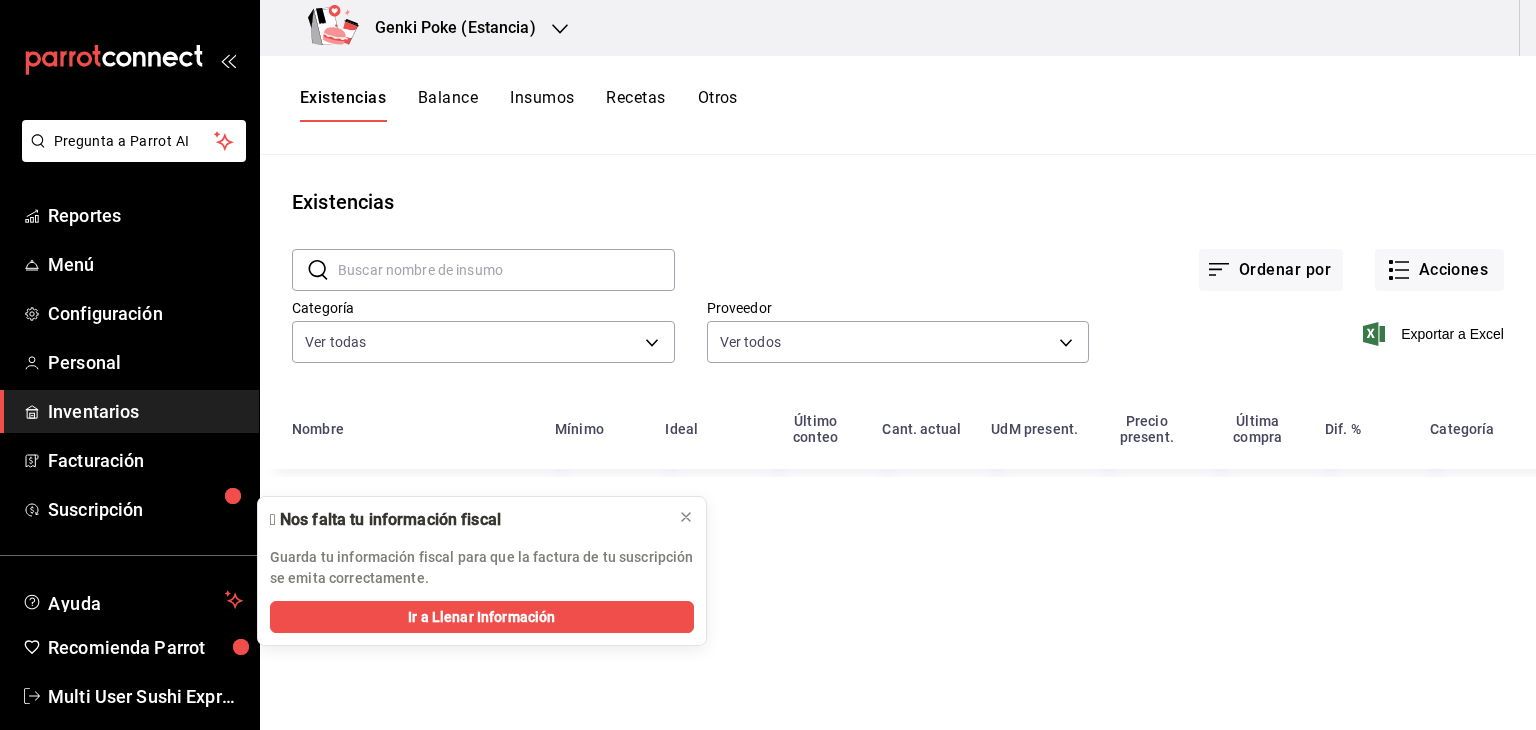 click on "Insumos" at bounding box center (542, 105) 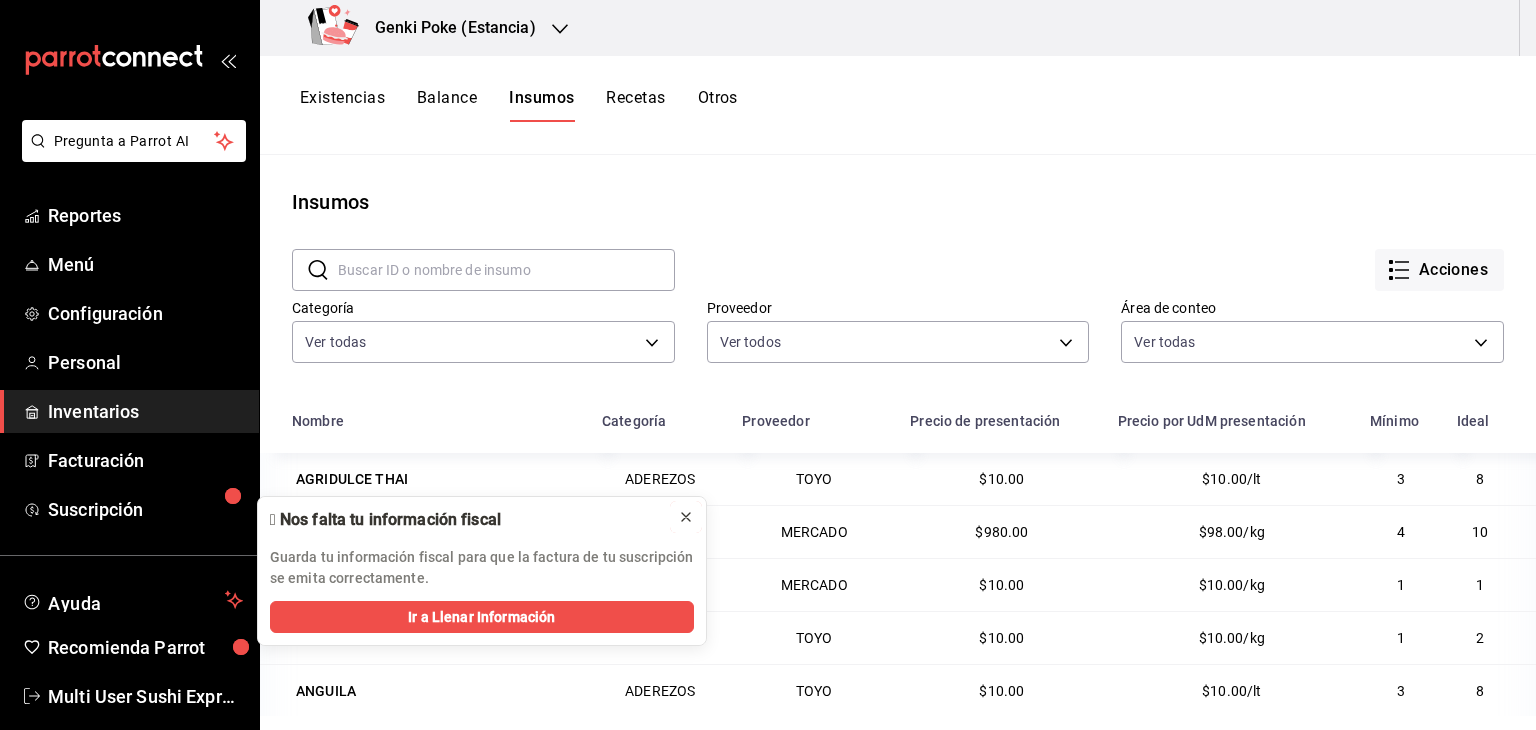 click 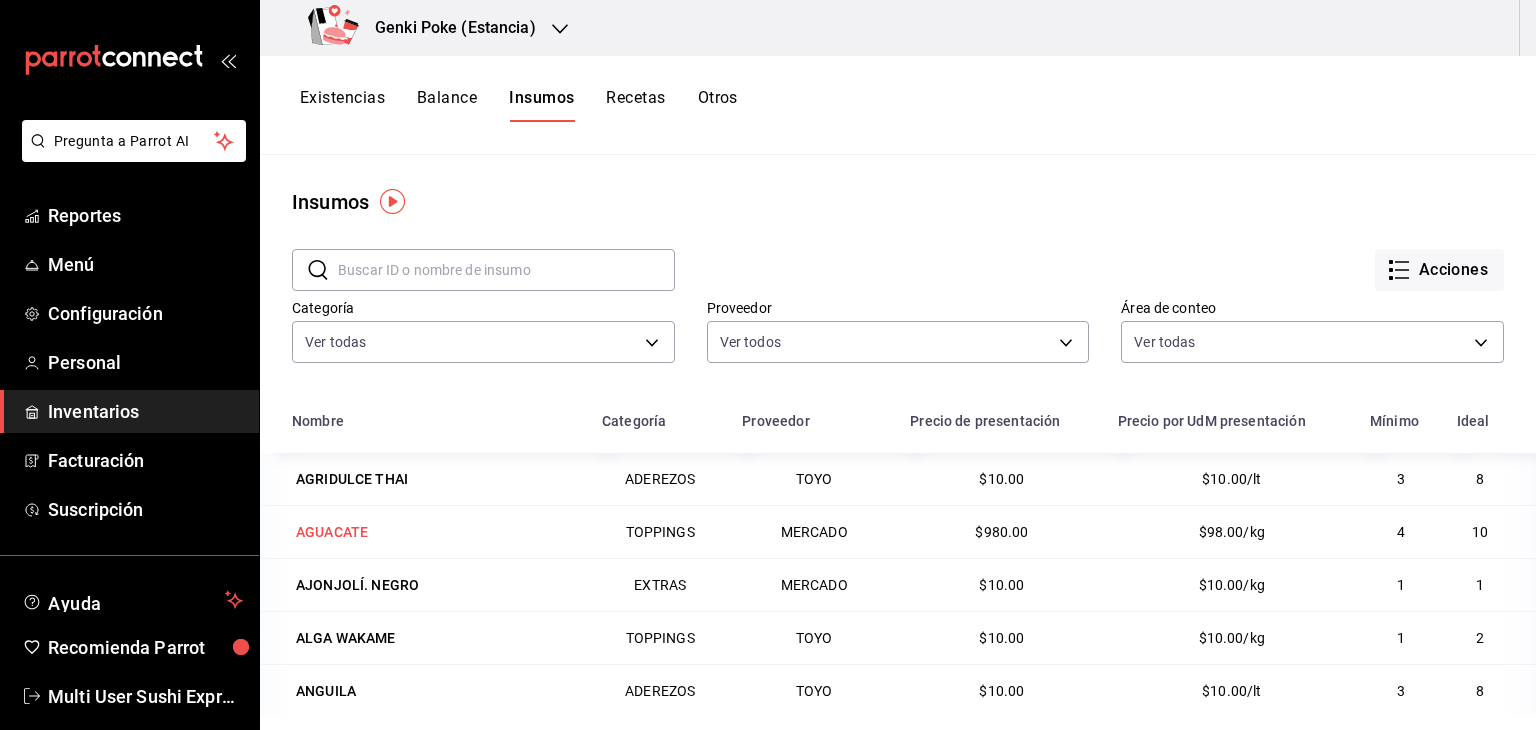 click on "AGUACATE" at bounding box center [332, 532] 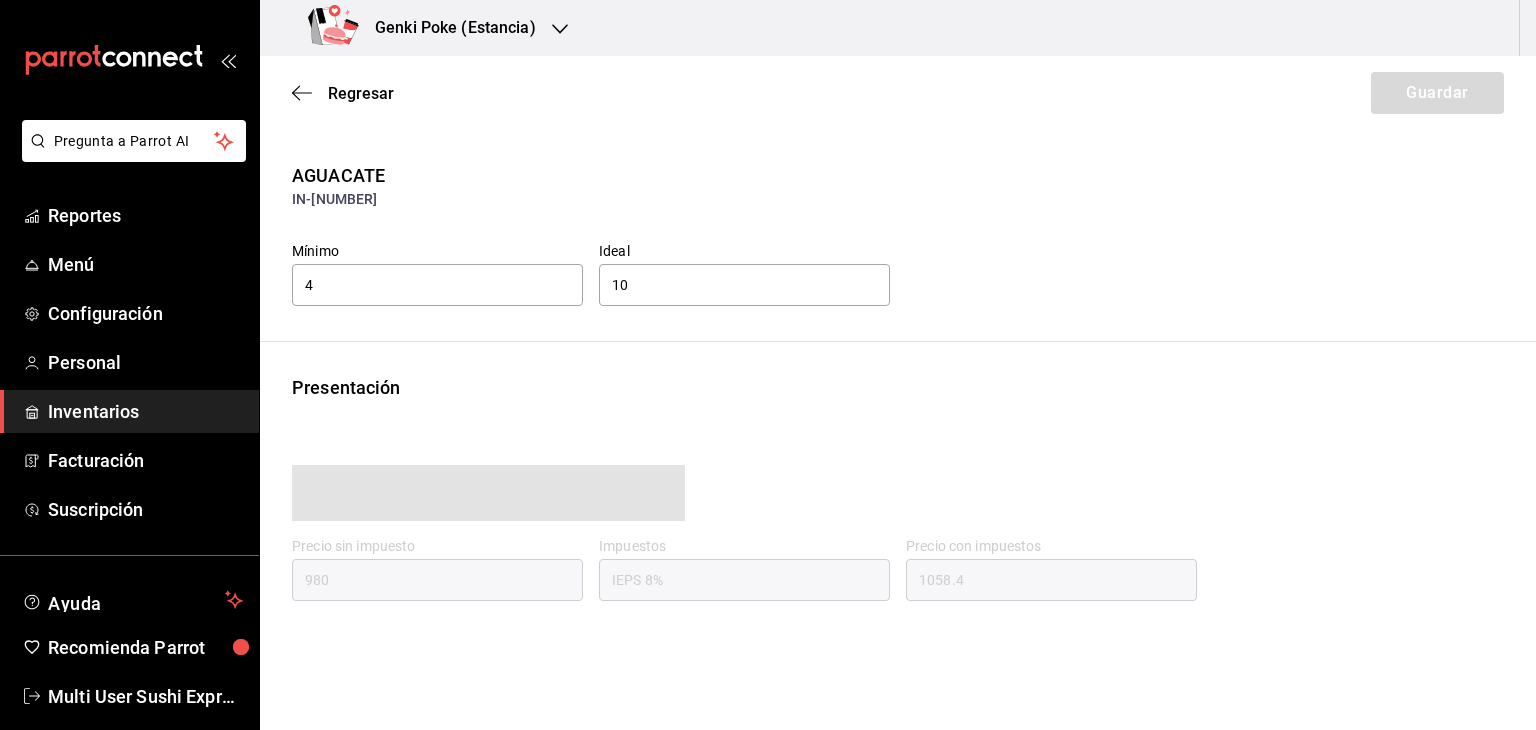 type on "1058.40" 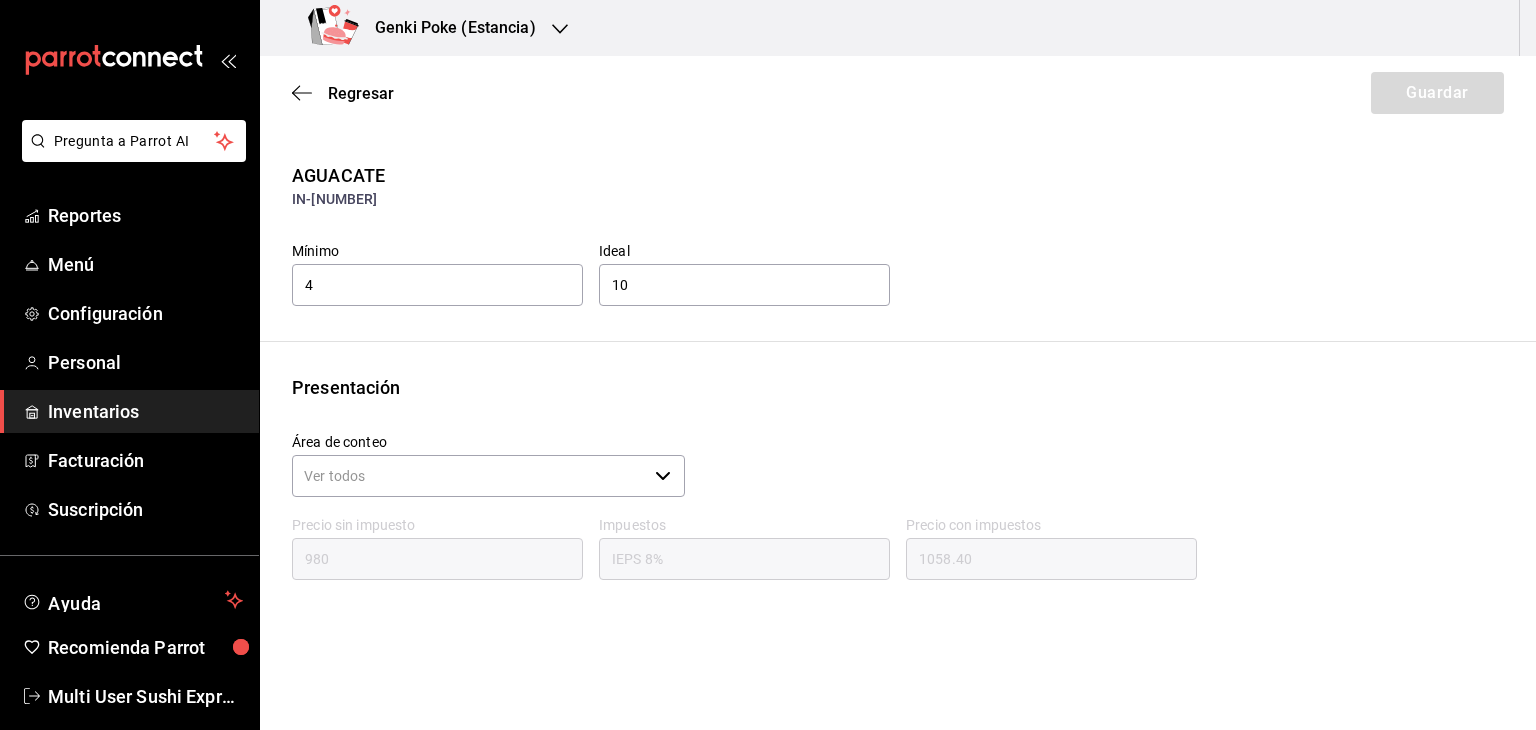 click 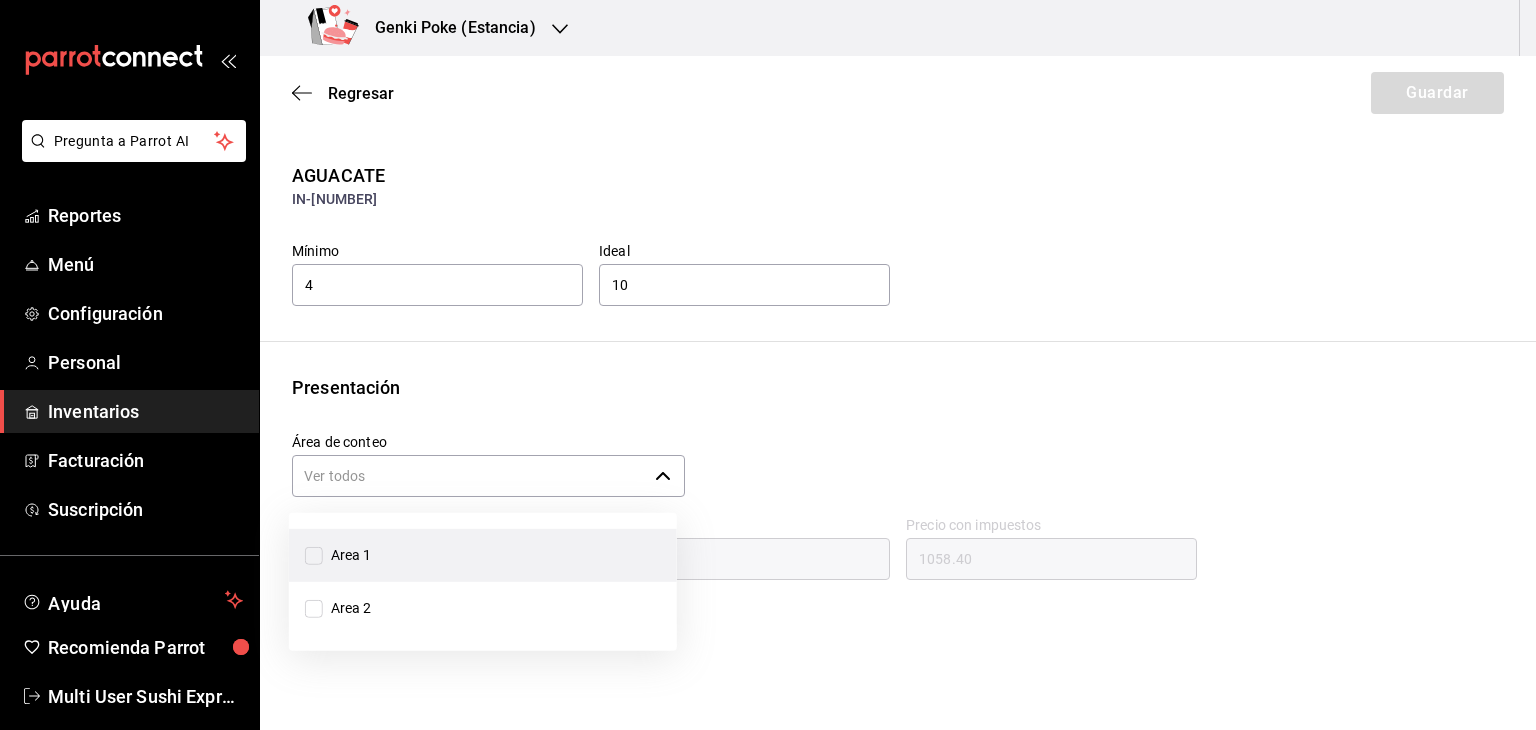 click on "Area 1" at bounding box center (314, 555) 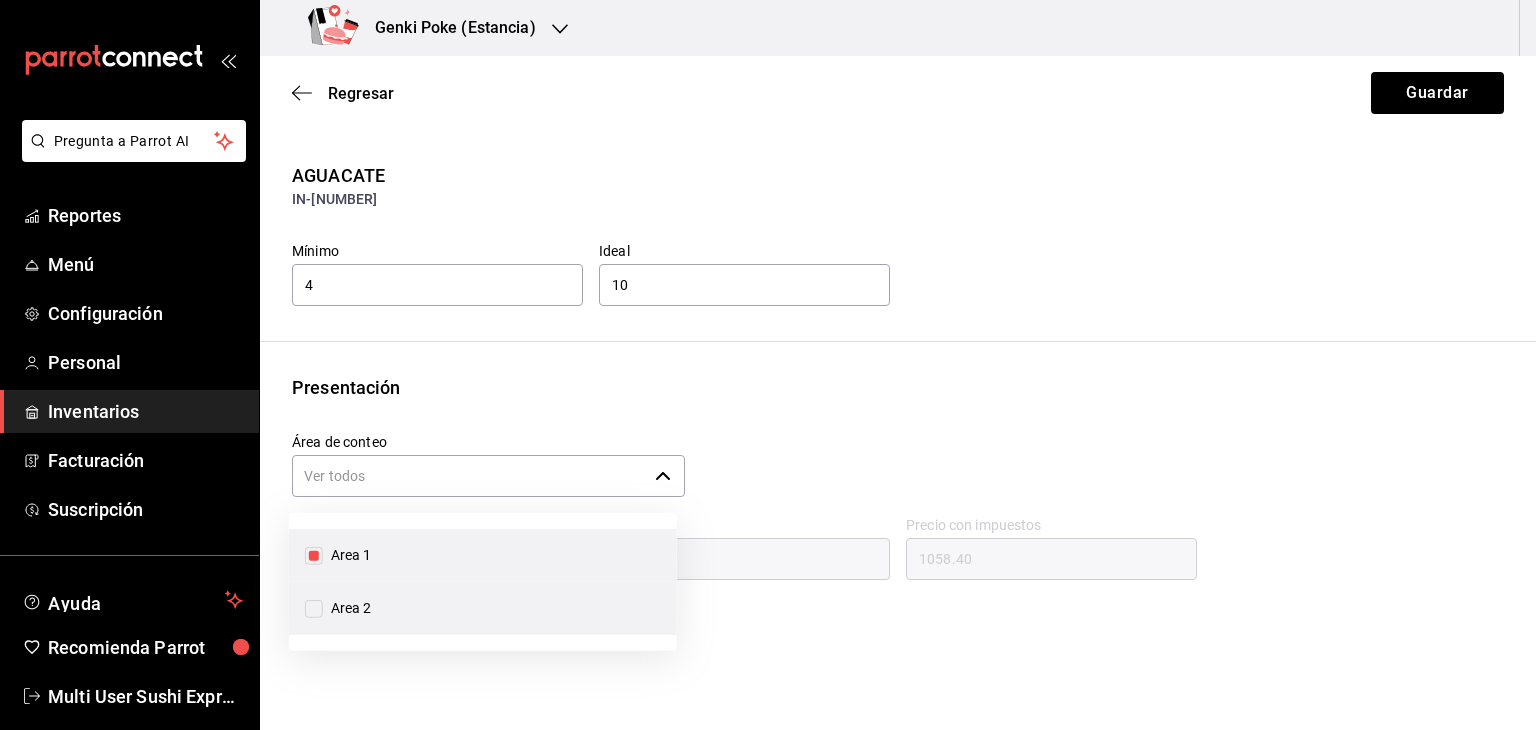 click on "Area 2" at bounding box center (314, 608) 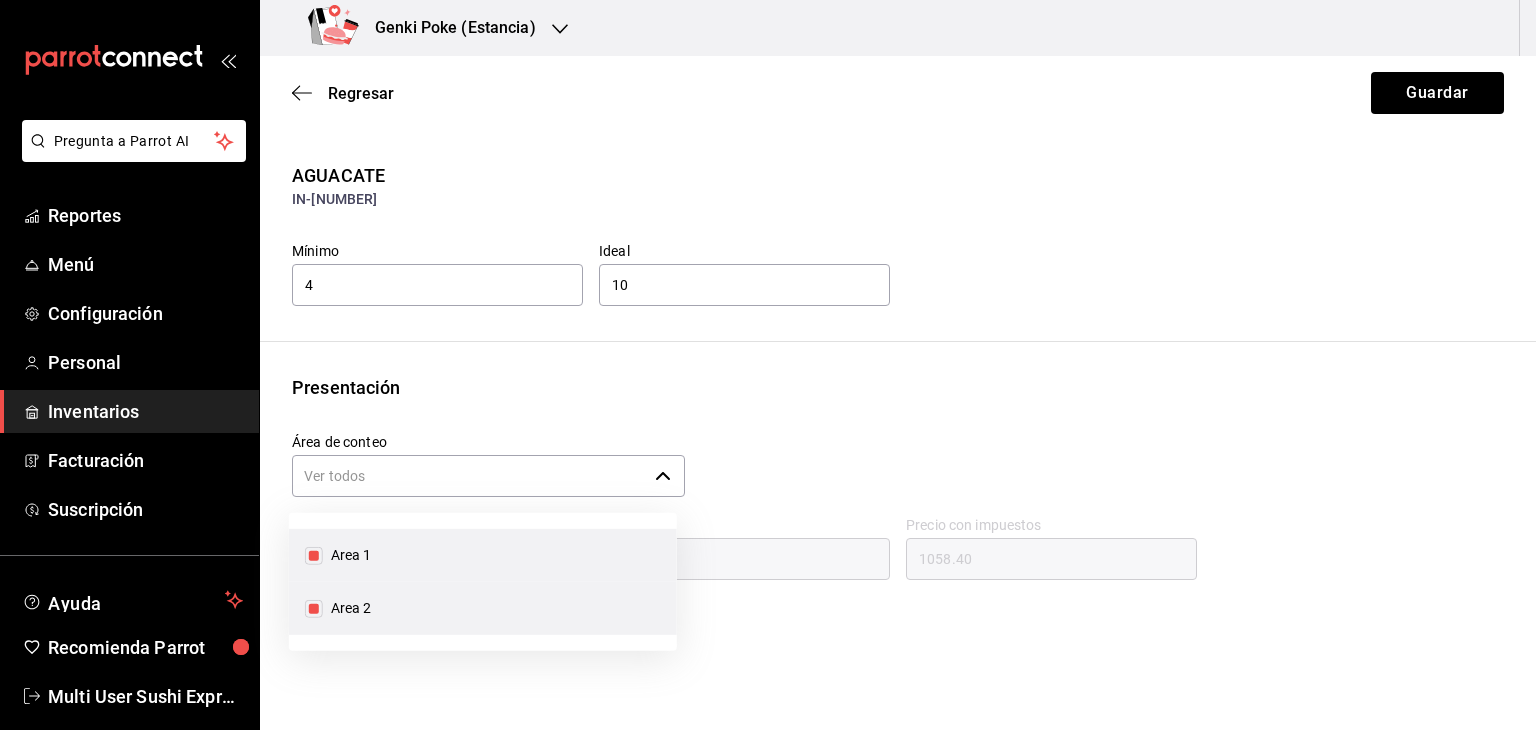 click on "Área de conteo ​" at bounding box center (890, 458) 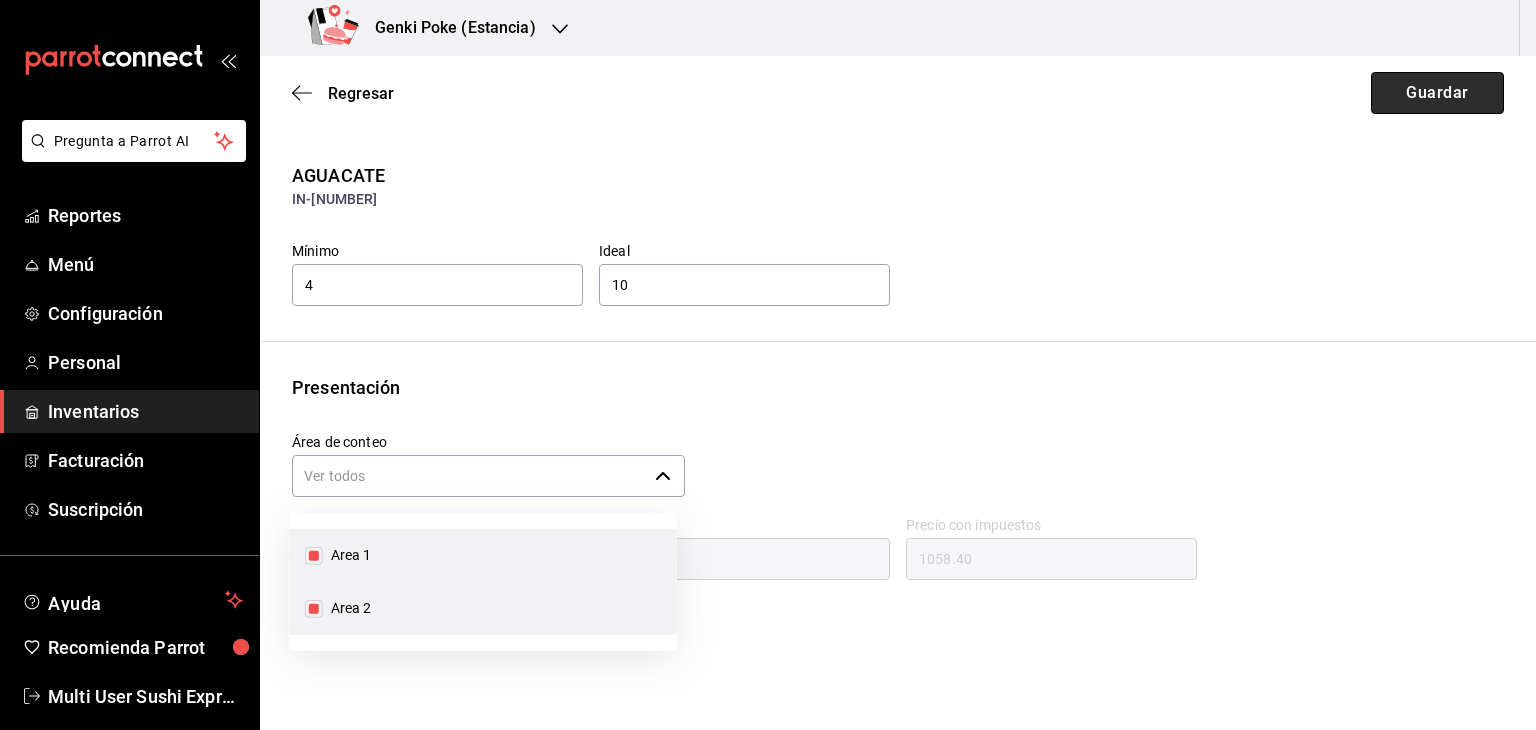 click on "Guardar" at bounding box center (1437, 93) 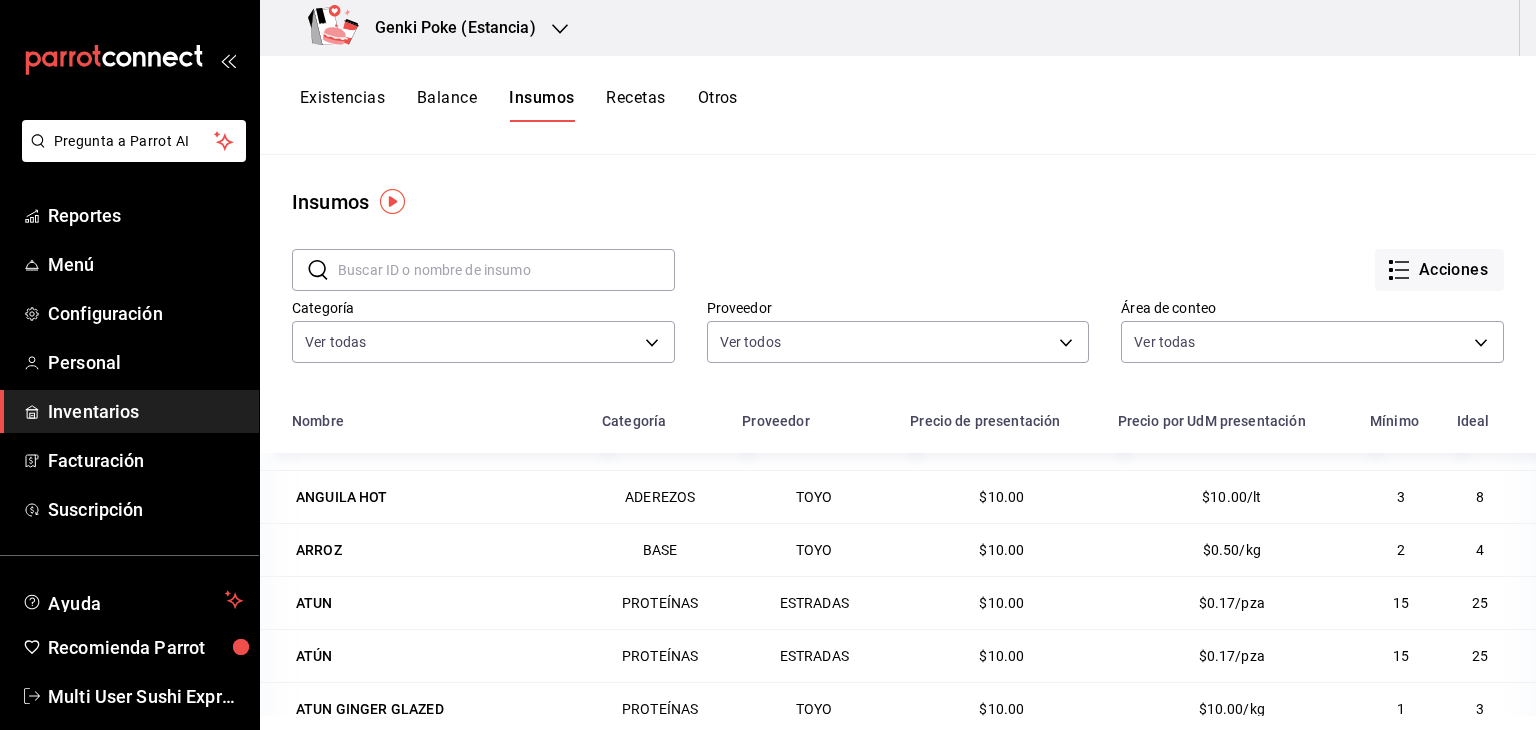 scroll, scrollTop: 246, scrollLeft: 0, axis: vertical 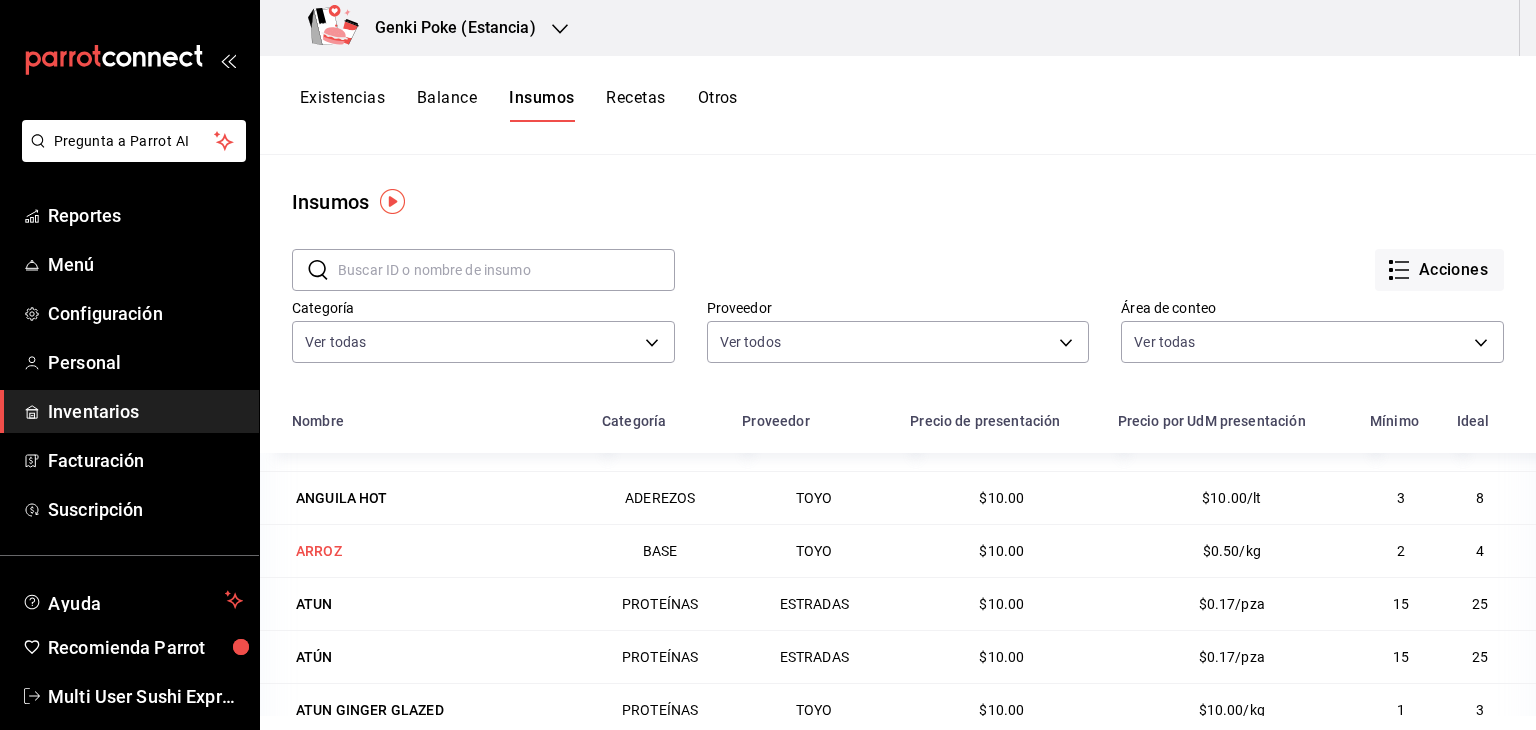 click on "ARROZ" at bounding box center [319, 551] 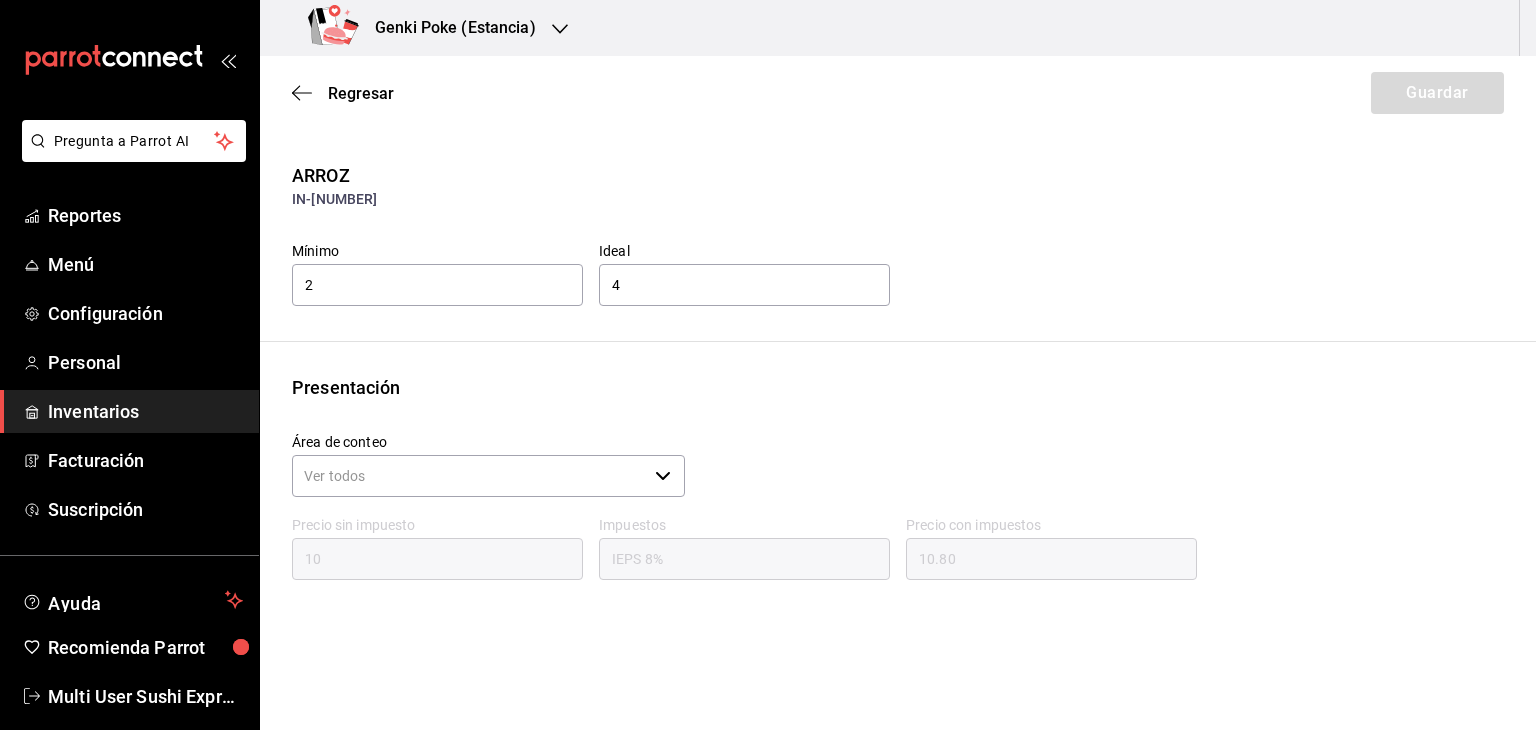 click 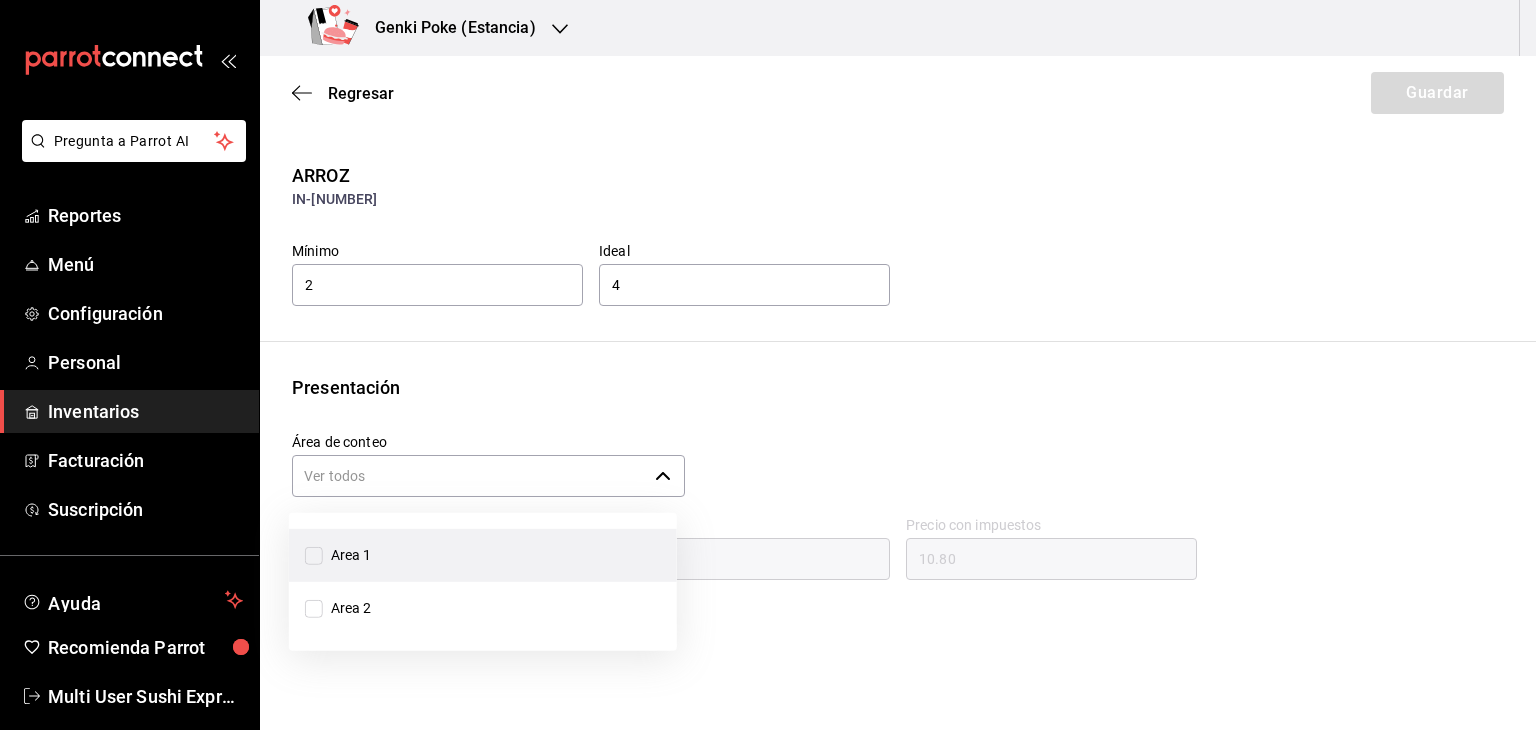 click on "Area 1" at bounding box center (314, 555) 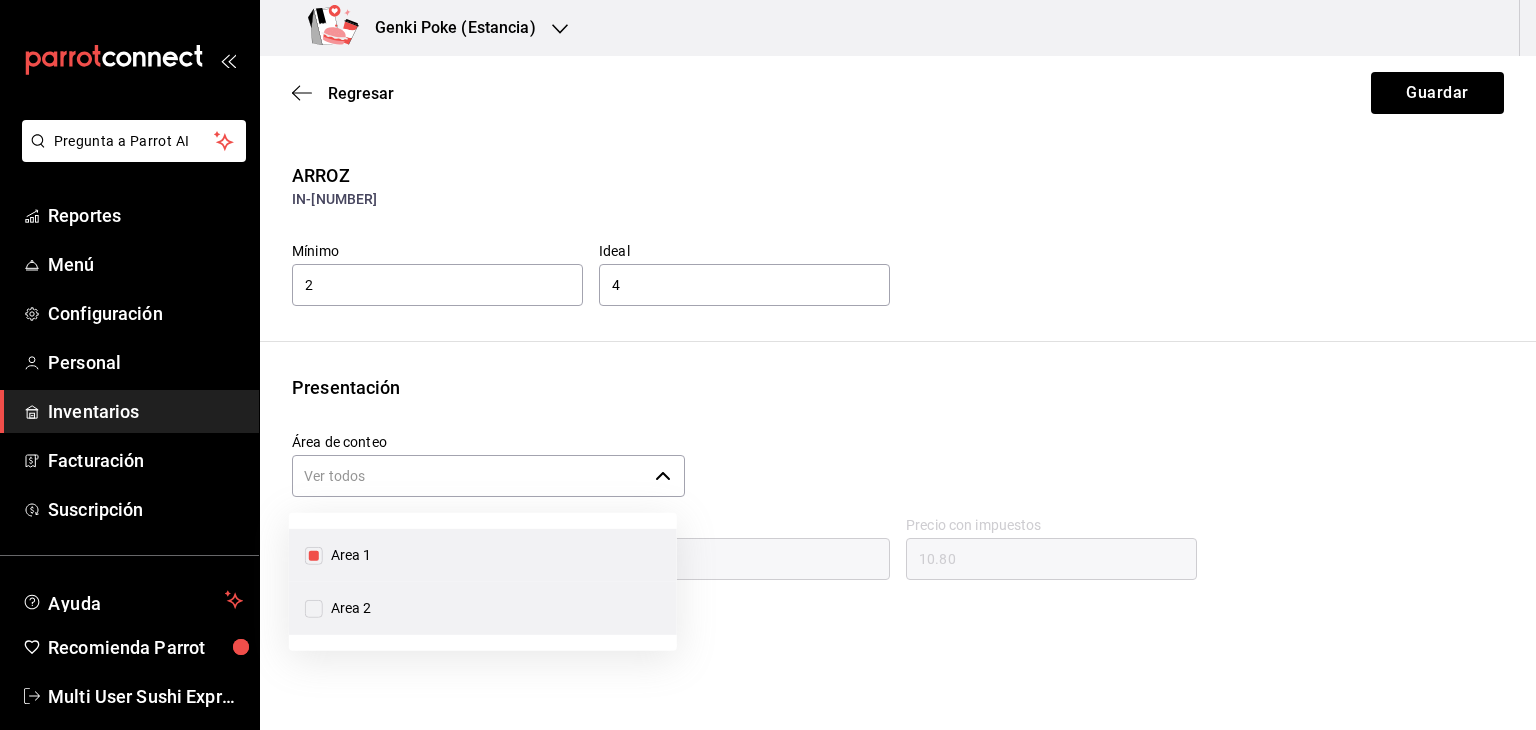 click on "Area 2" at bounding box center [314, 608] 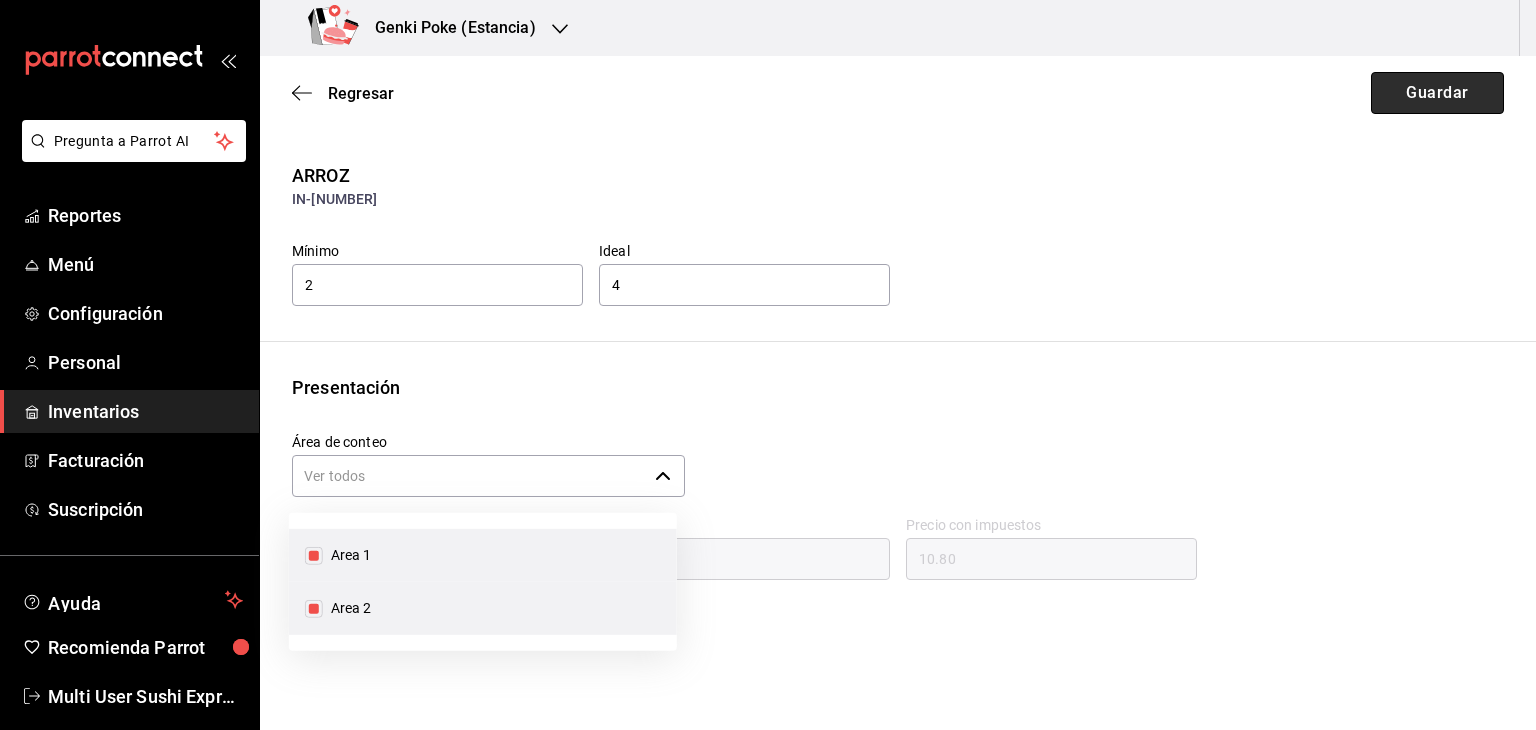 click on "Guardar" at bounding box center (1437, 93) 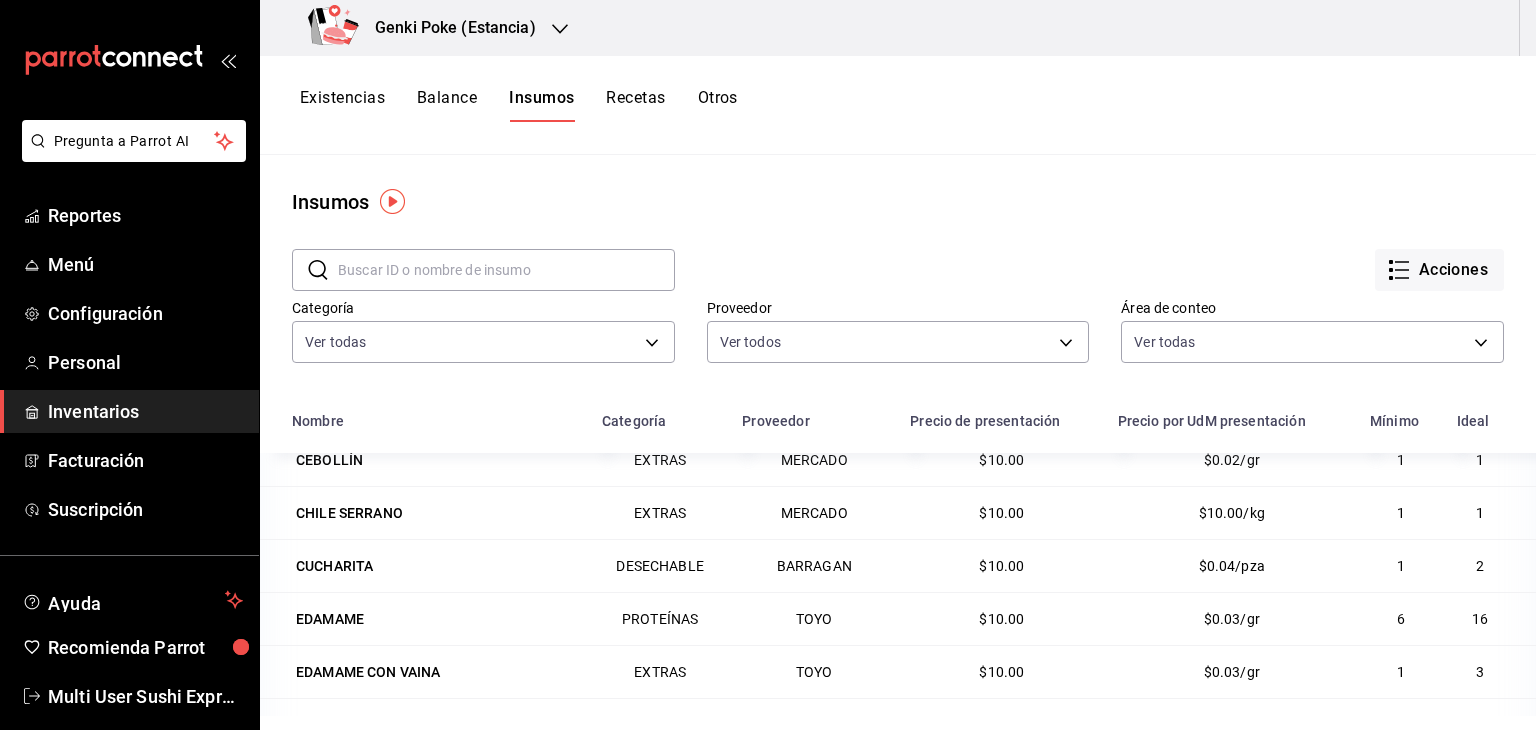 scroll, scrollTop: 1138, scrollLeft: 0, axis: vertical 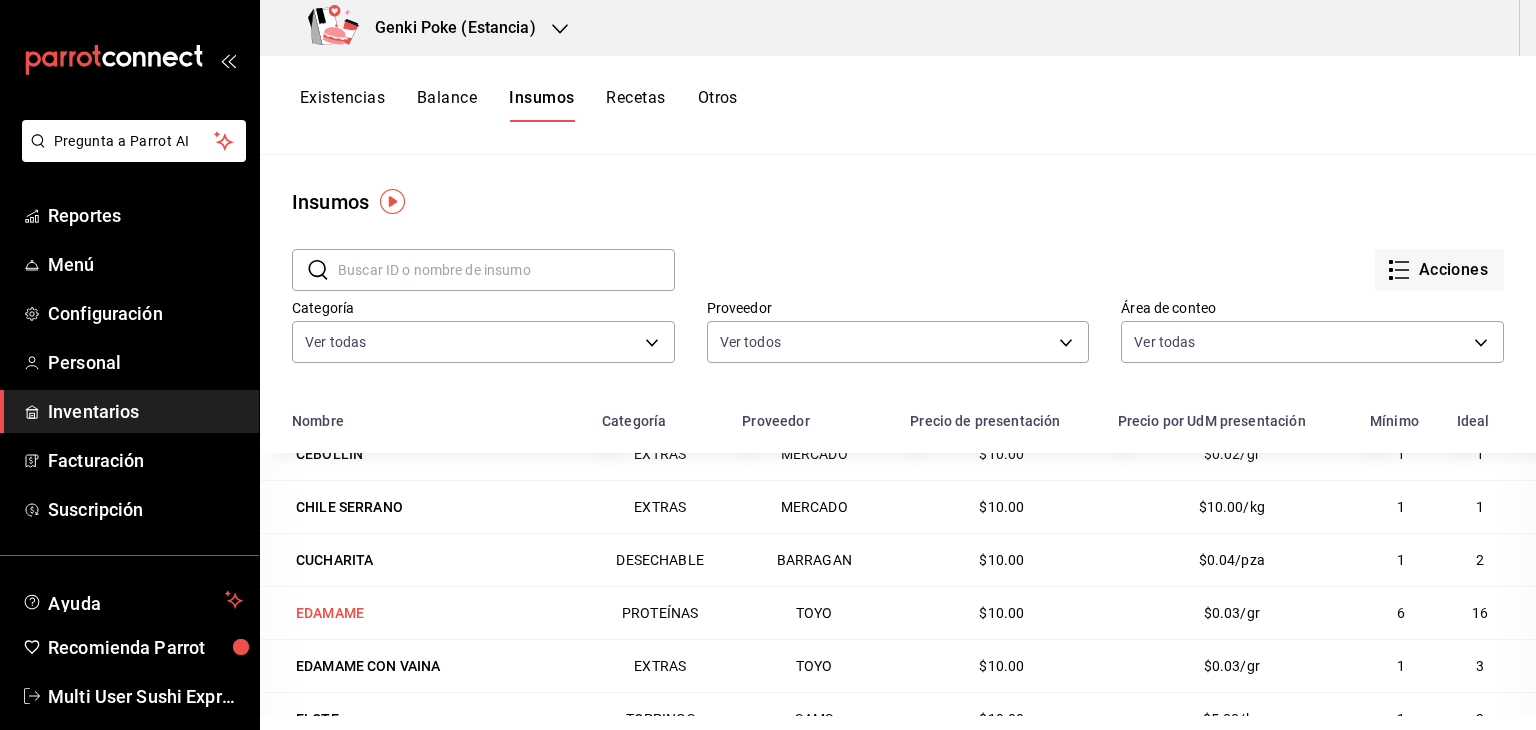 click on "EDAMAME" at bounding box center (330, 613) 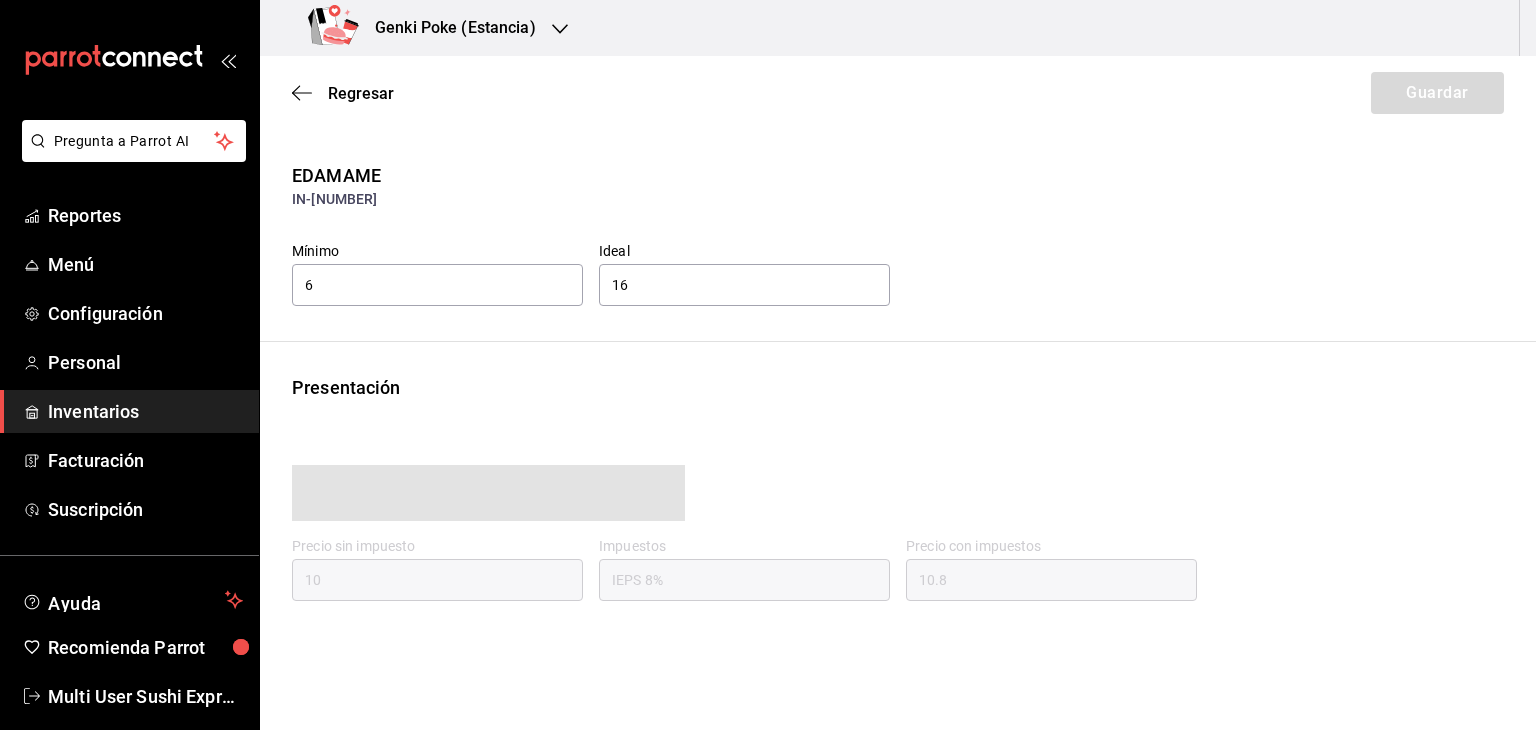 type on "10.80" 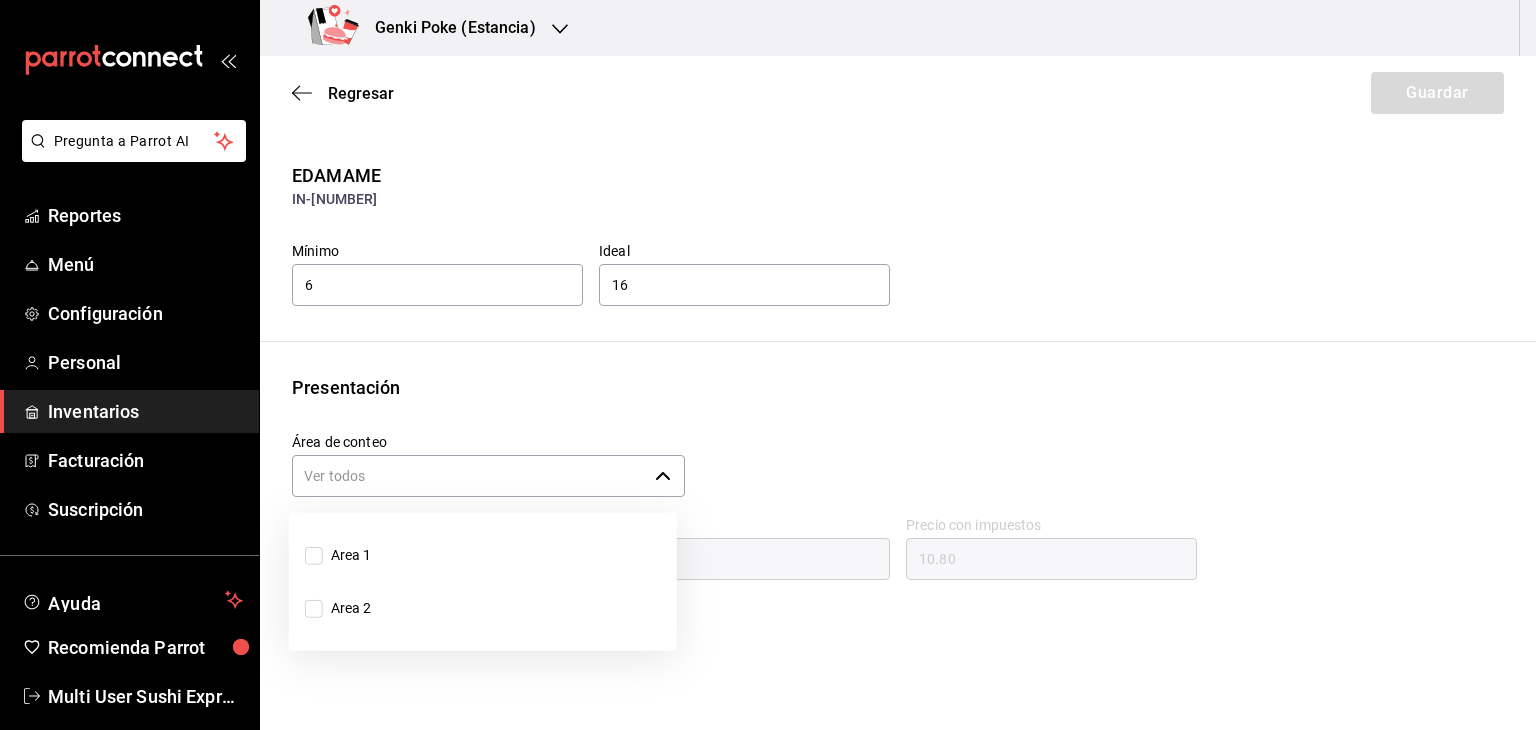 click on "​" at bounding box center [488, 476] 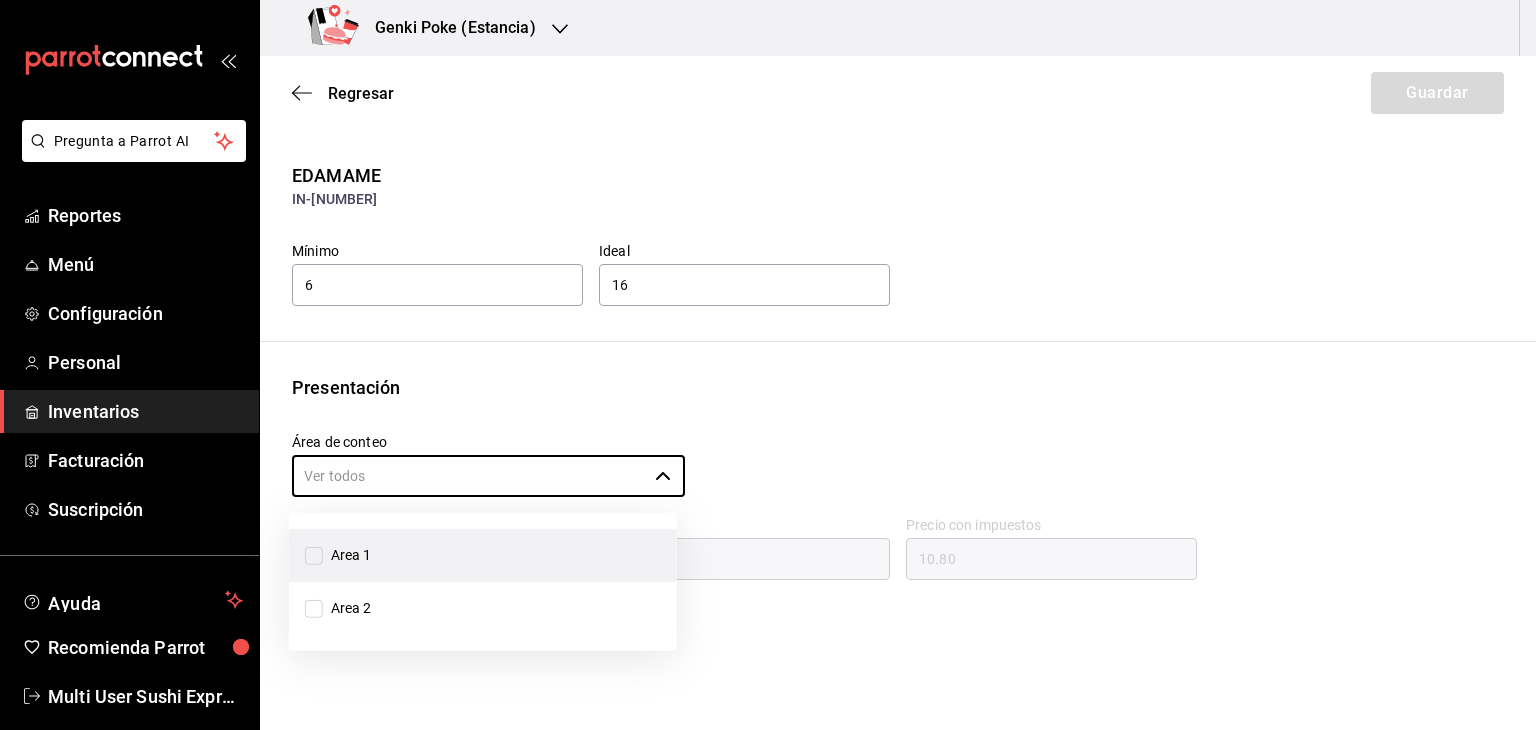 click on "Area 1" at bounding box center [314, 555] 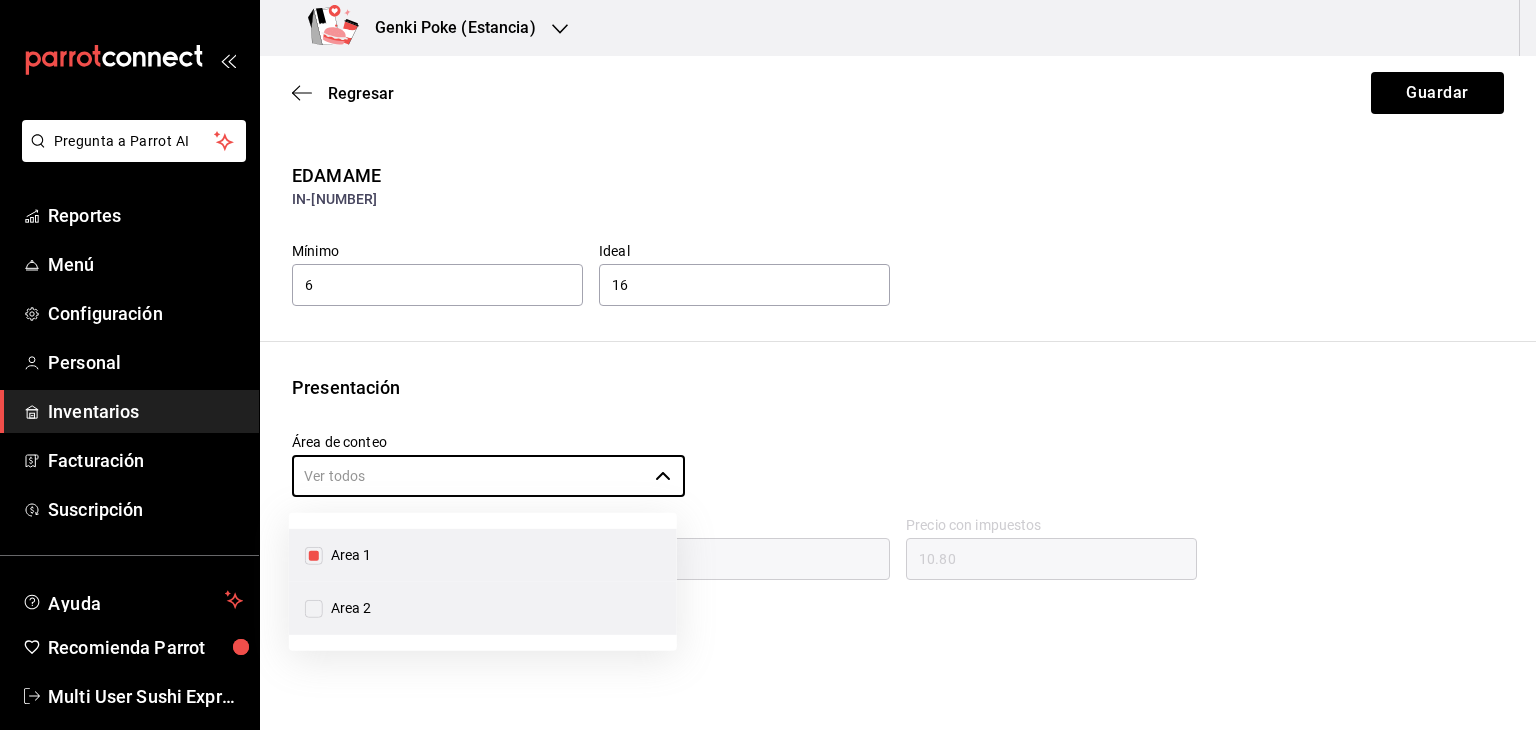 click on "Area 2" at bounding box center (314, 608) 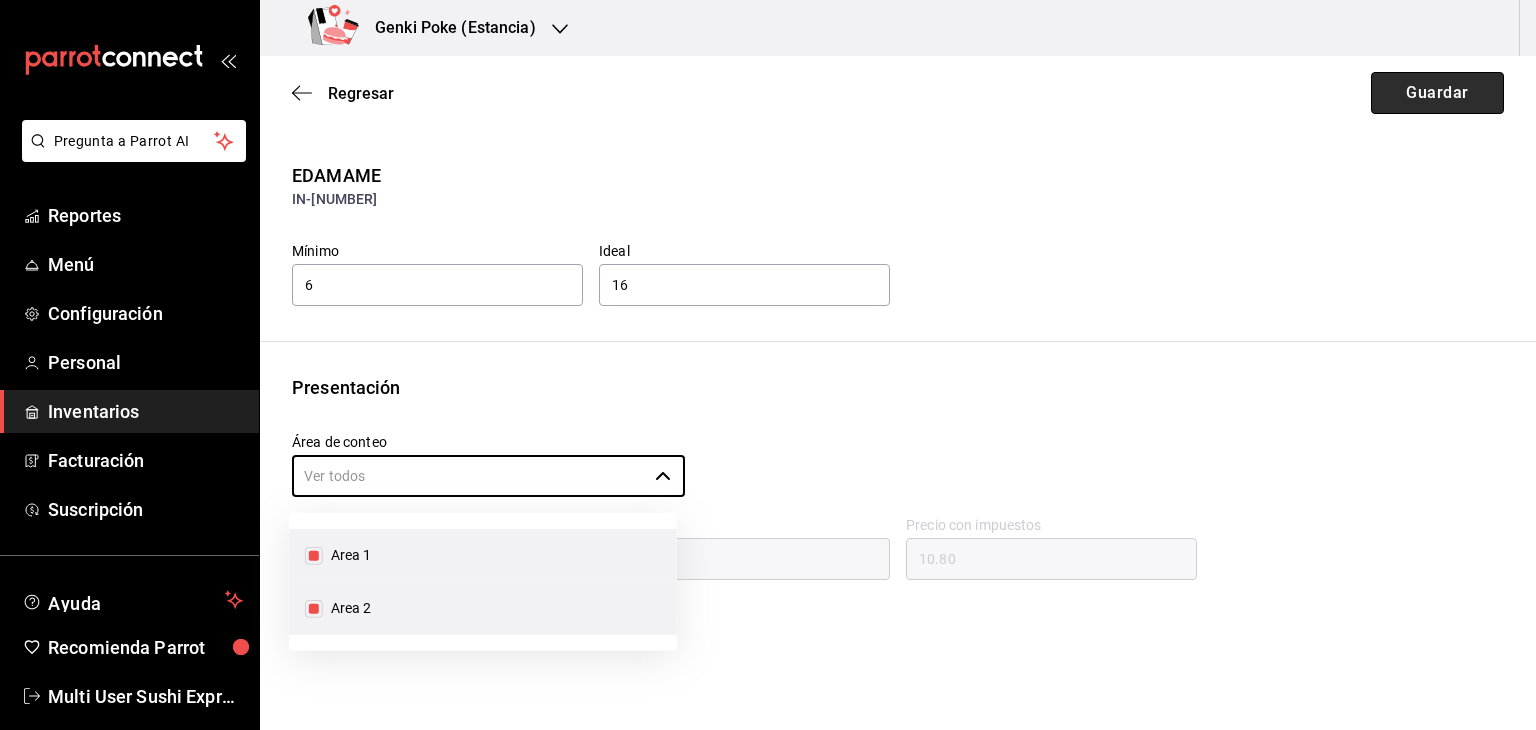 click on "Guardar" at bounding box center [1437, 93] 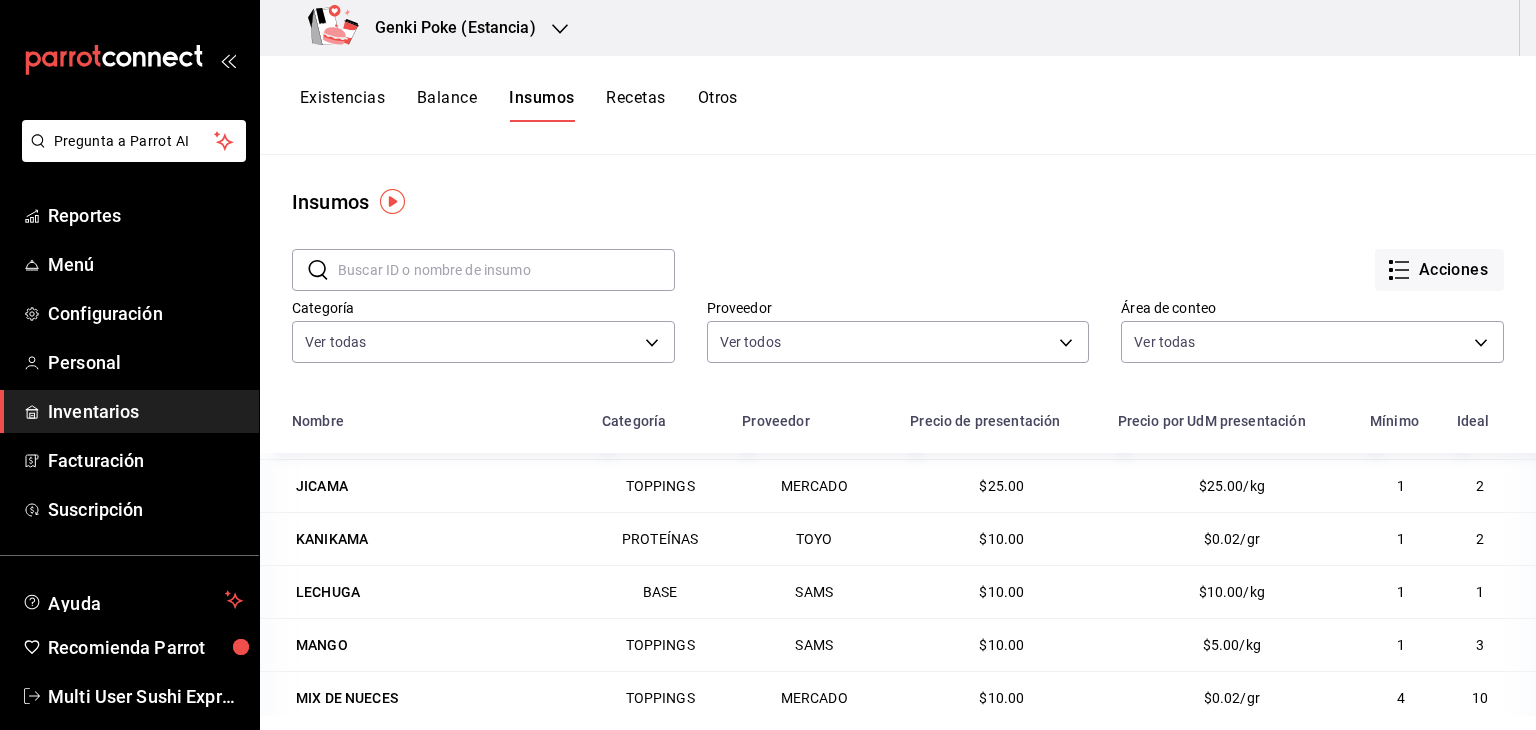 scroll, scrollTop: 2002, scrollLeft: 0, axis: vertical 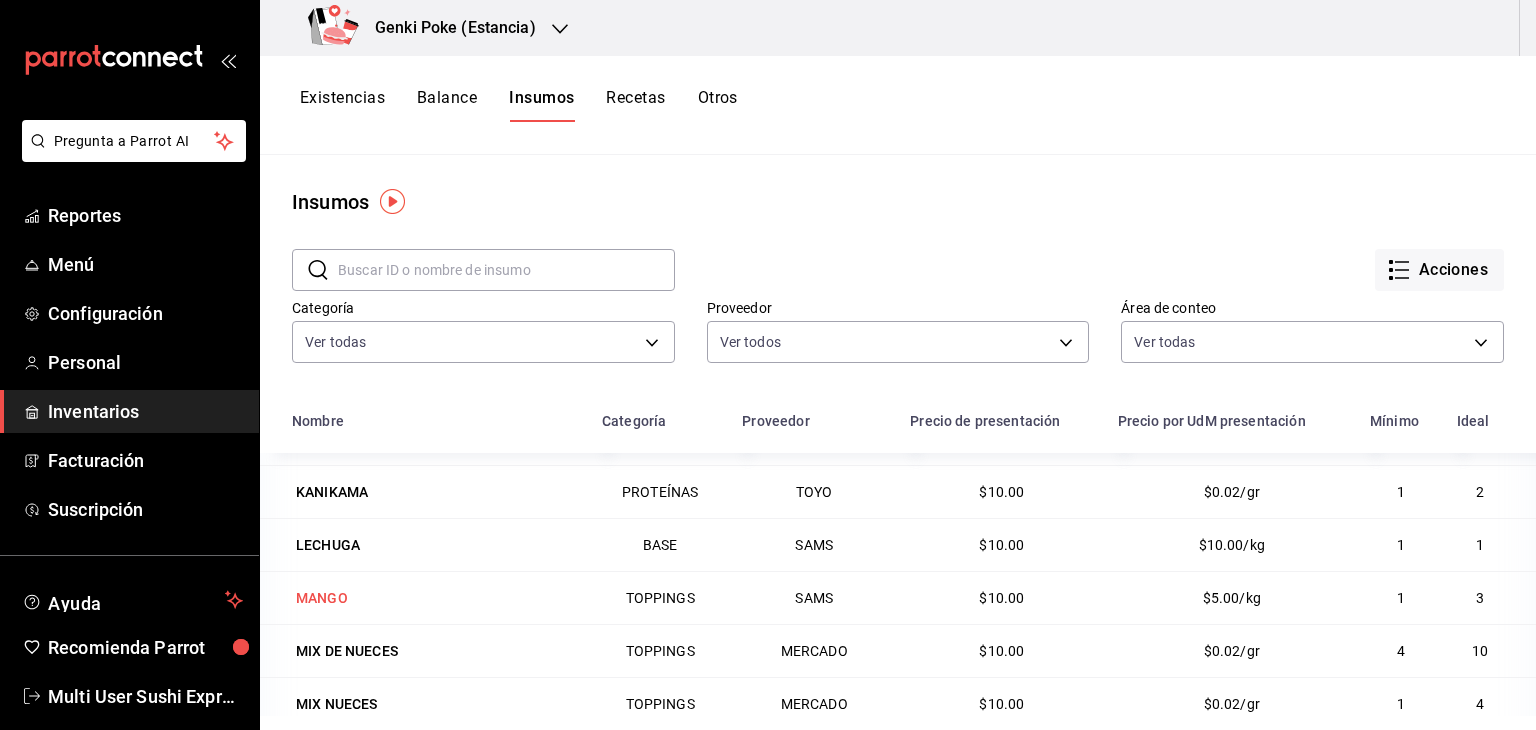 click on "MANGO" at bounding box center [322, 598] 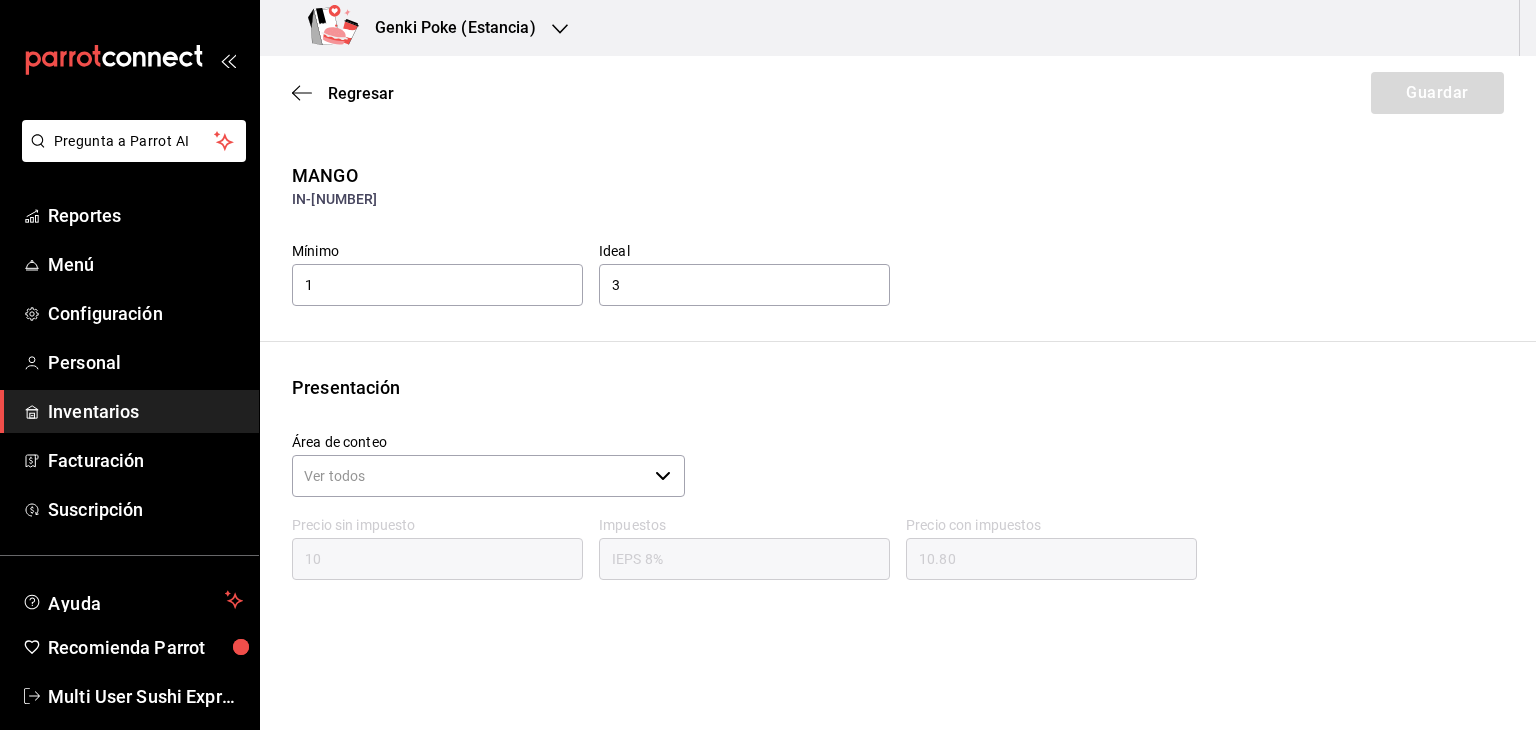 click 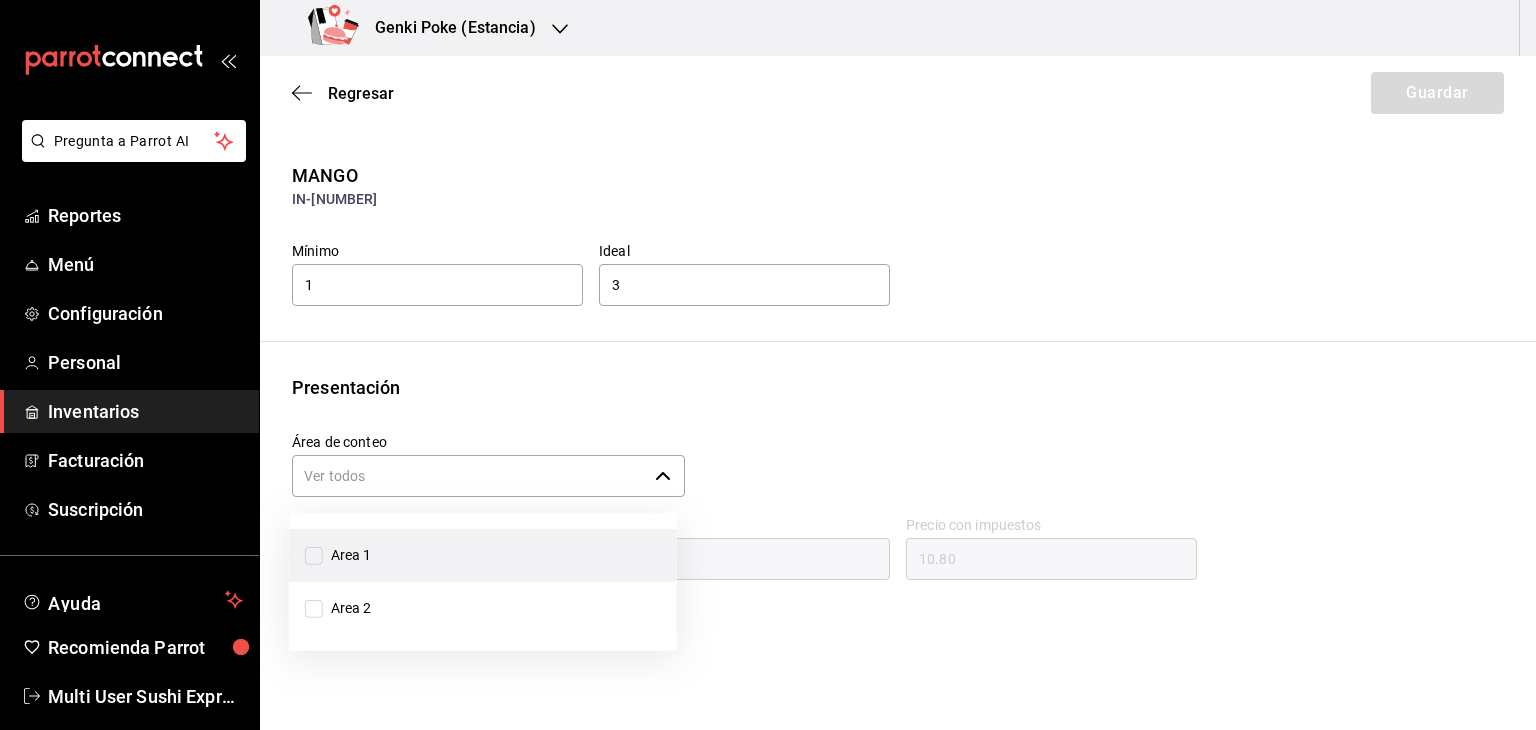click on "Area 1" at bounding box center [314, 555] 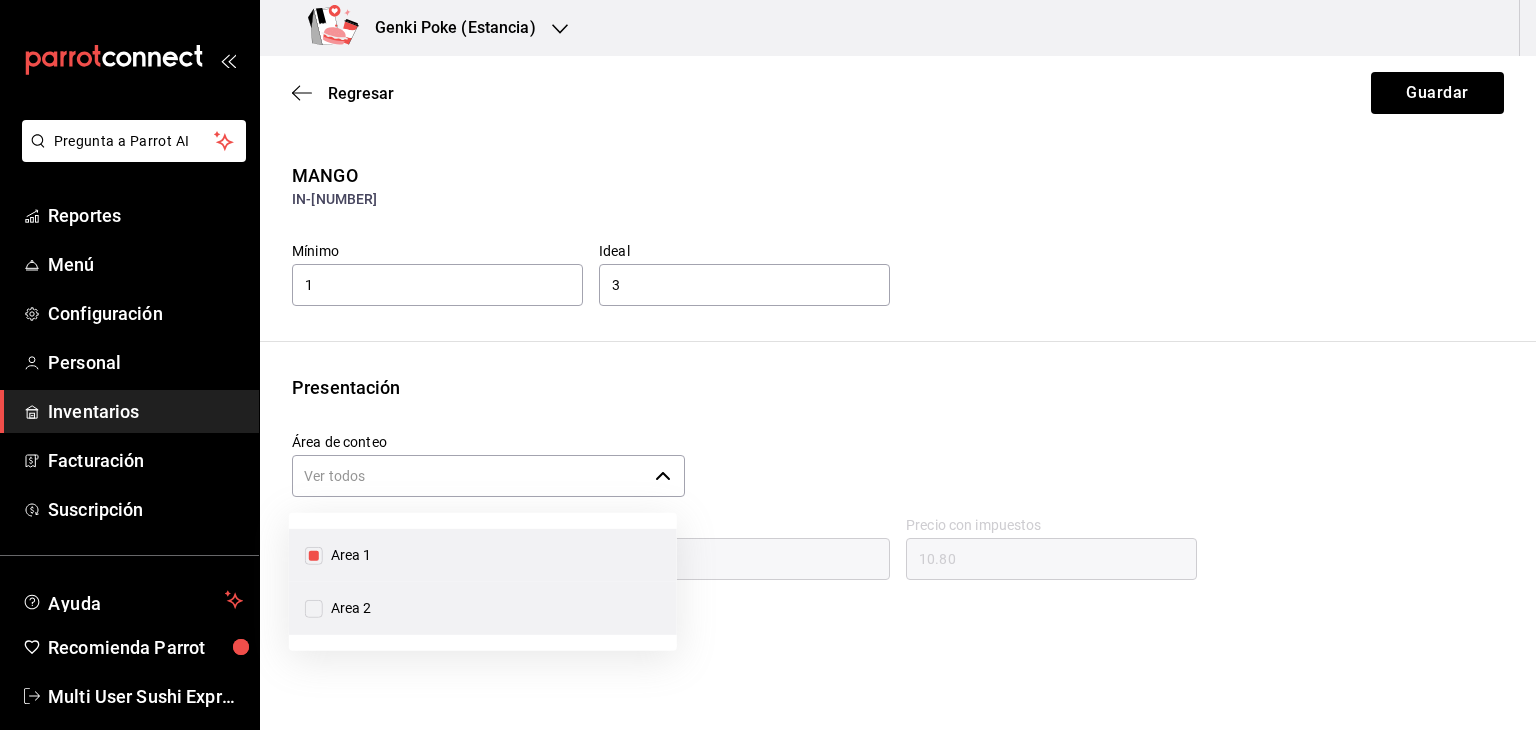 click on "Area 2" at bounding box center (314, 608) 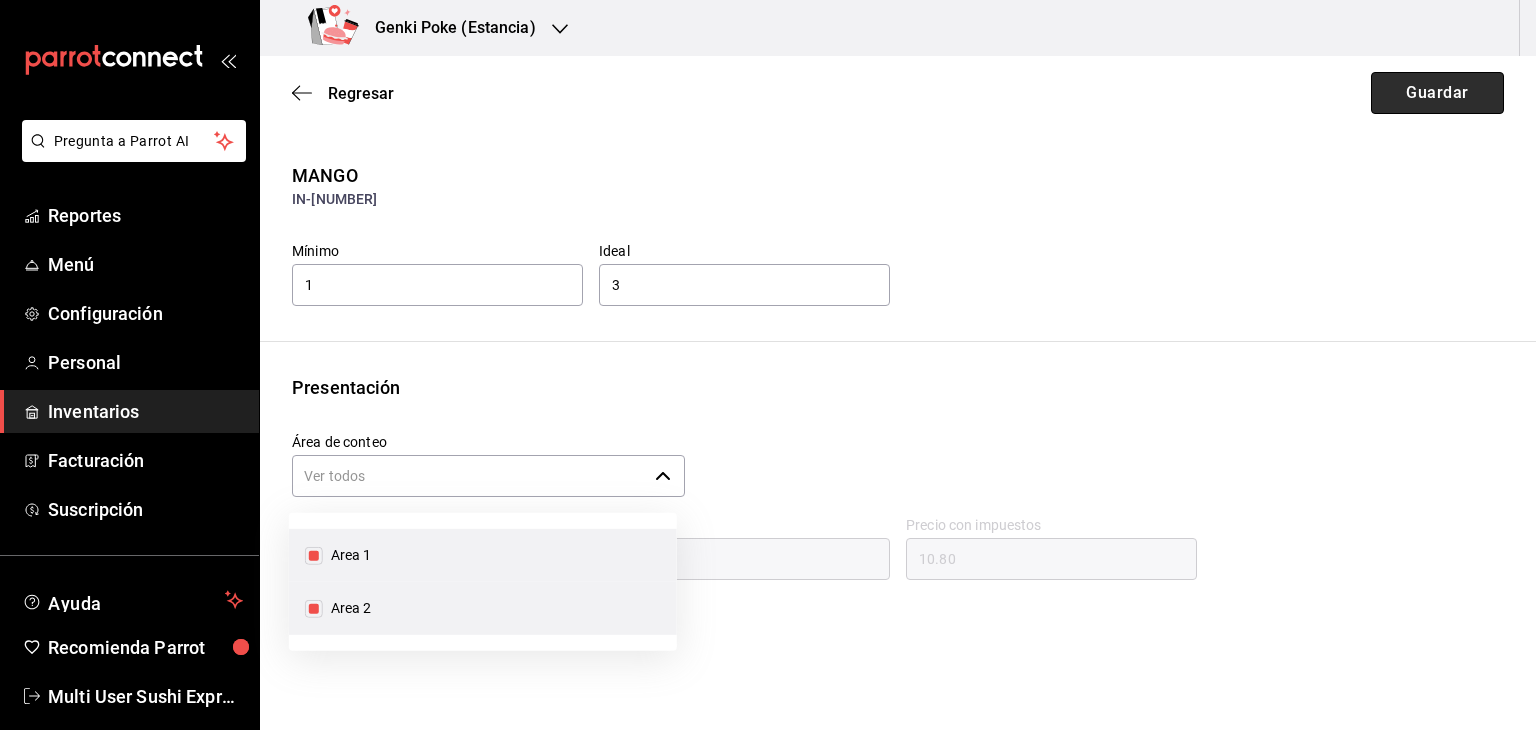 click on "Guardar" at bounding box center (1437, 93) 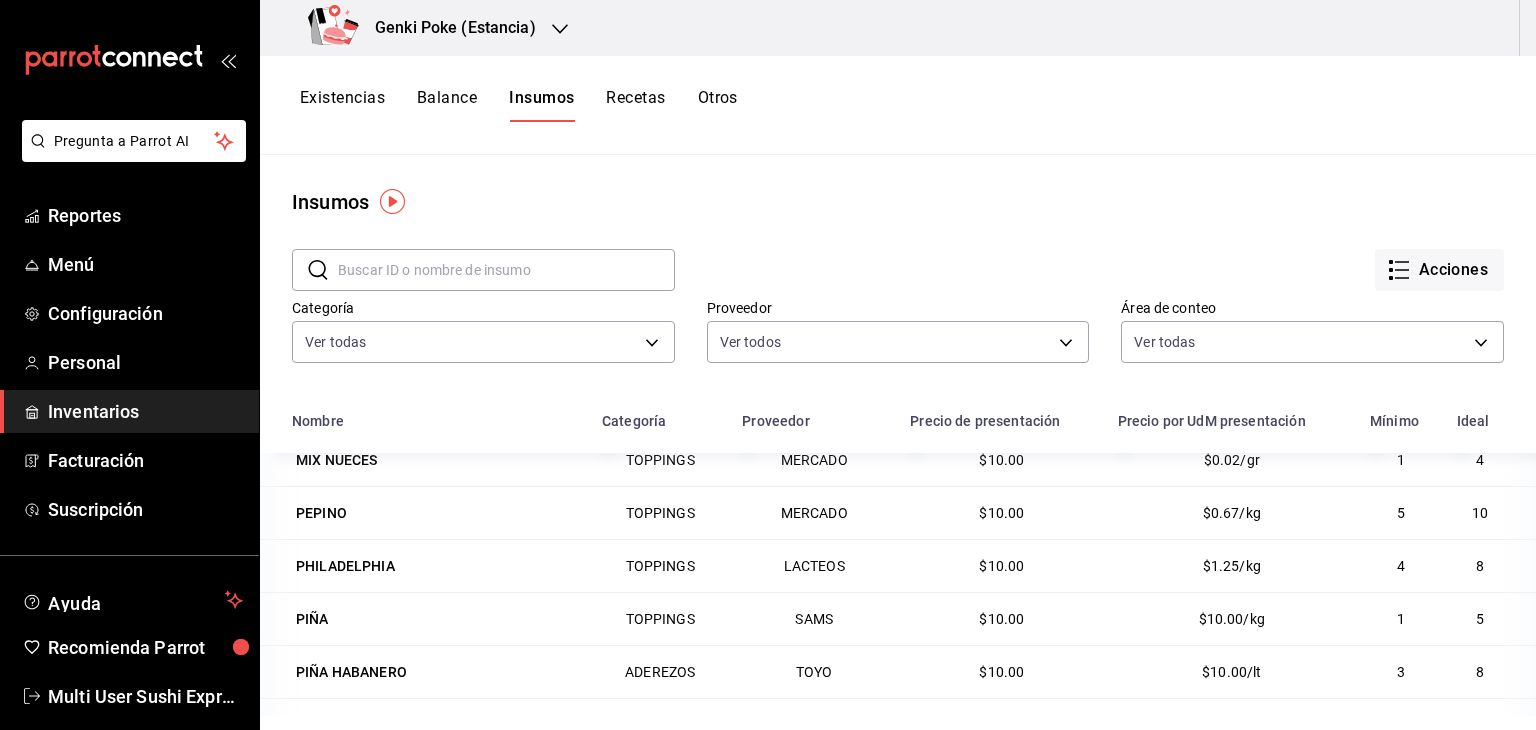 scroll, scrollTop: 2244, scrollLeft: 0, axis: vertical 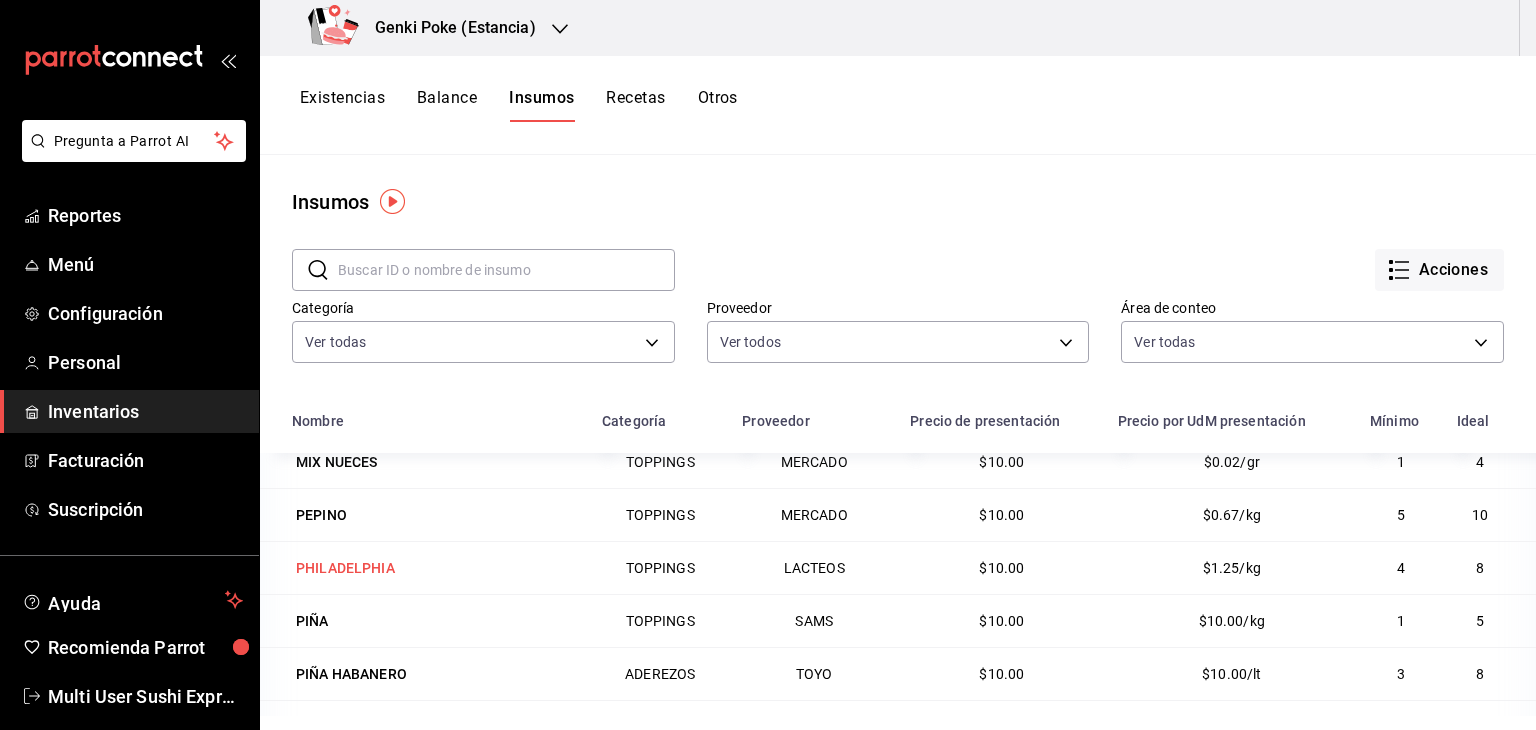 click on "PHILADELPHIA" at bounding box center (345, 568) 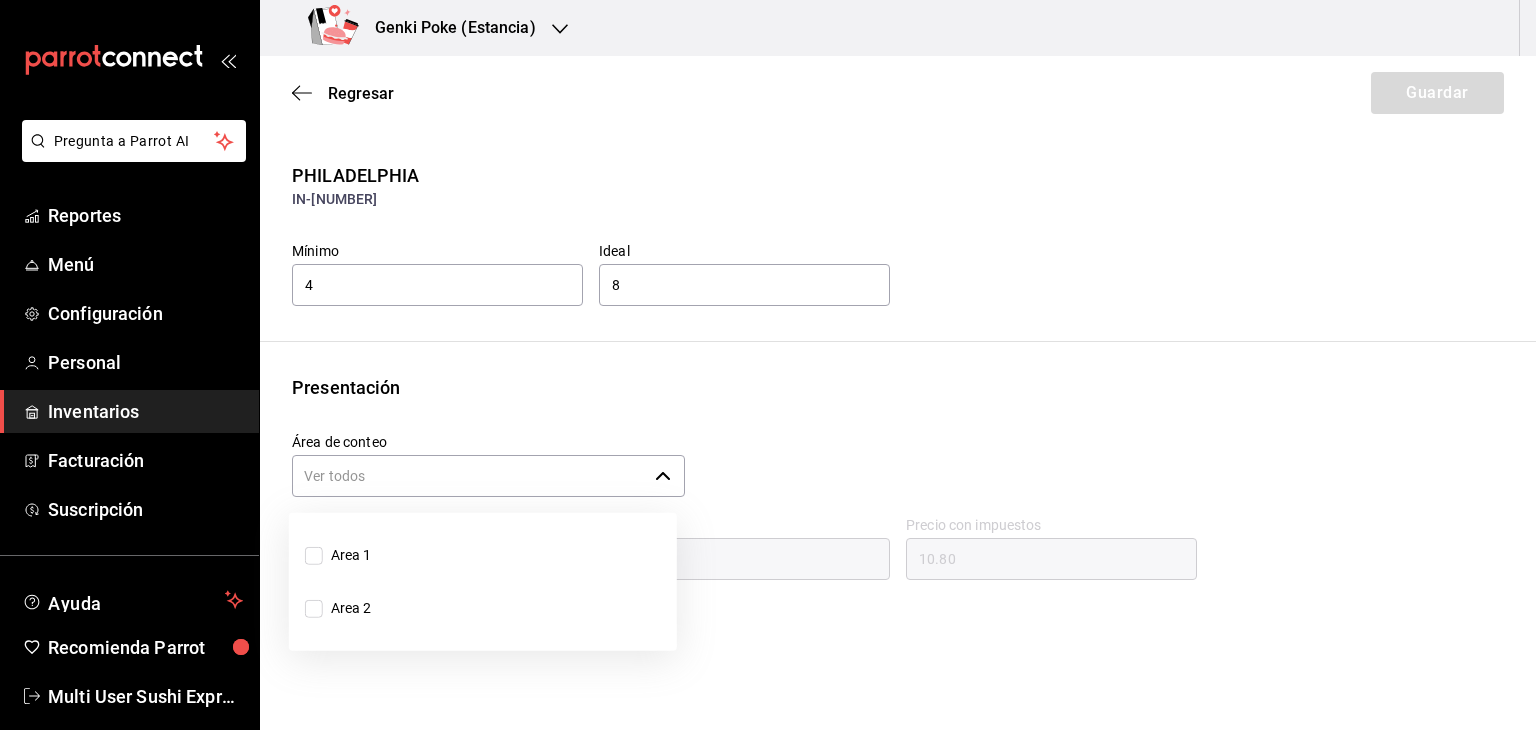 click 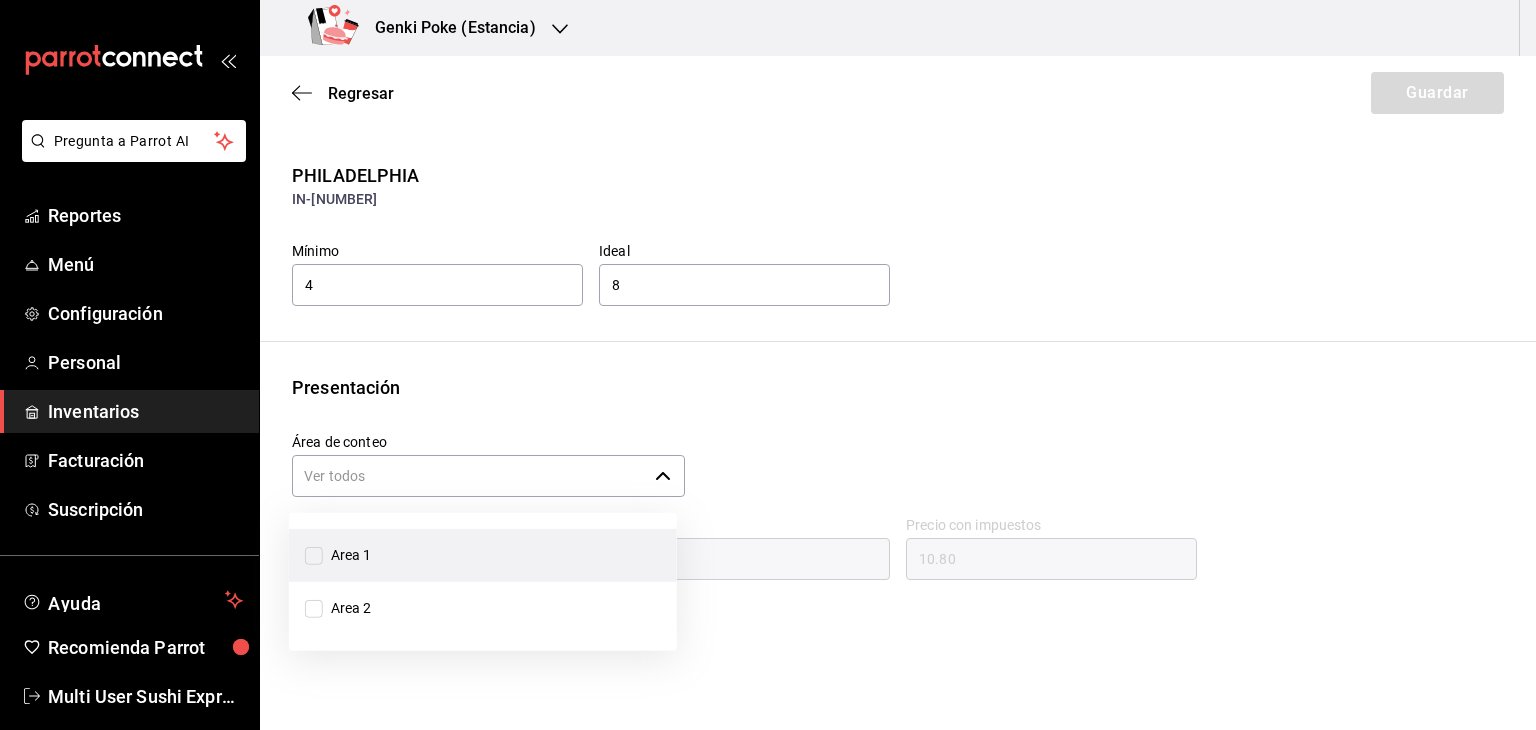 click on "Area 1" at bounding box center [314, 555] 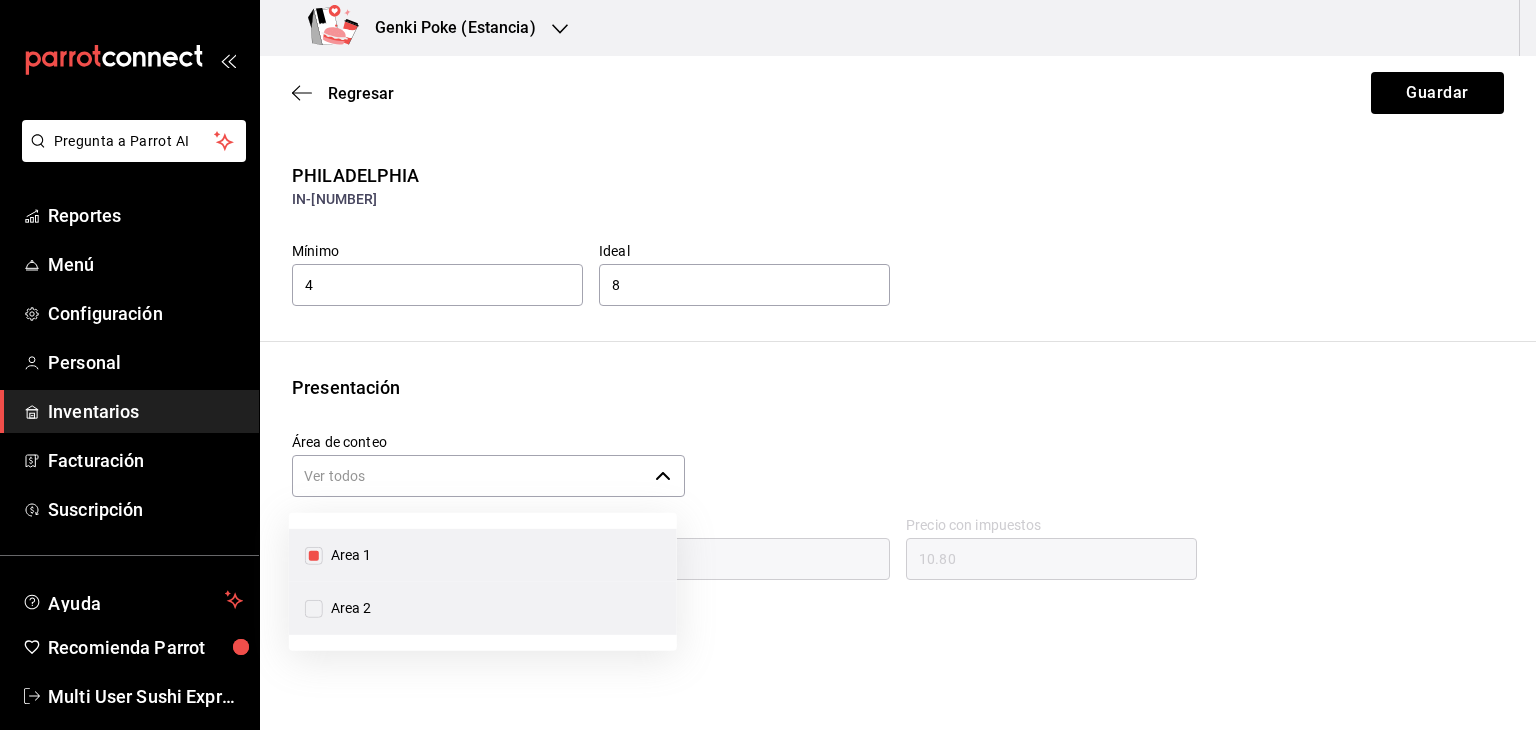 click on "Area 2" at bounding box center (314, 608) 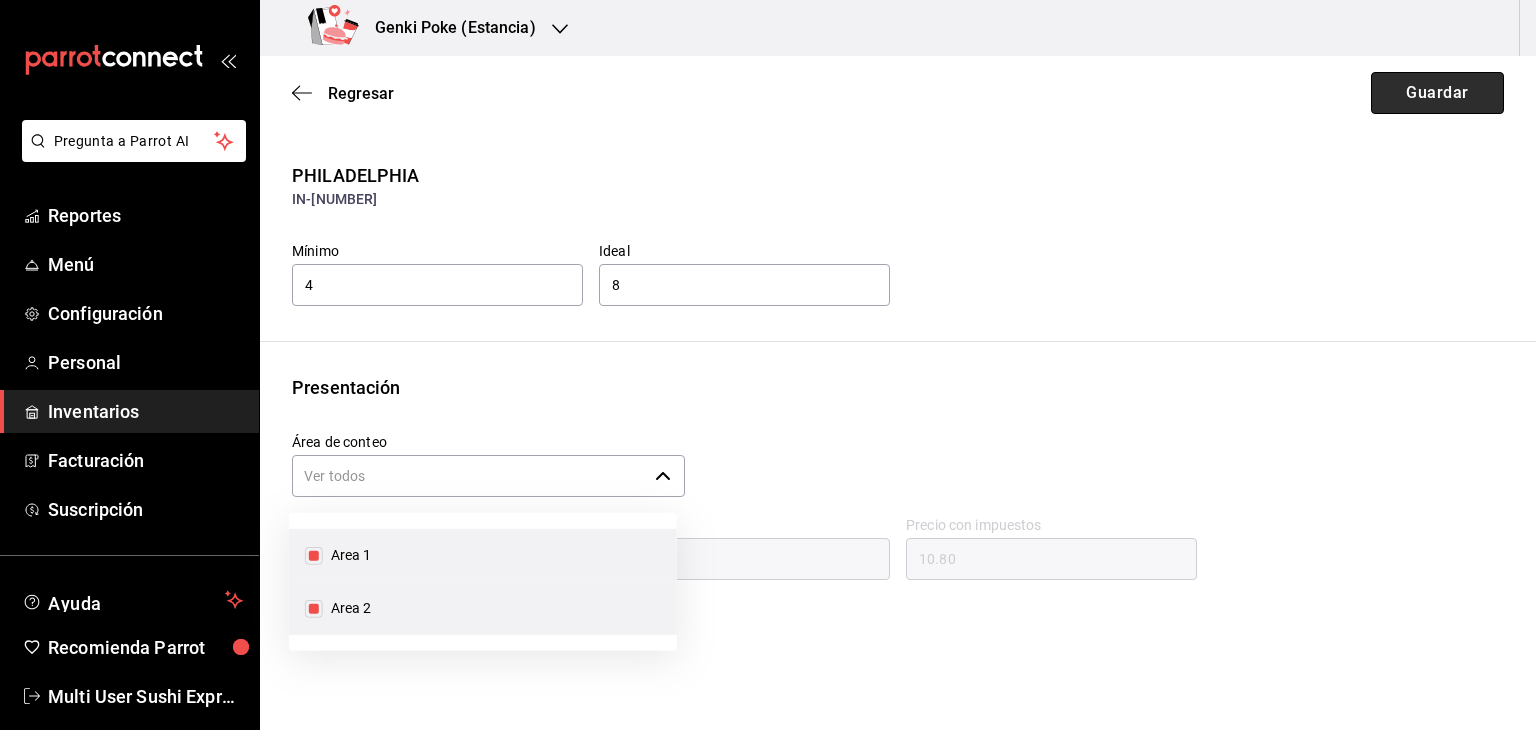 click on "Guardar" at bounding box center (1437, 93) 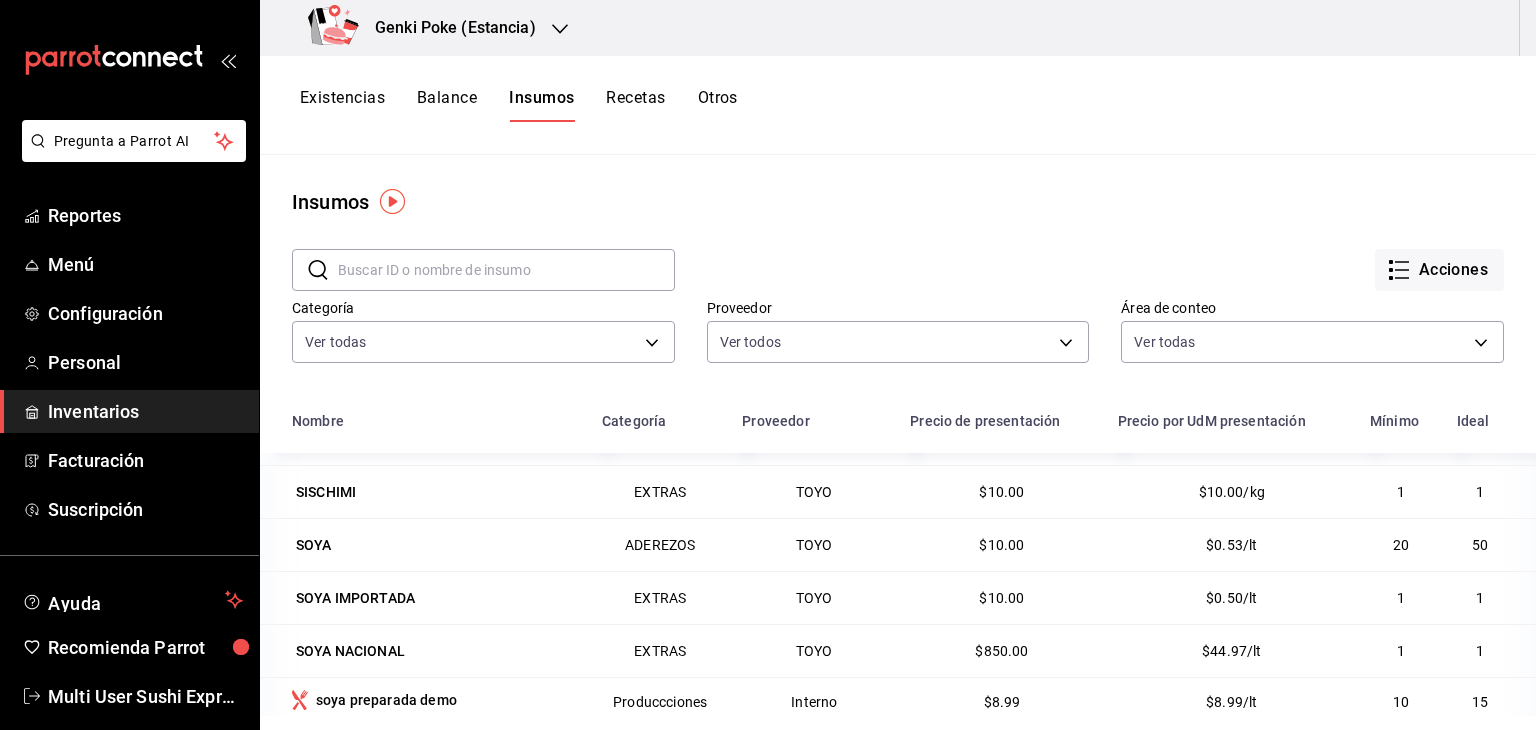 scroll, scrollTop: 3035, scrollLeft: 0, axis: vertical 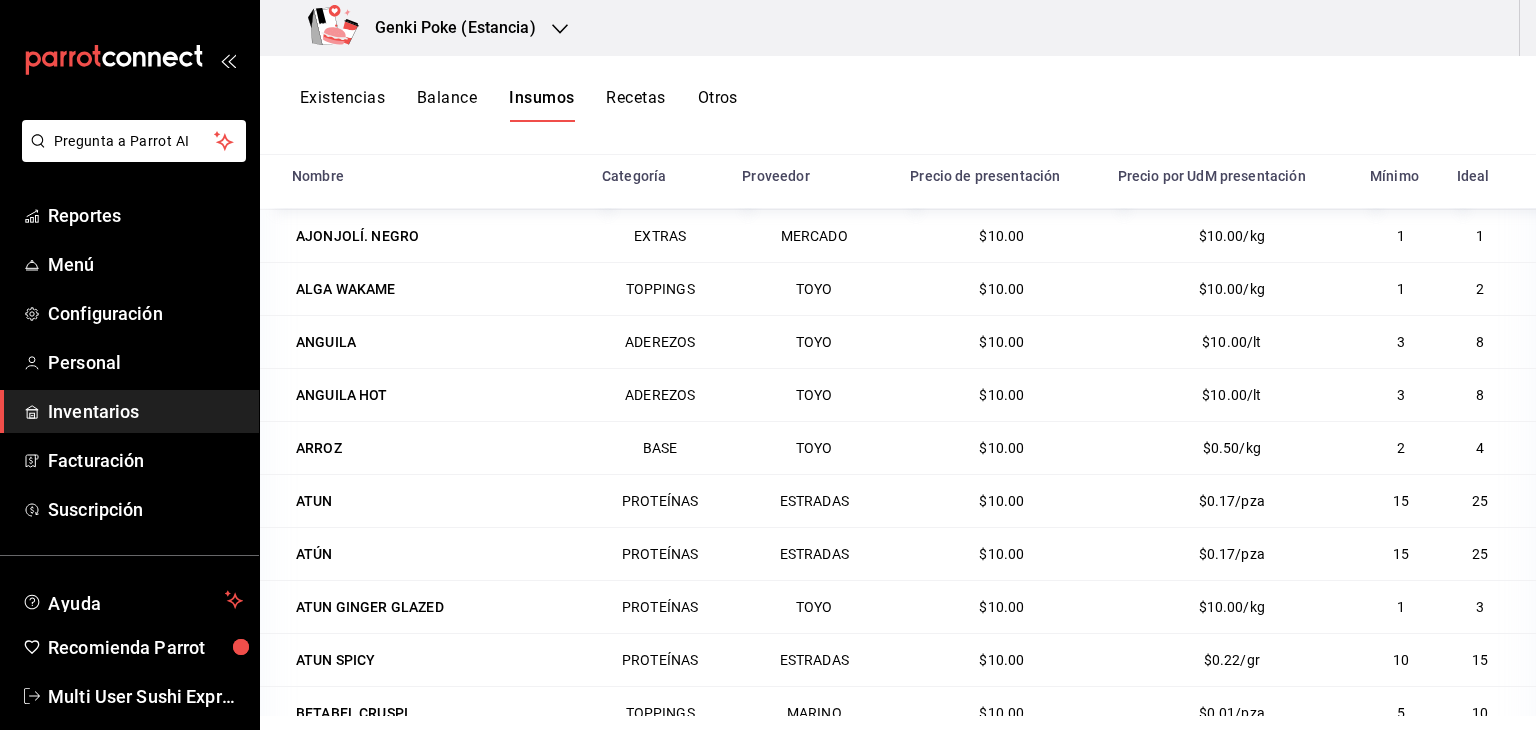 click on "Balance" at bounding box center [447, 105] 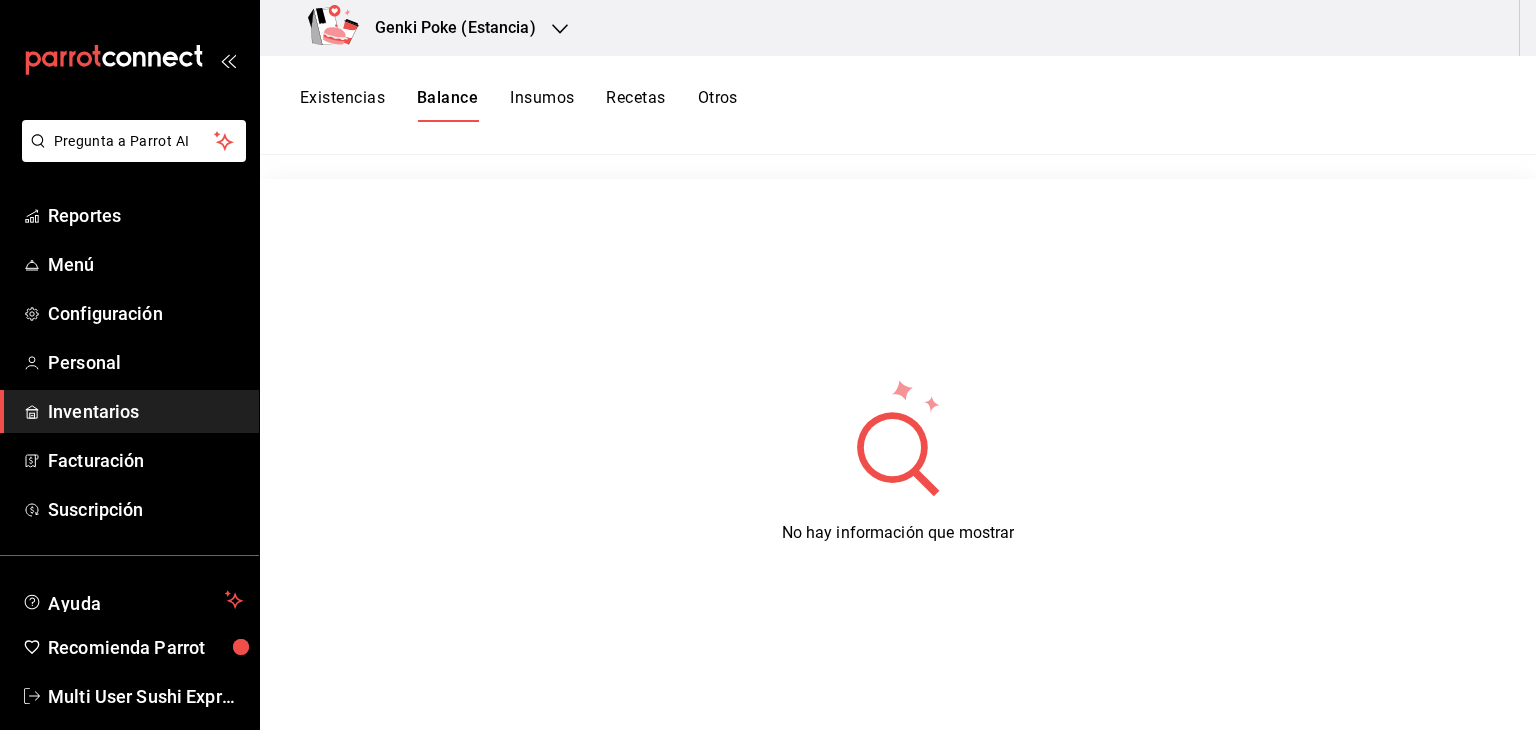 click on "Otros" at bounding box center (718, 105) 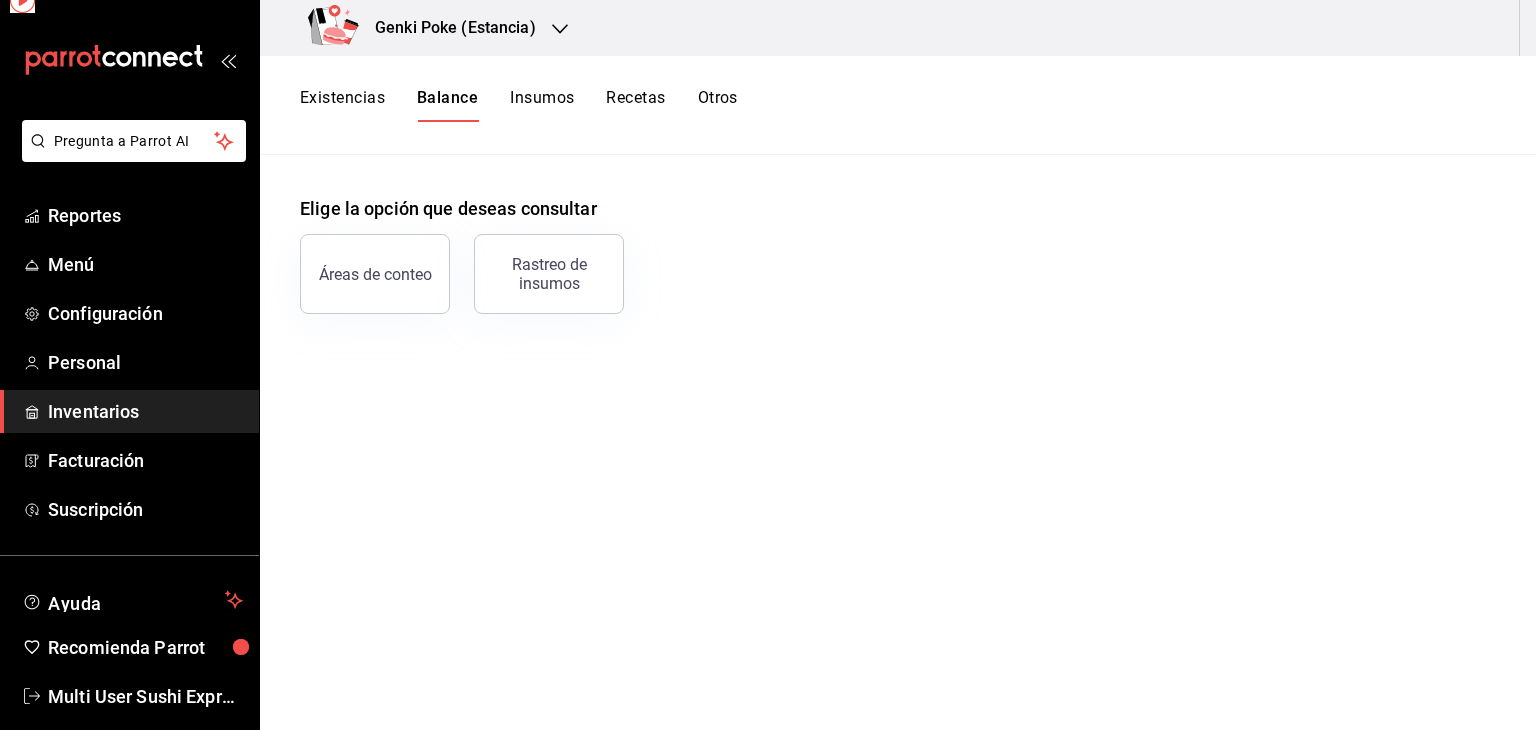 scroll, scrollTop: 0, scrollLeft: 0, axis: both 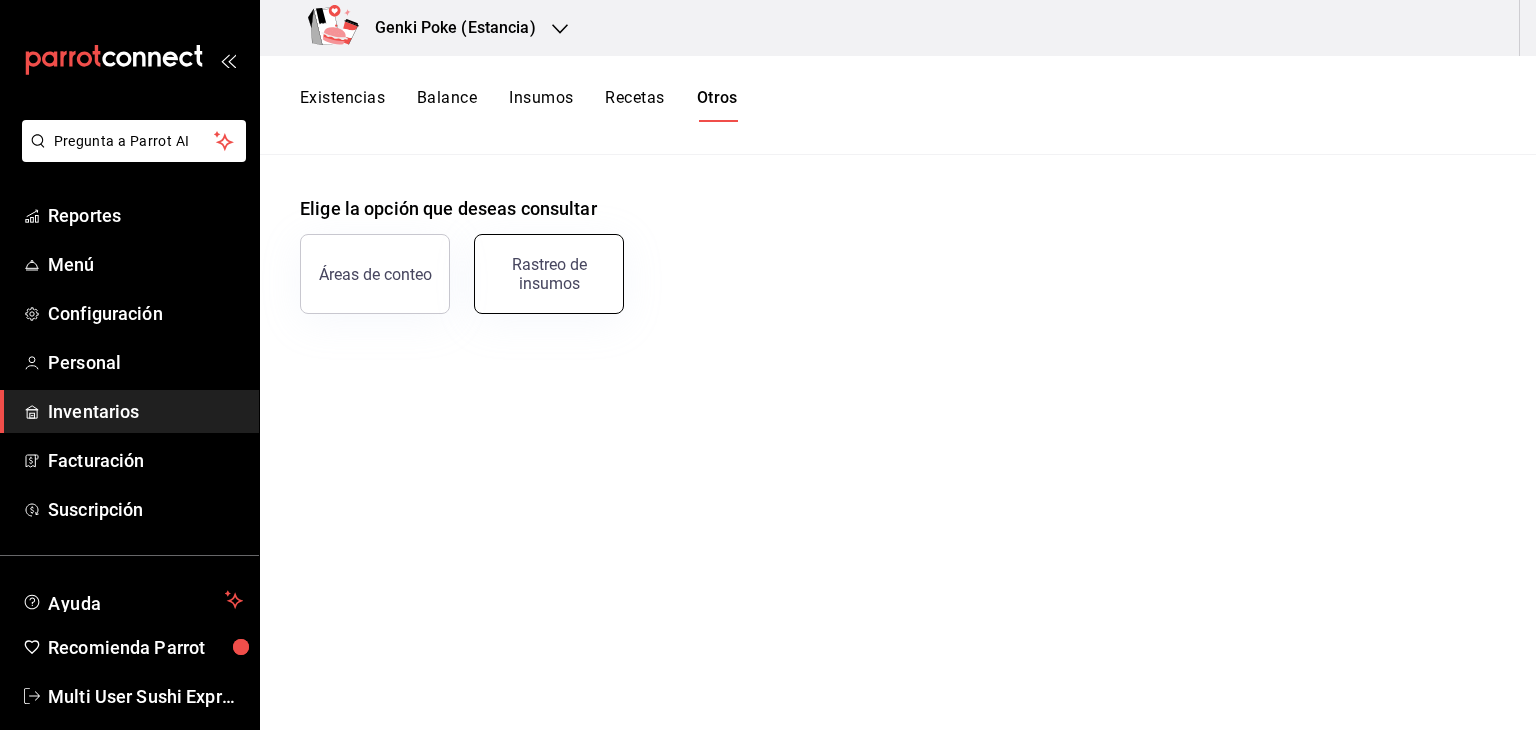 click on "Rastreo de insumos" at bounding box center (549, 274) 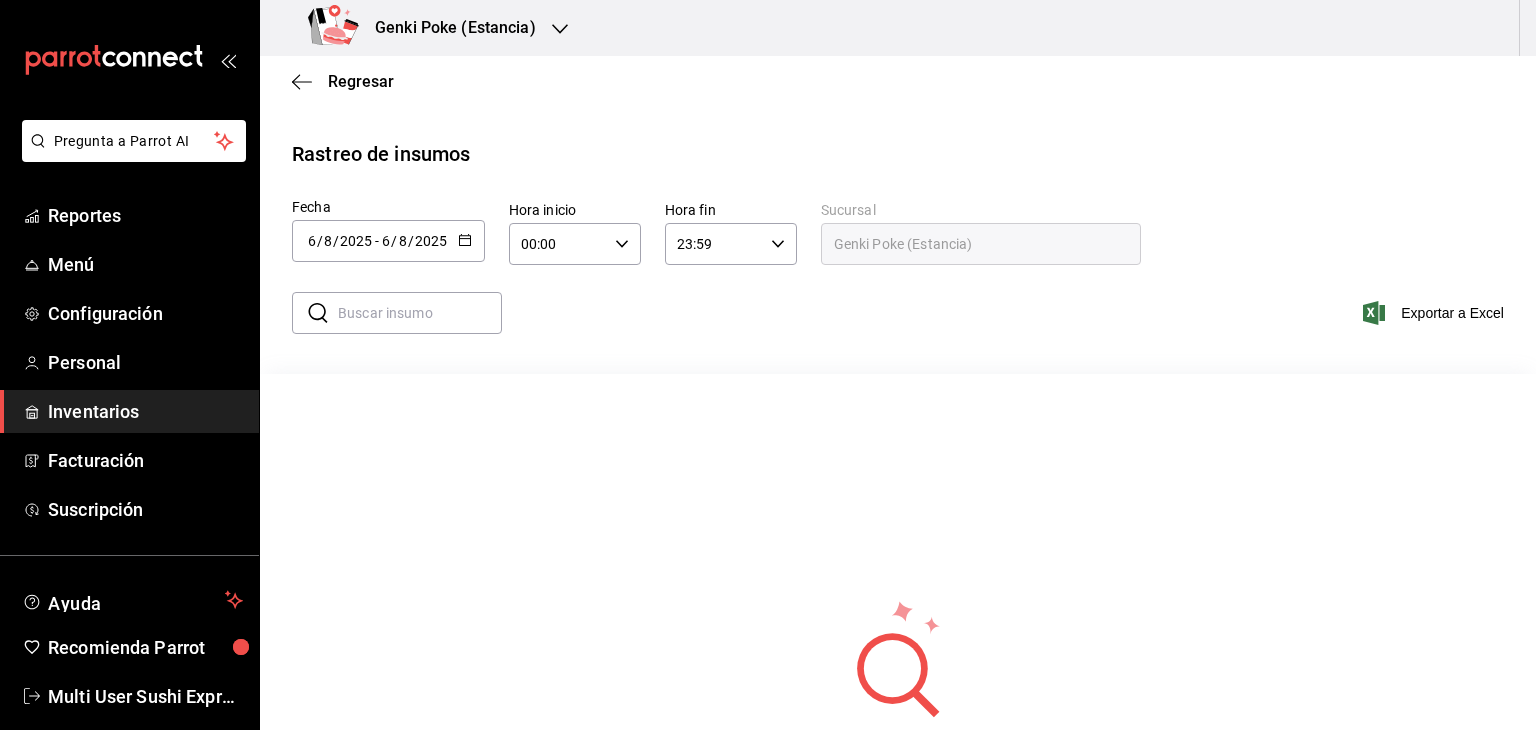 click 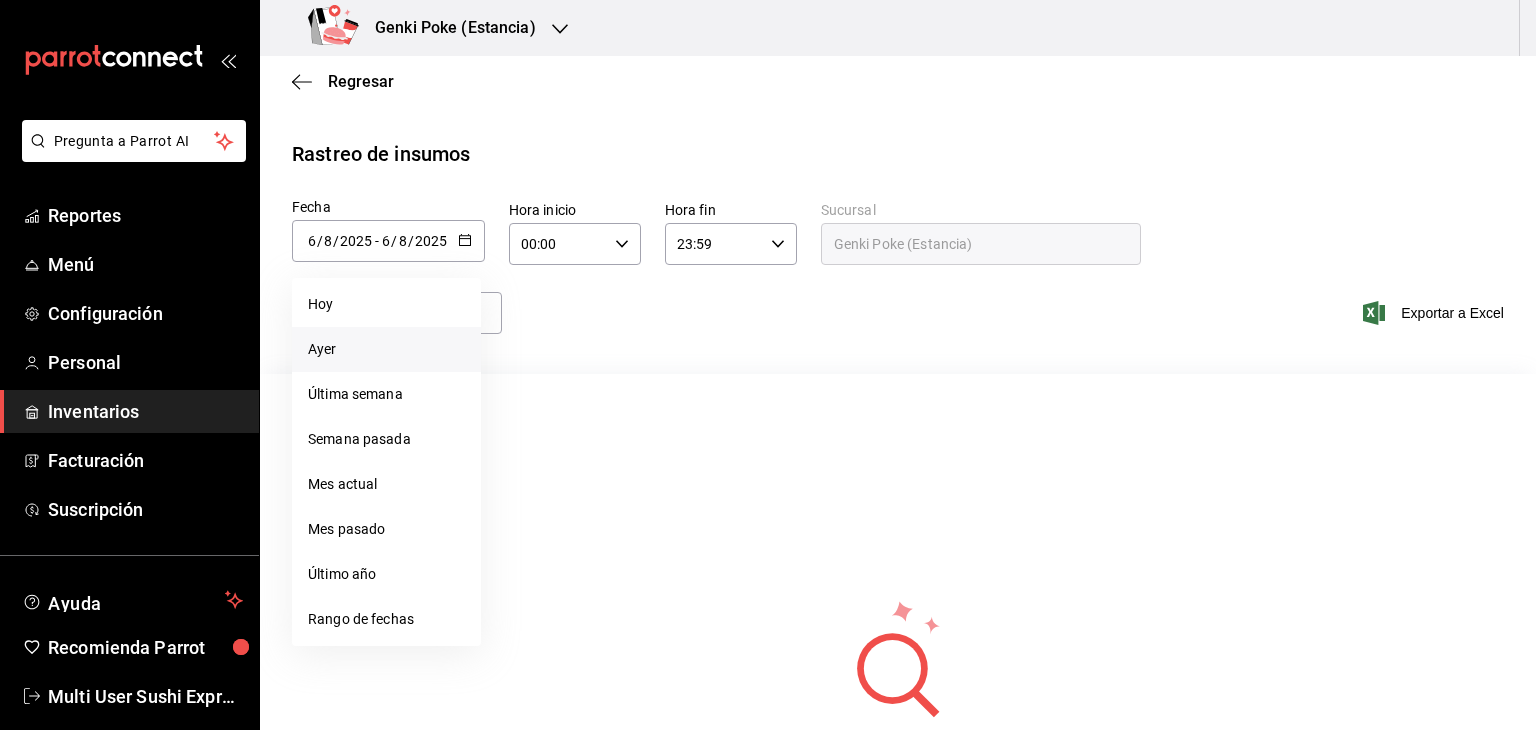 click on "Ayer" at bounding box center (386, 349) 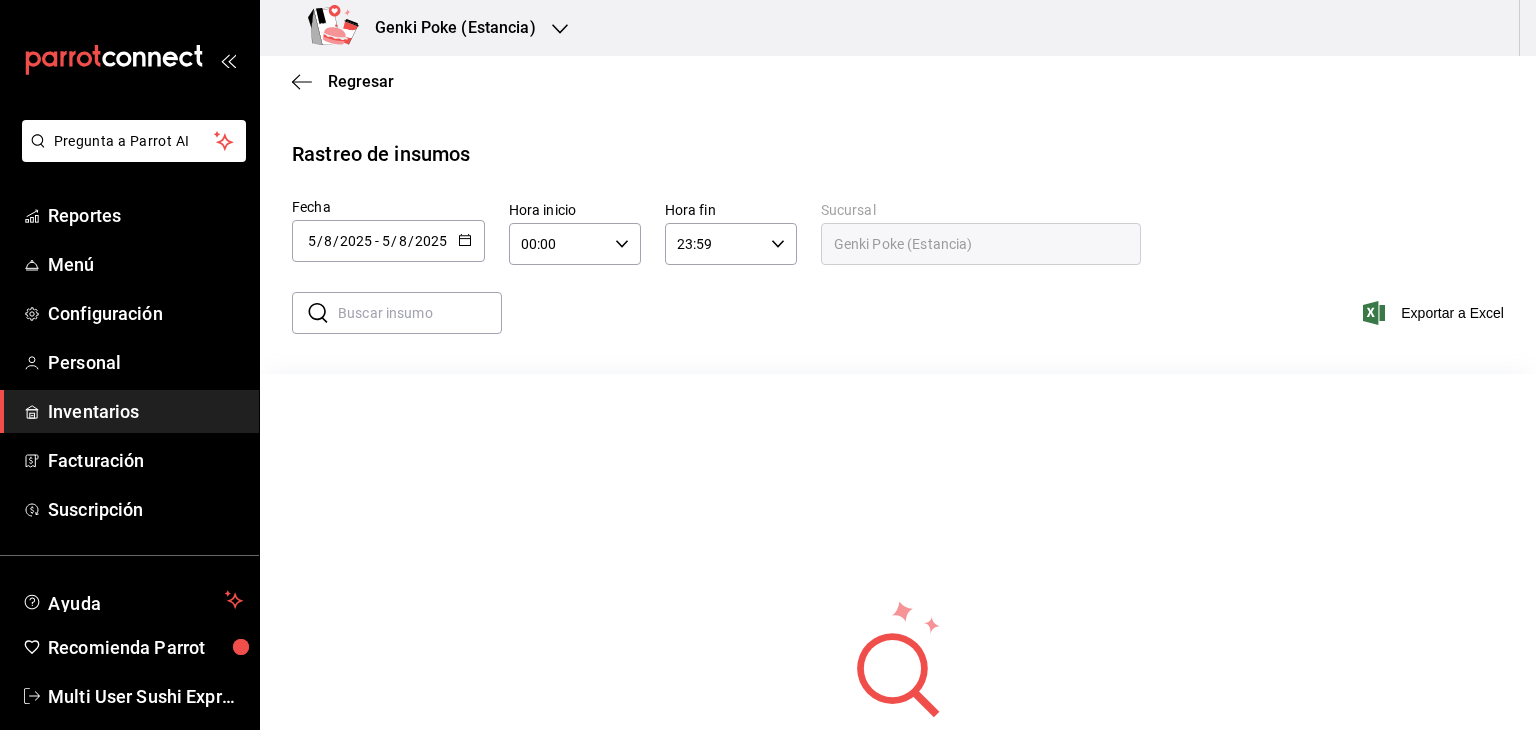 click on "Genki Poke (Estancia)" at bounding box center [426, 28] 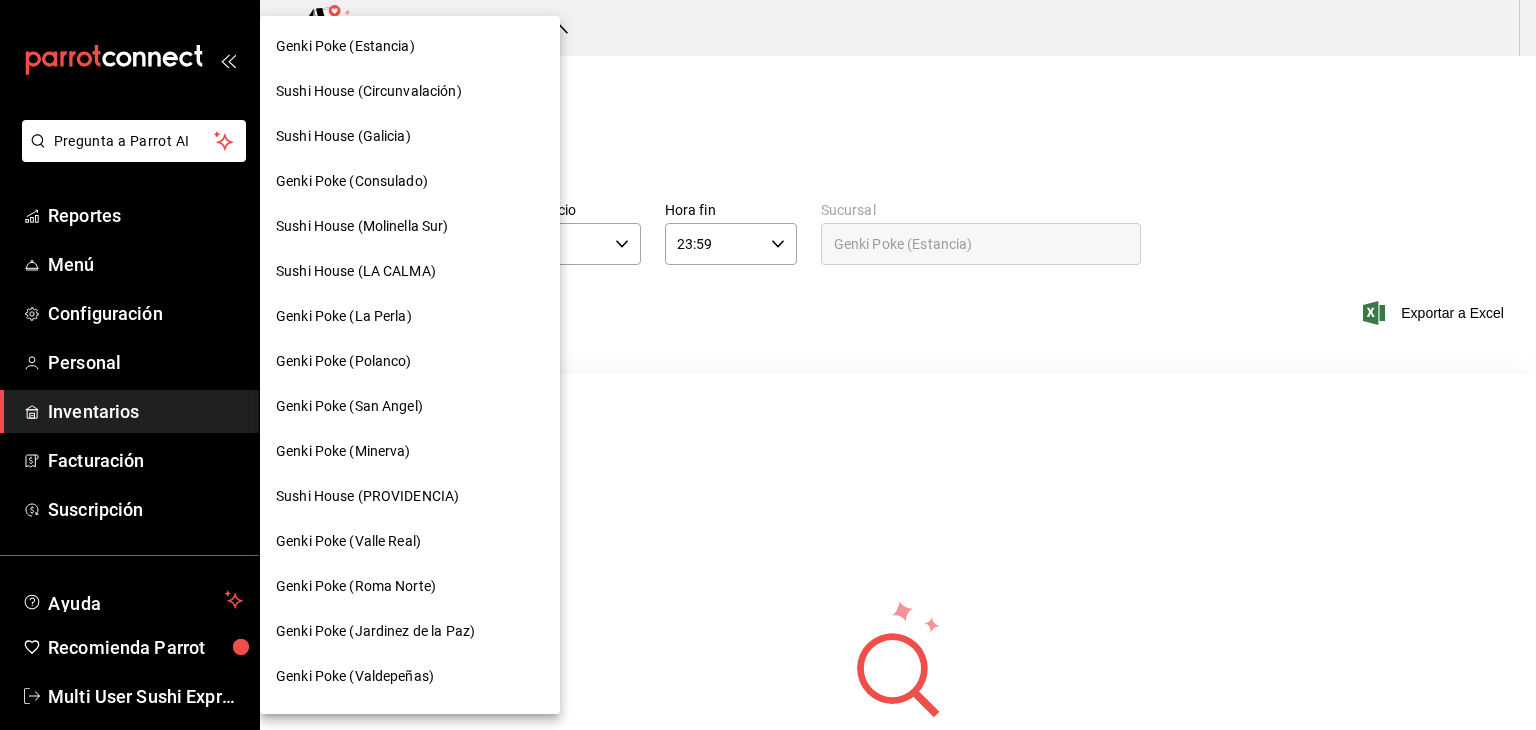 click on "Sushi House (Galicia)" at bounding box center [343, 136] 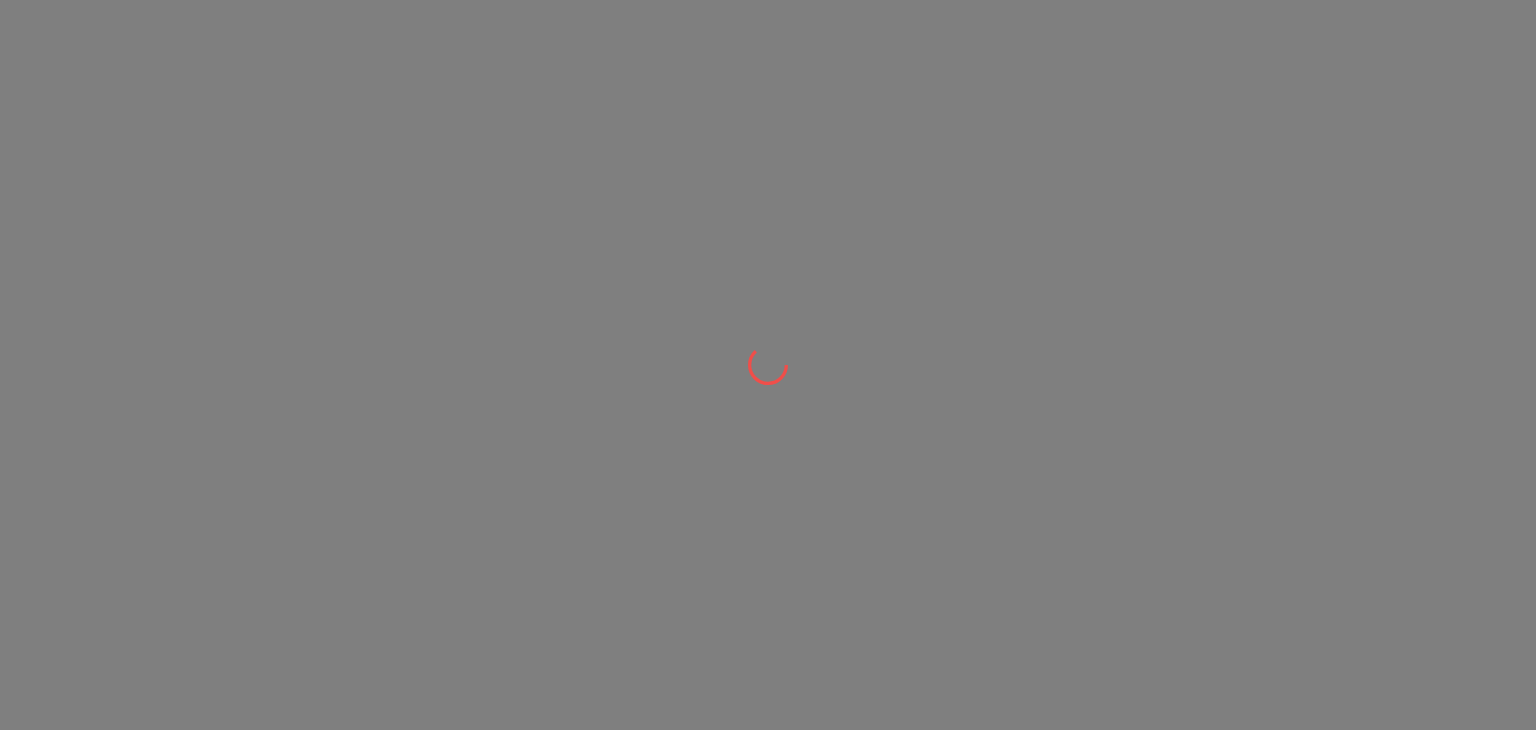 scroll, scrollTop: 0, scrollLeft: 0, axis: both 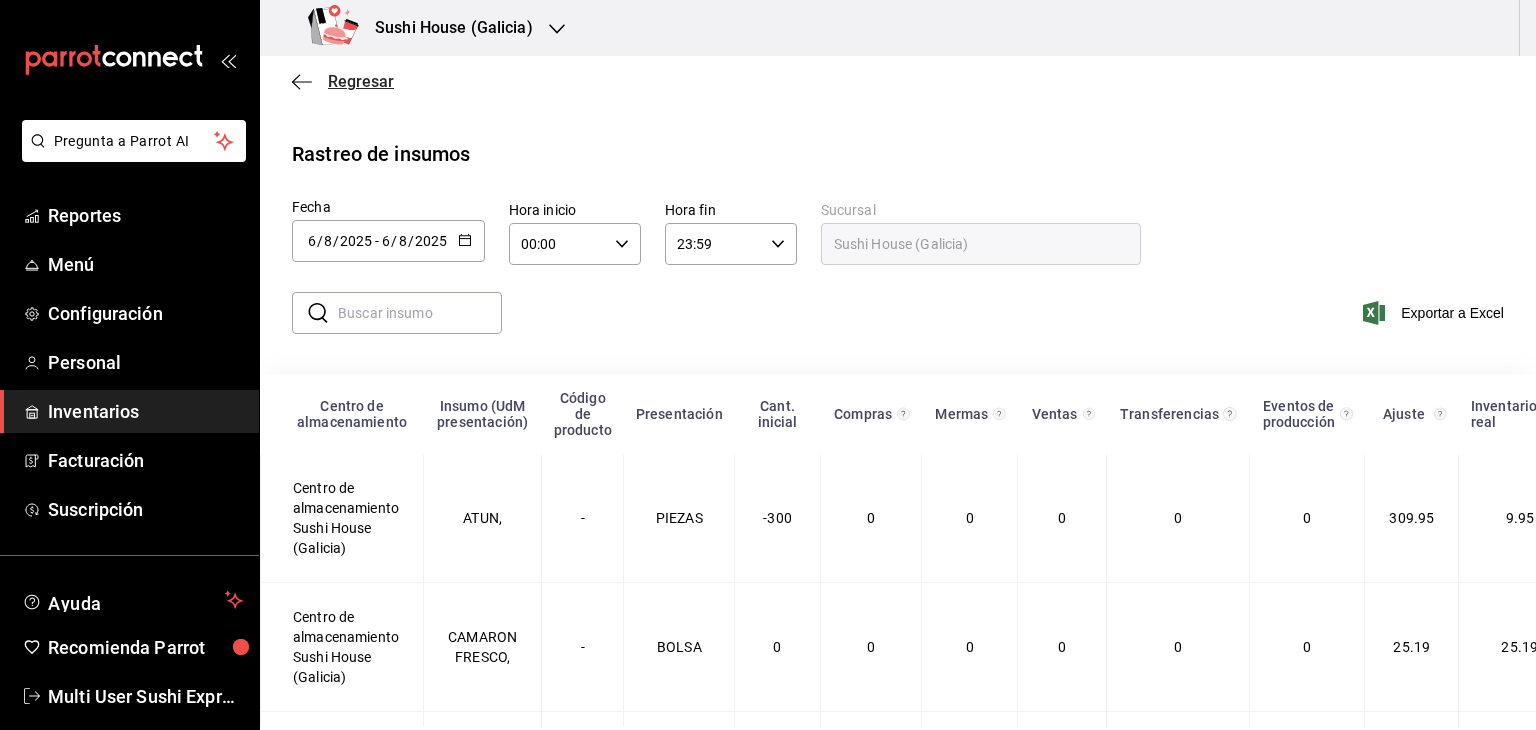 click 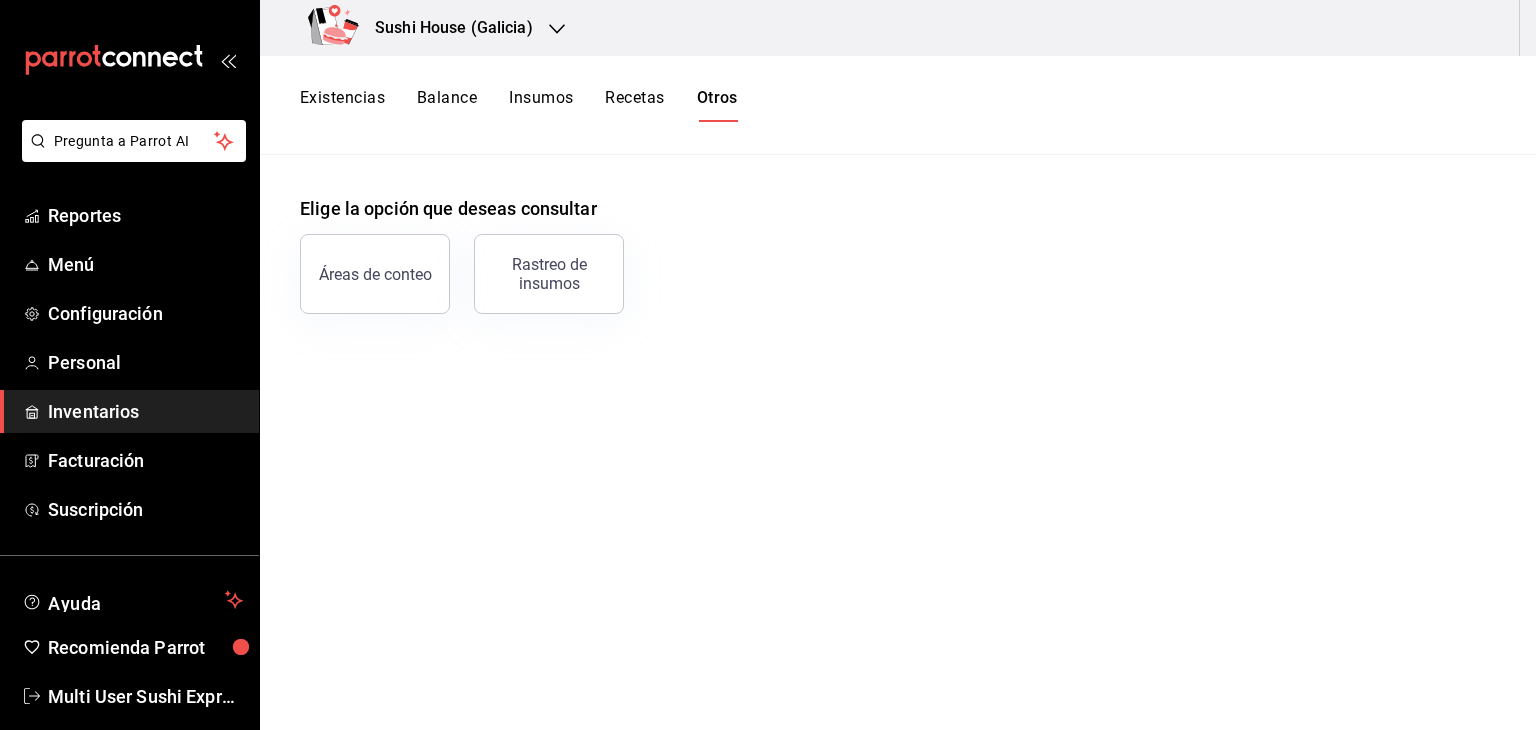 click on "Inventarios" at bounding box center [145, 411] 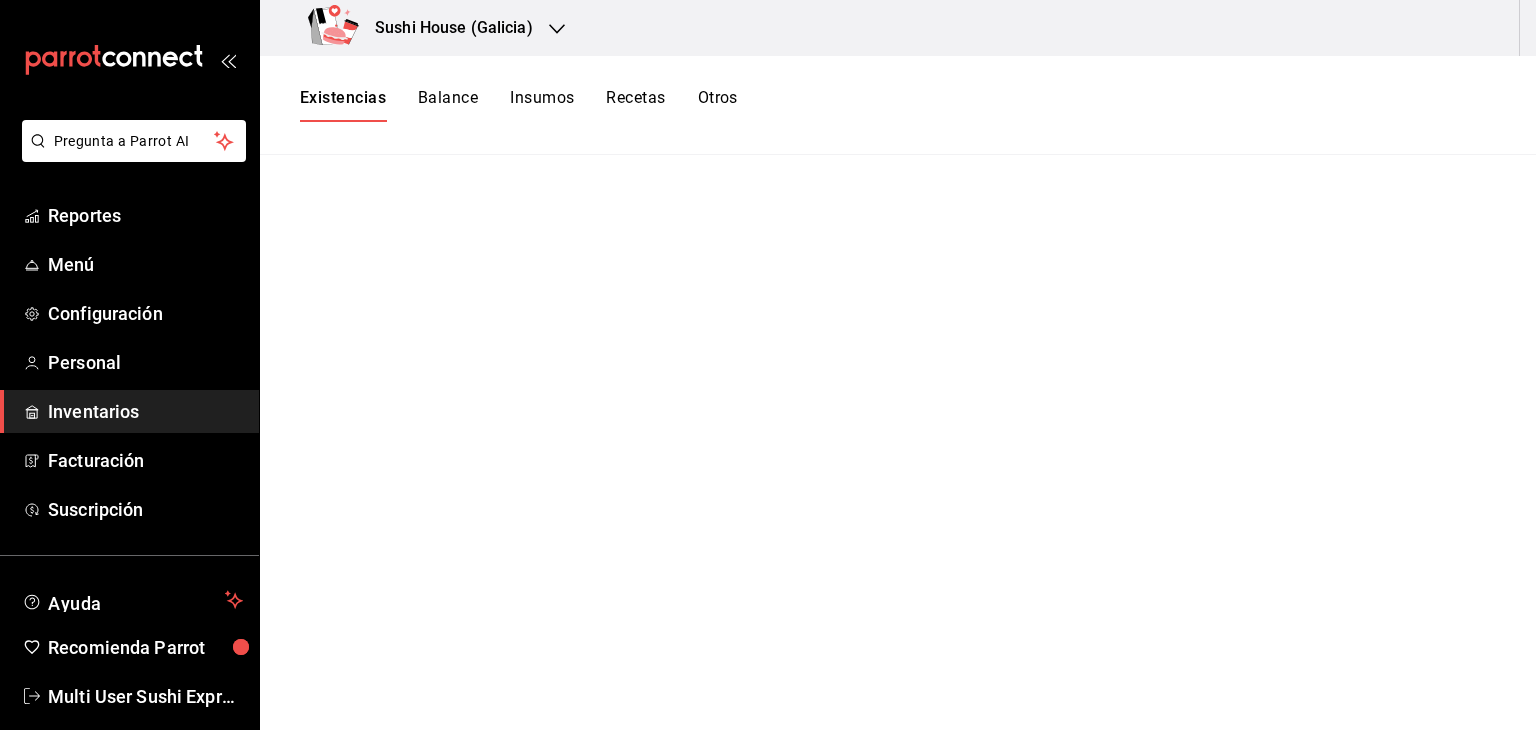 click on "Insumos" at bounding box center (542, 105) 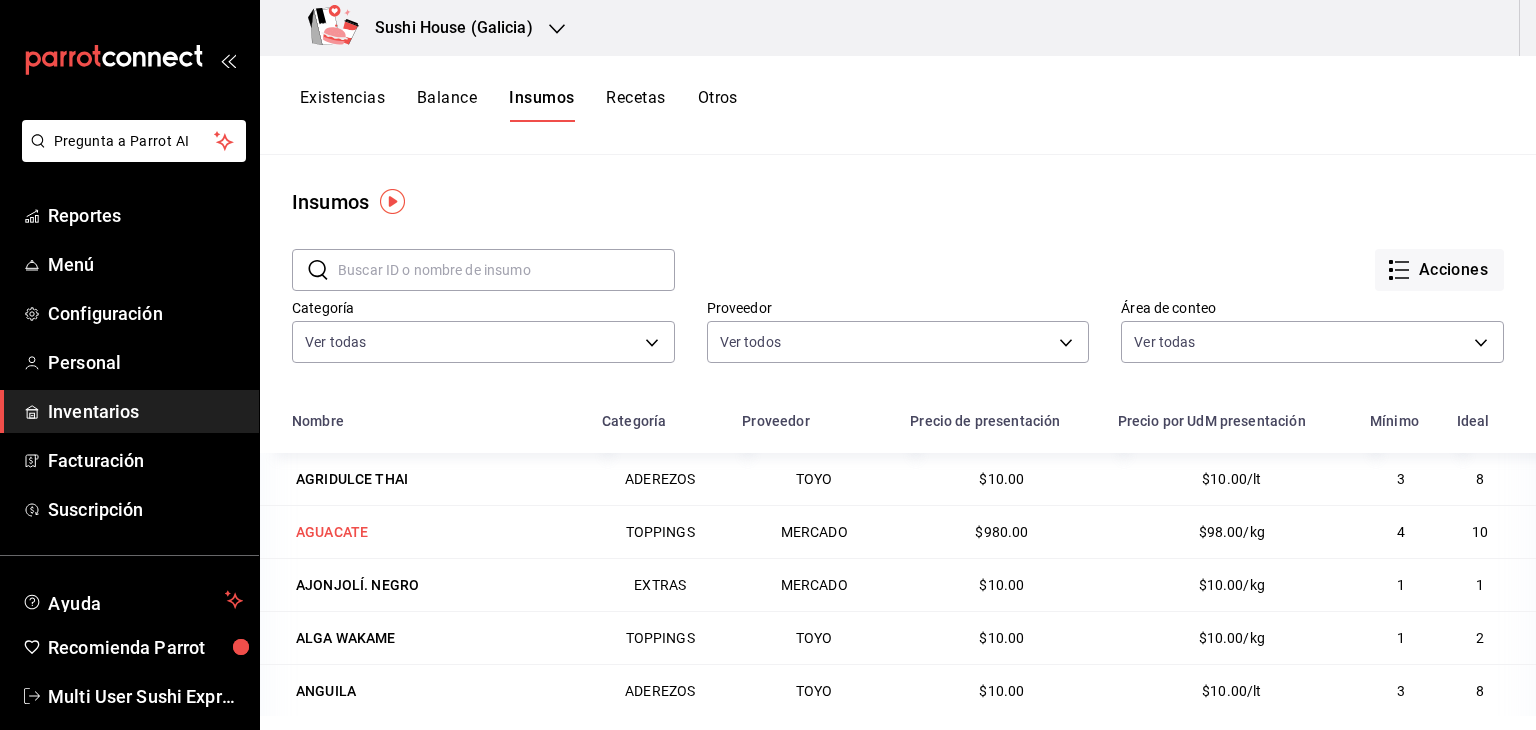 click on "AGUACATE" at bounding box center [332, 532] 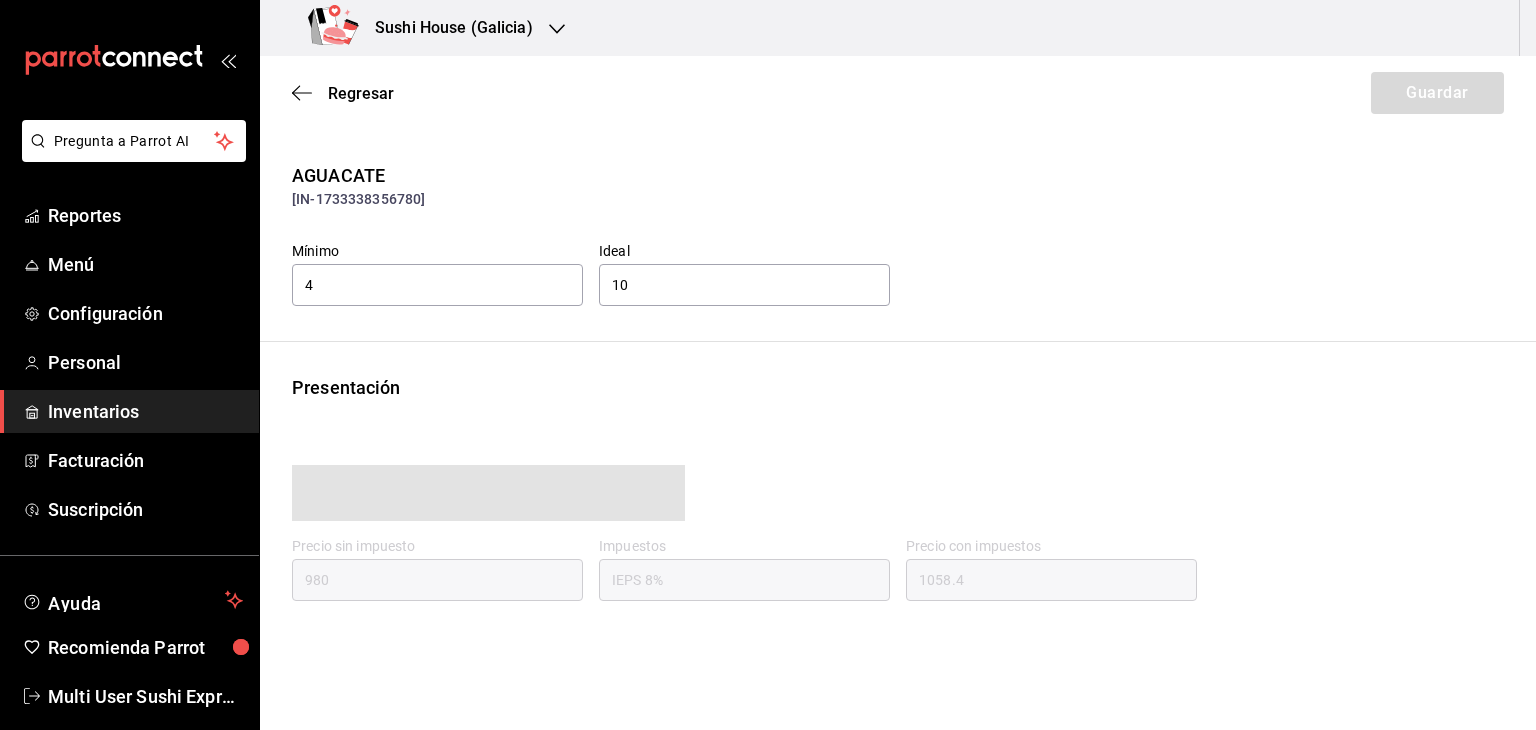 type on "1058.40" 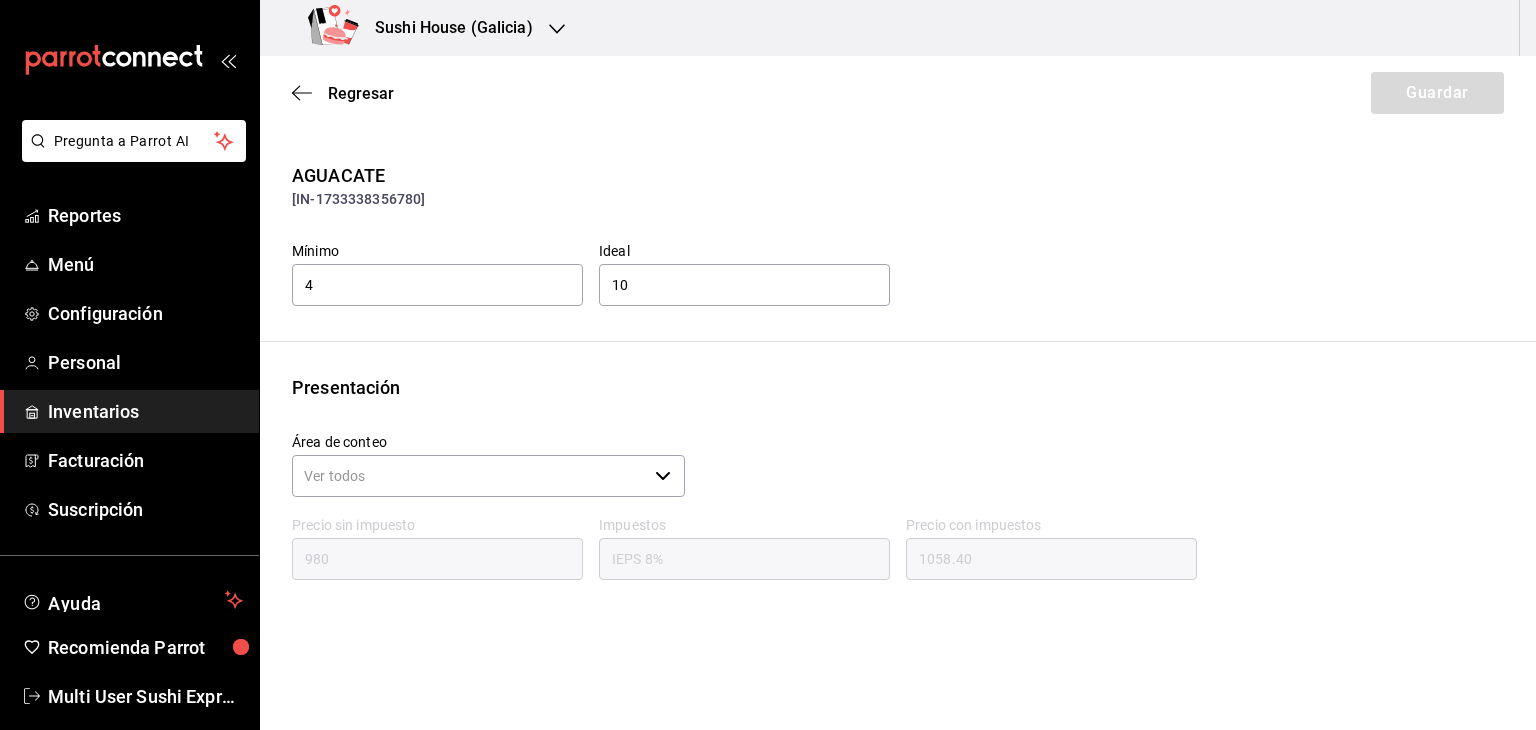 click 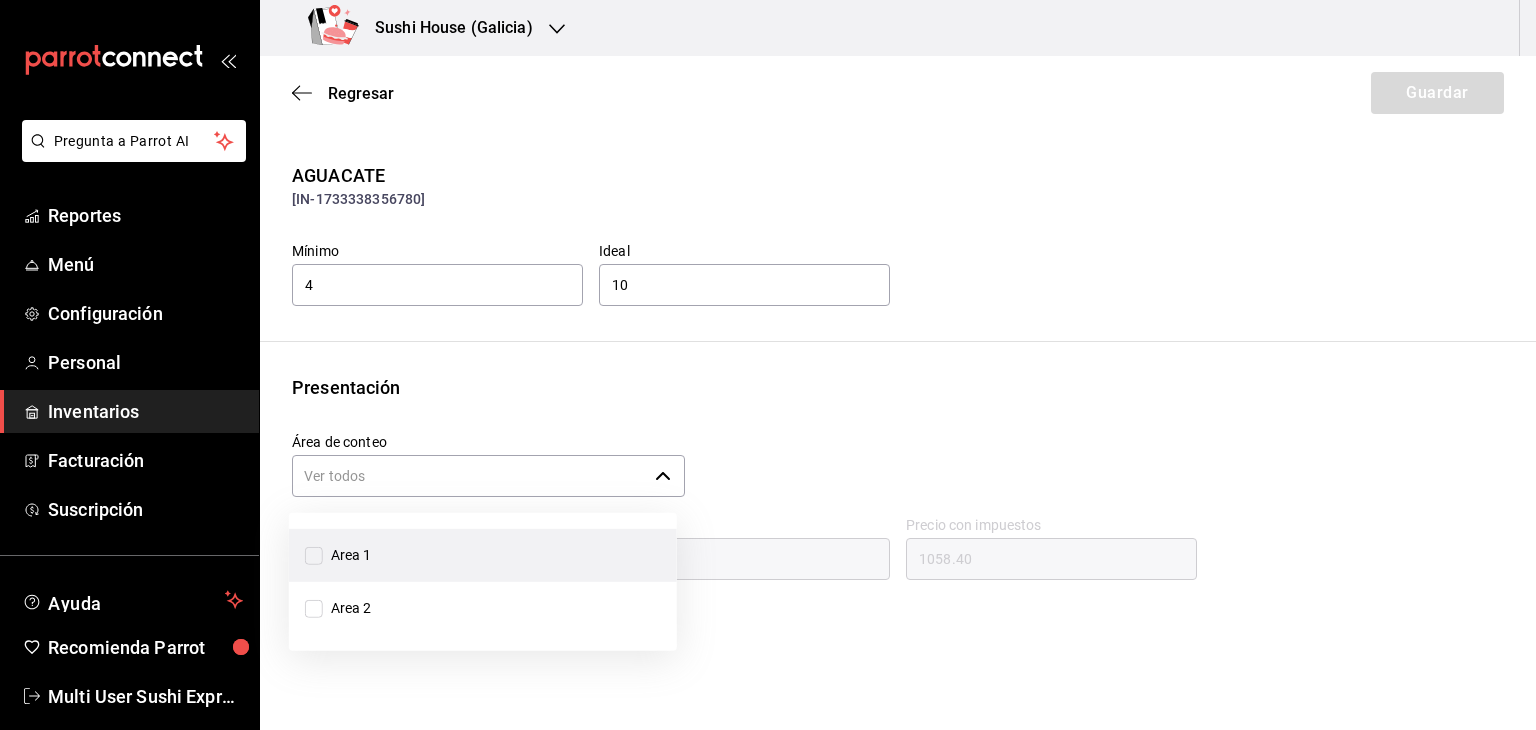 click on "Area 1" at bounding box center [314, 555] 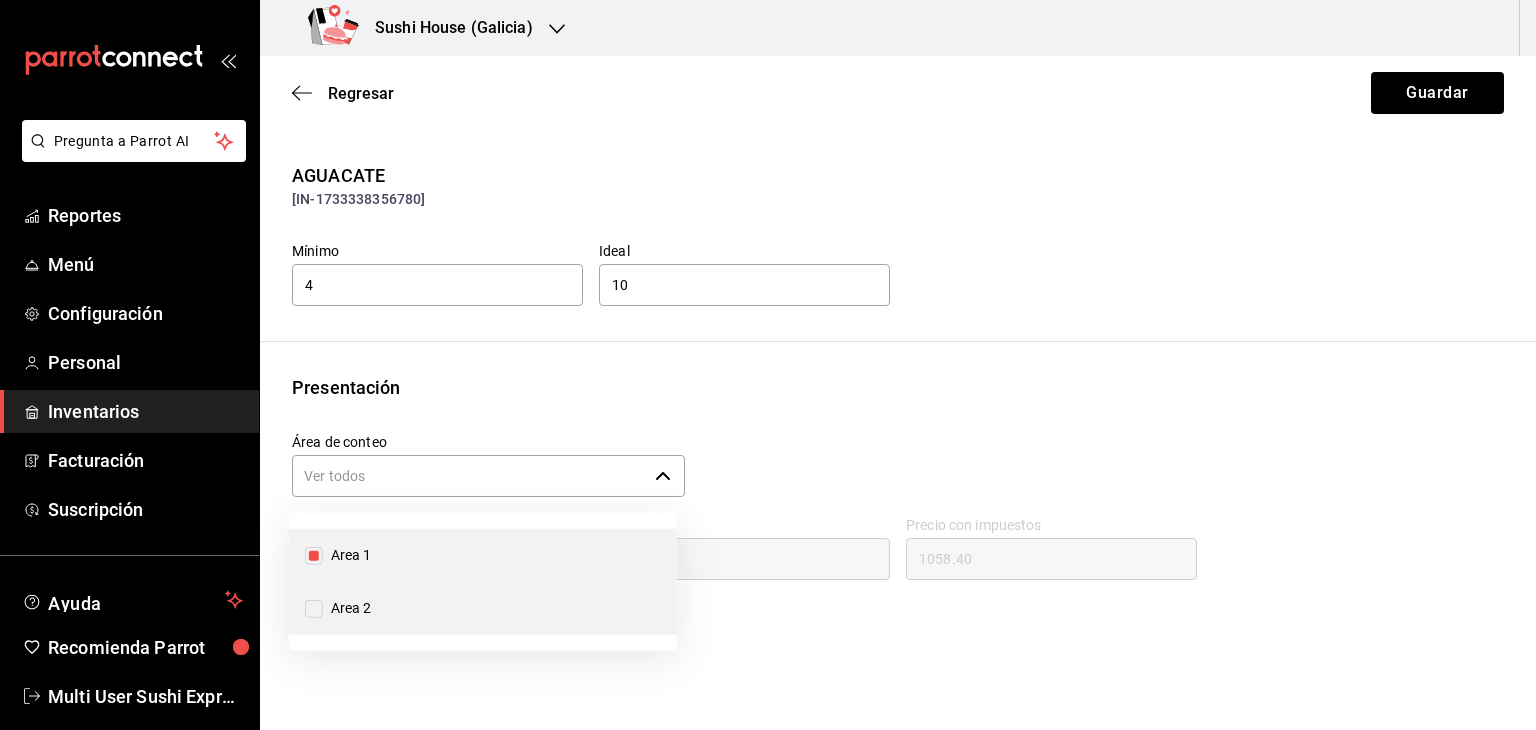 click on "Area 2" at bounding box center (314, 608) 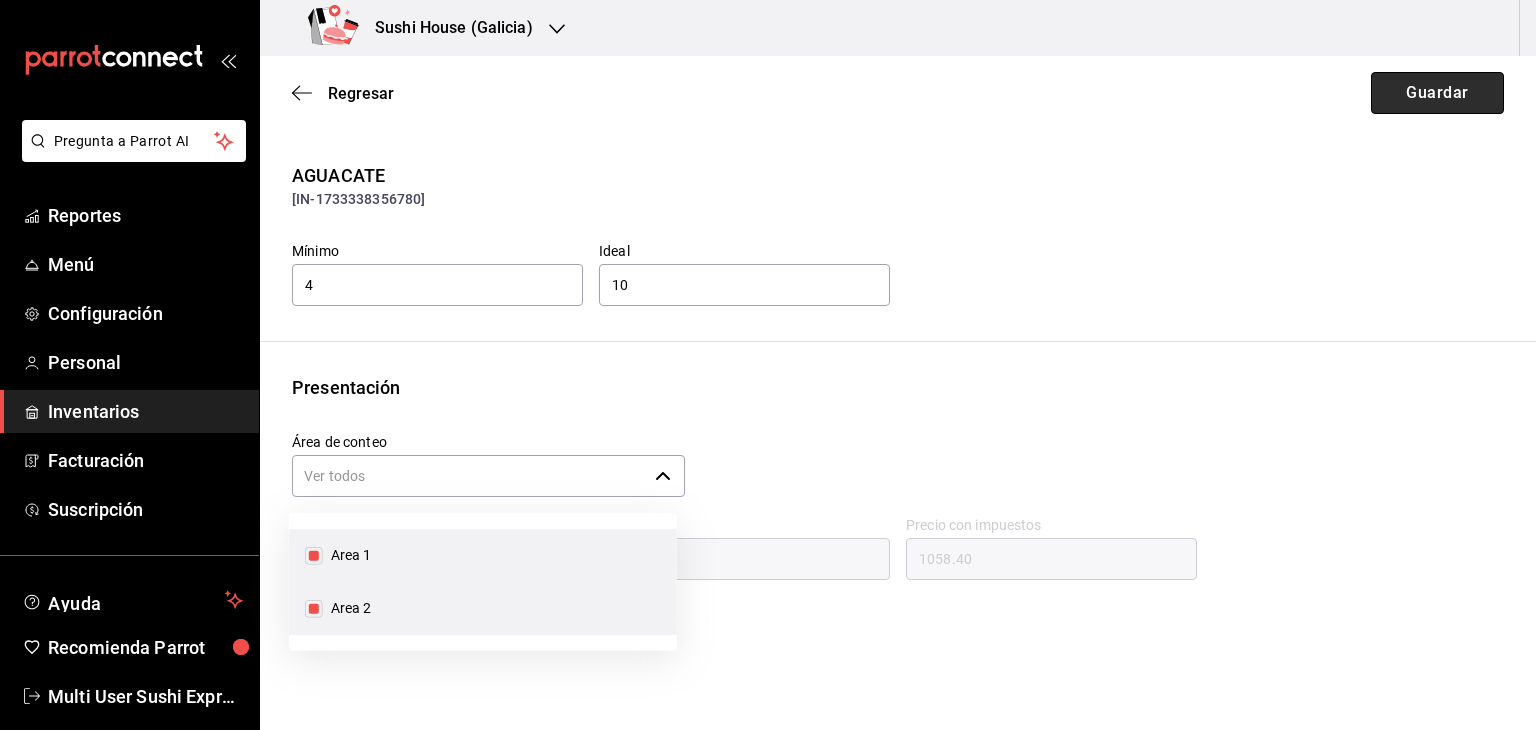 click on "Guardar" at bounding box center (1437, 93) 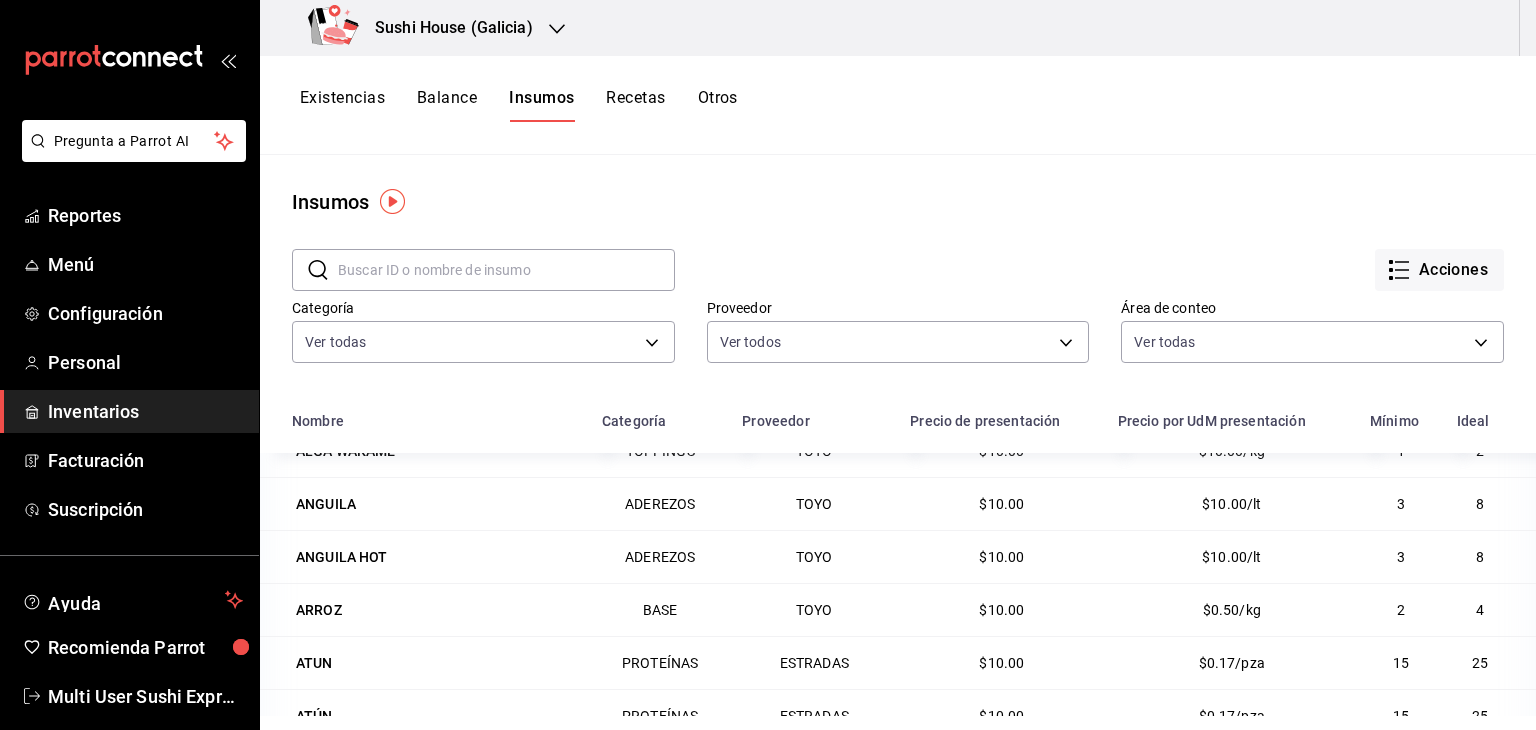 scroll, scrollTop: 206, scrollLeft: 0, axis: vertical 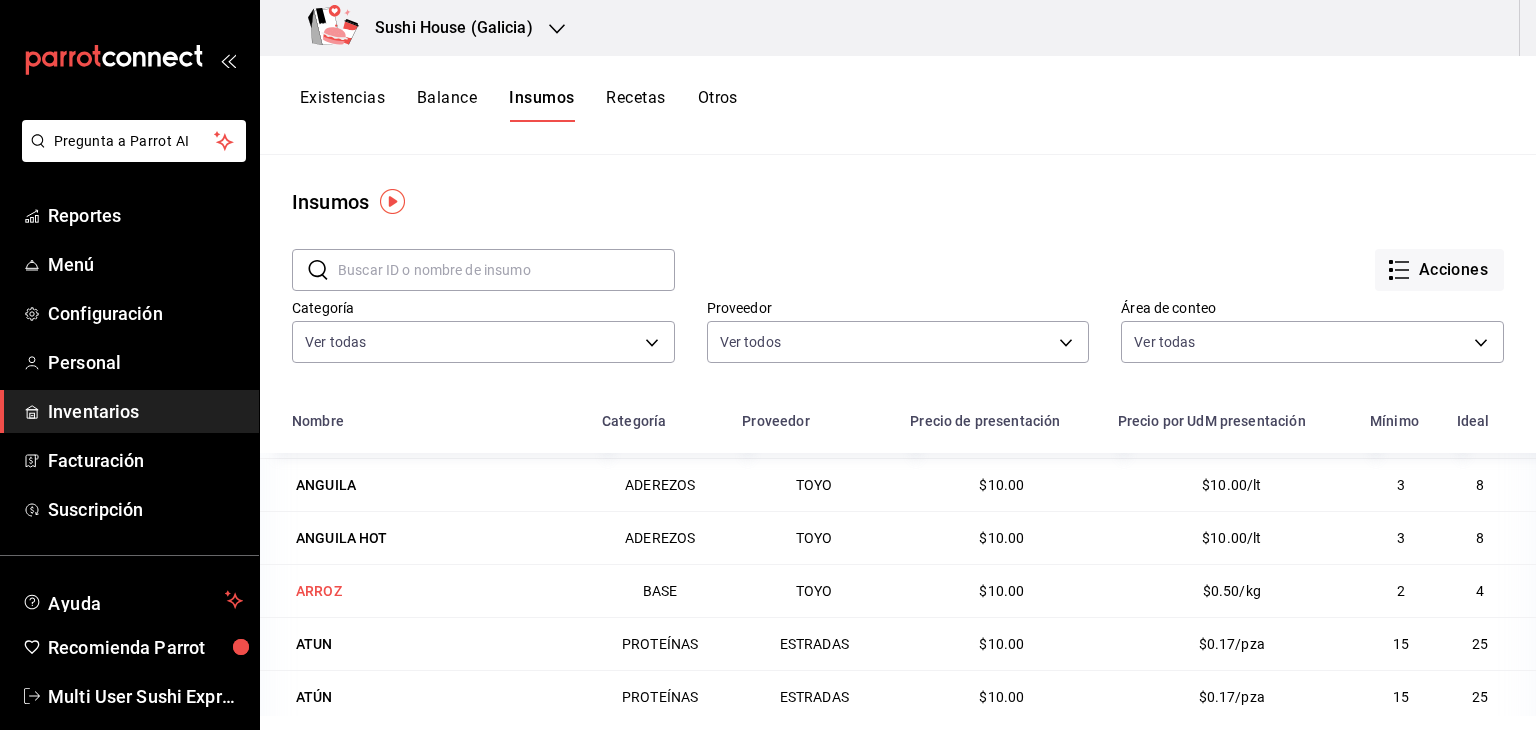 click on "ARROZ" at bounding box center [319, 591] 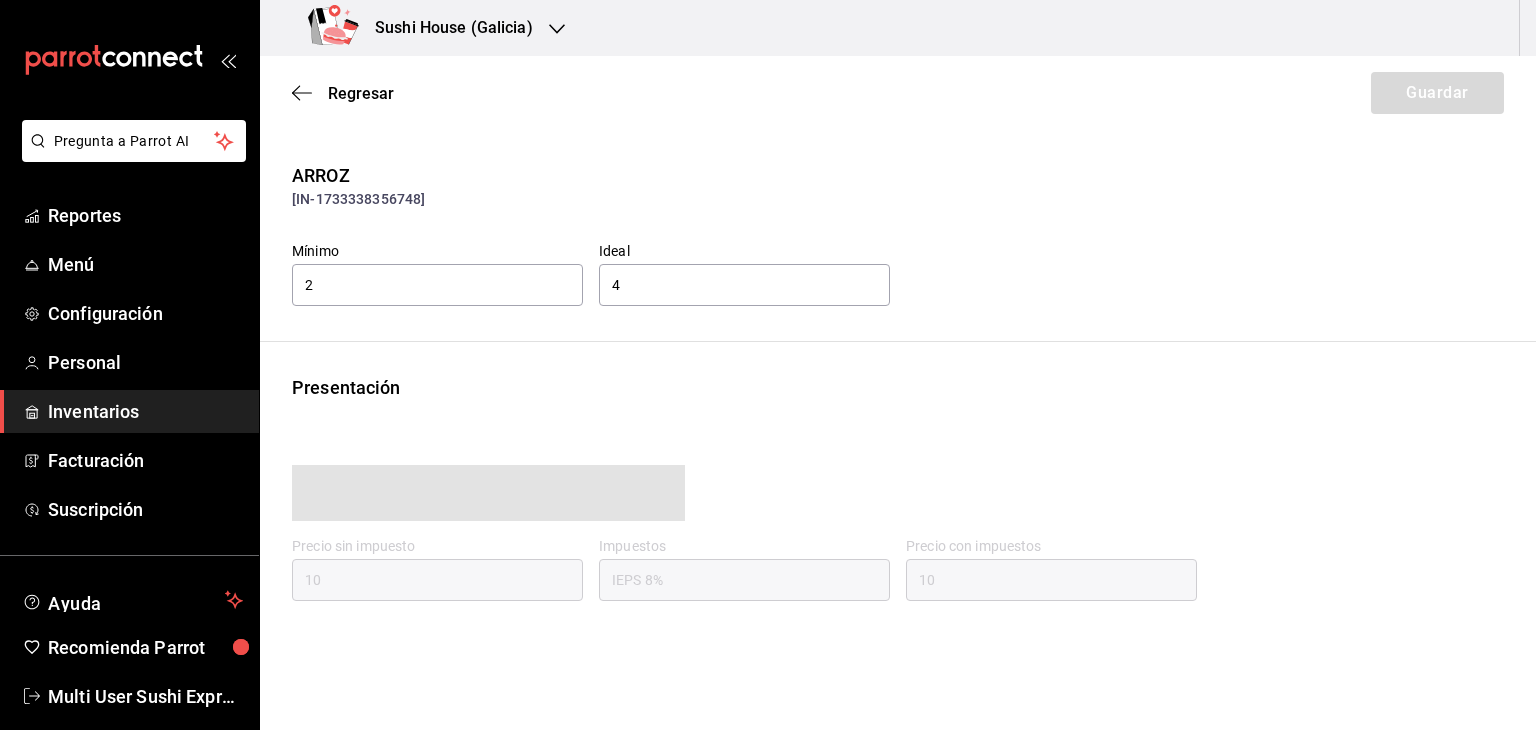type on "10.80" 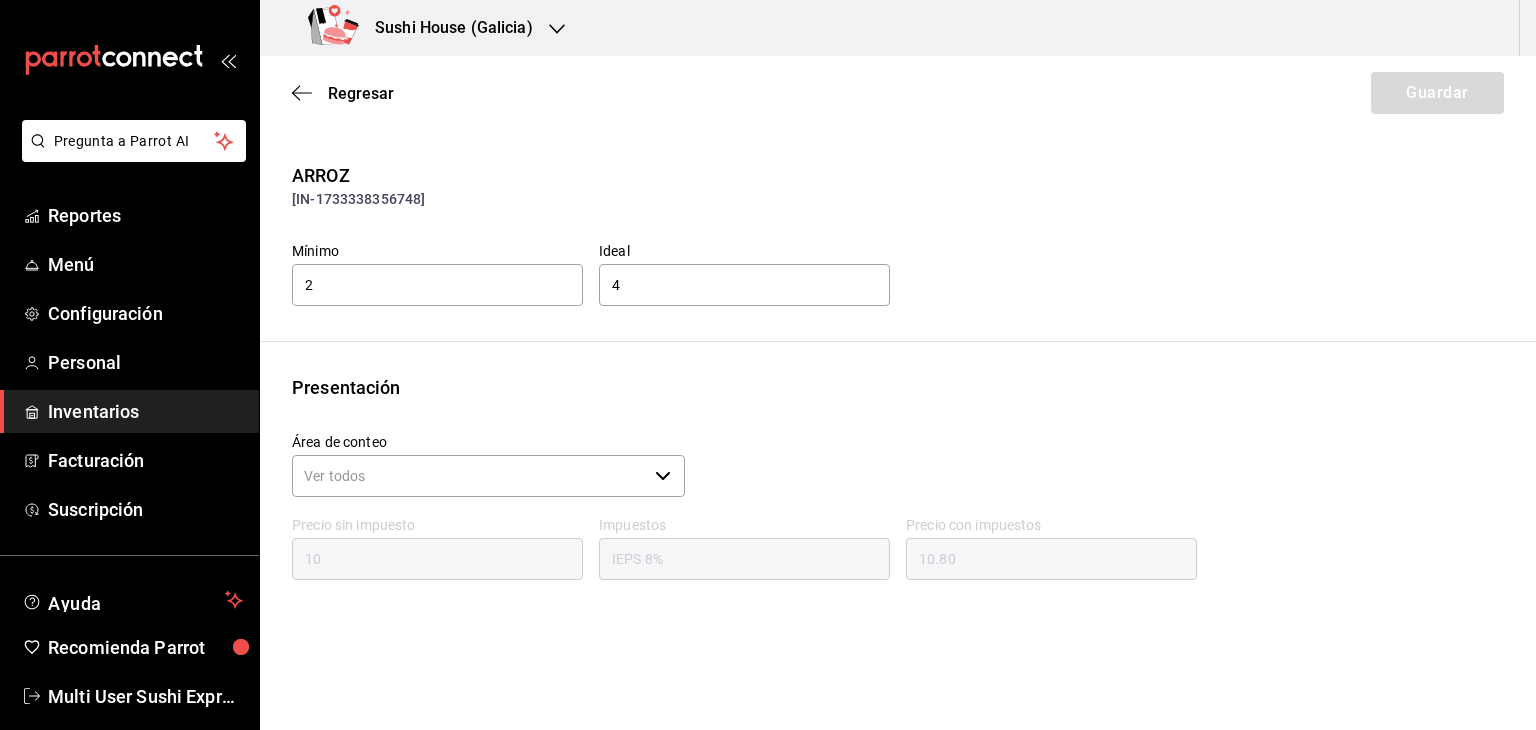 click 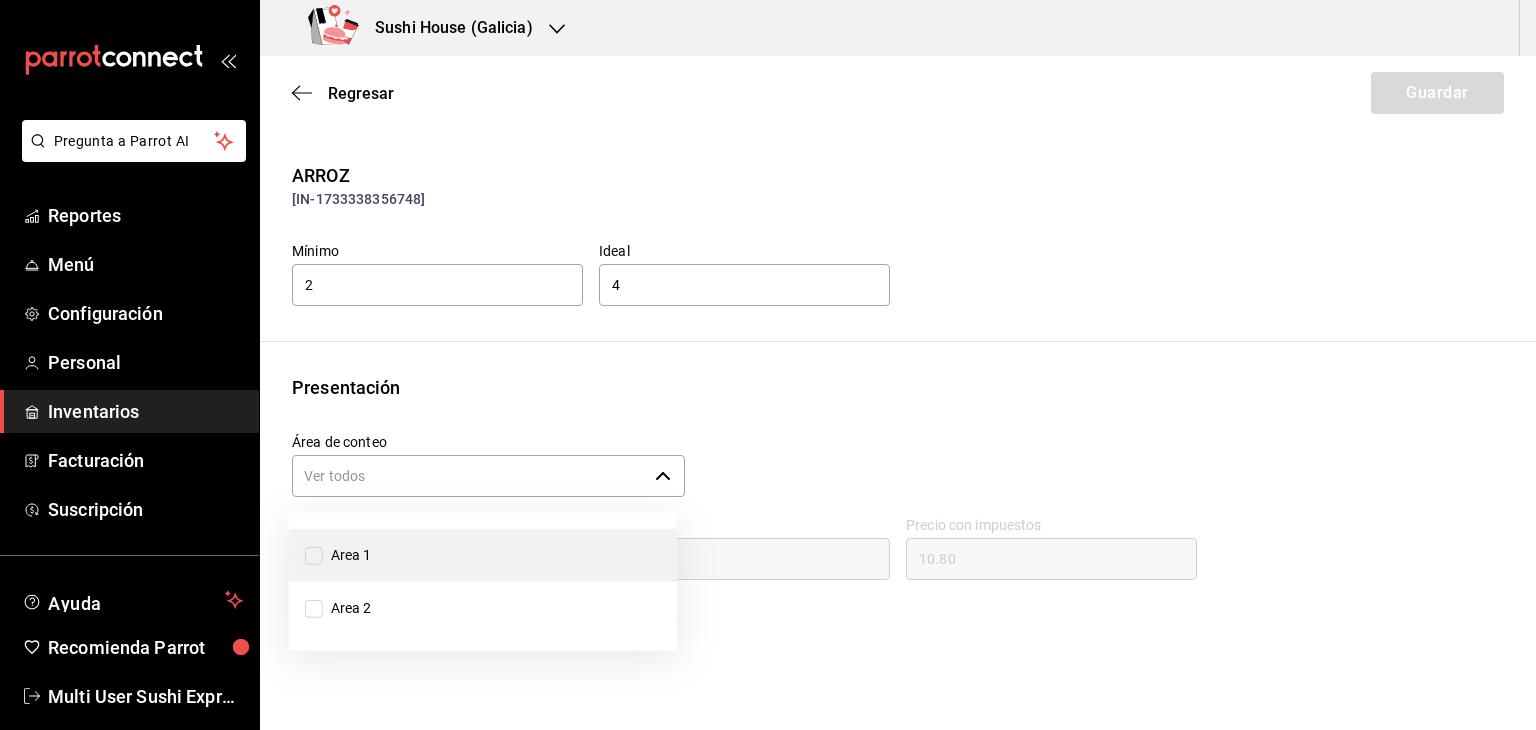 click on "Area 1" at bounding box center [314, 555] 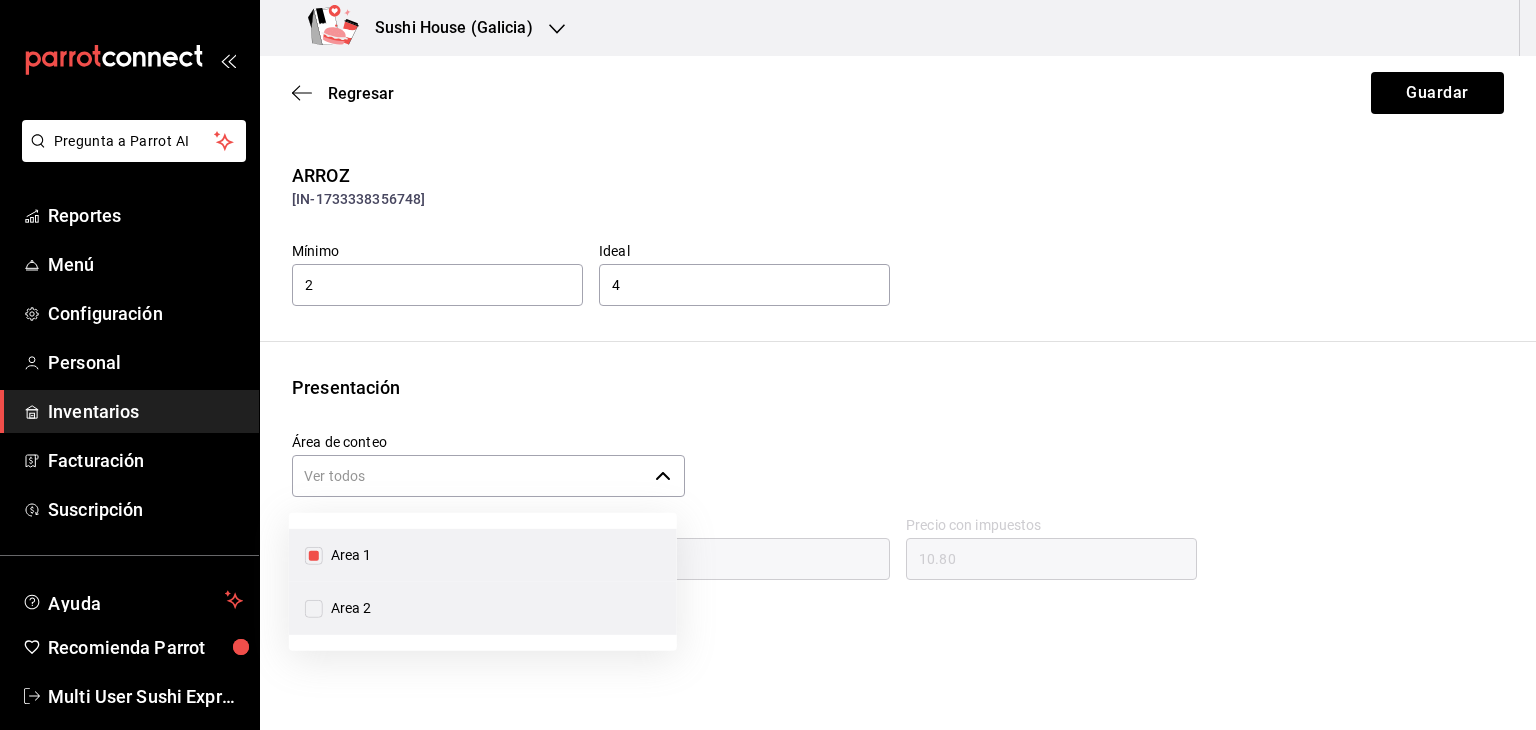 click on "Area 2" at bounding box center (314, 608) 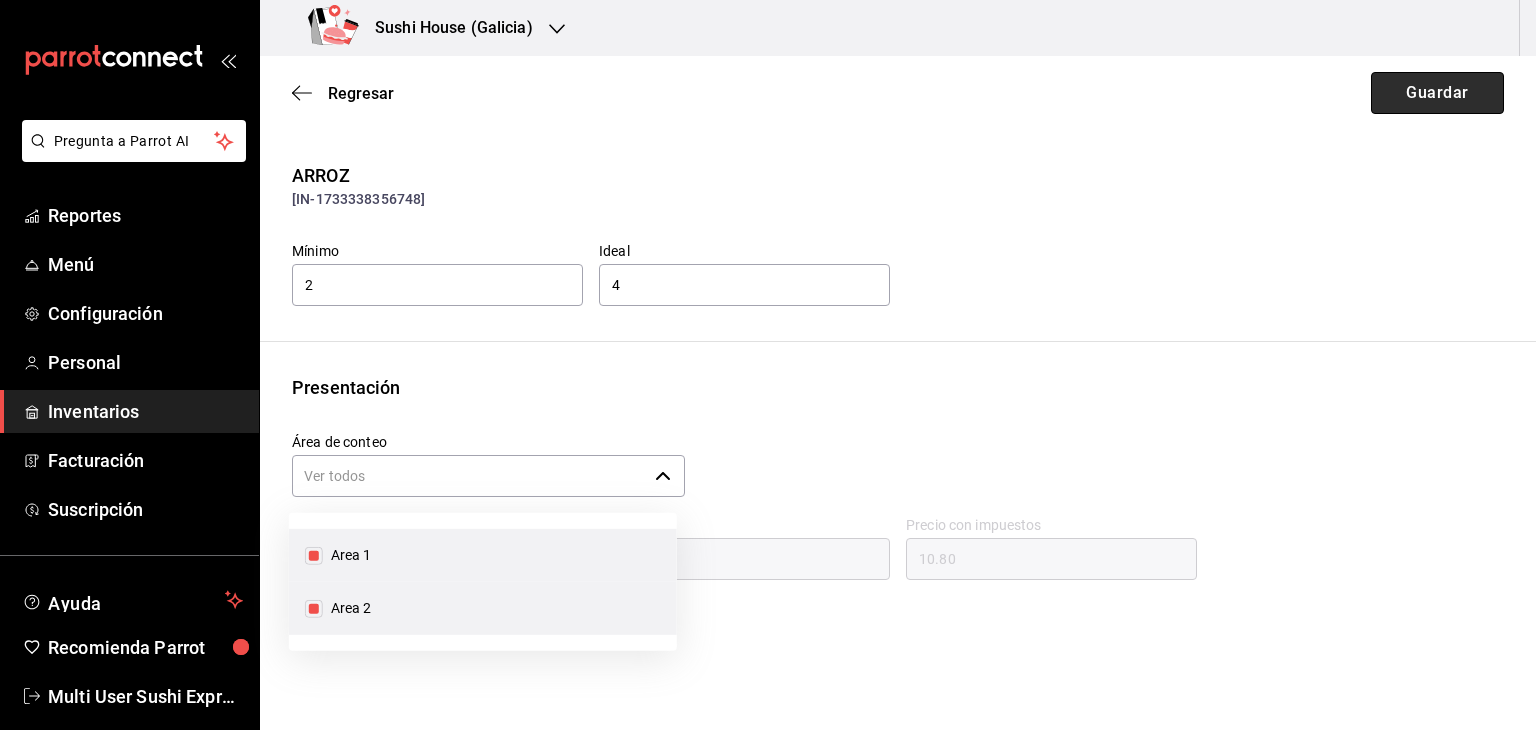 click on "Guardar" at bounding box center (1437, 93) 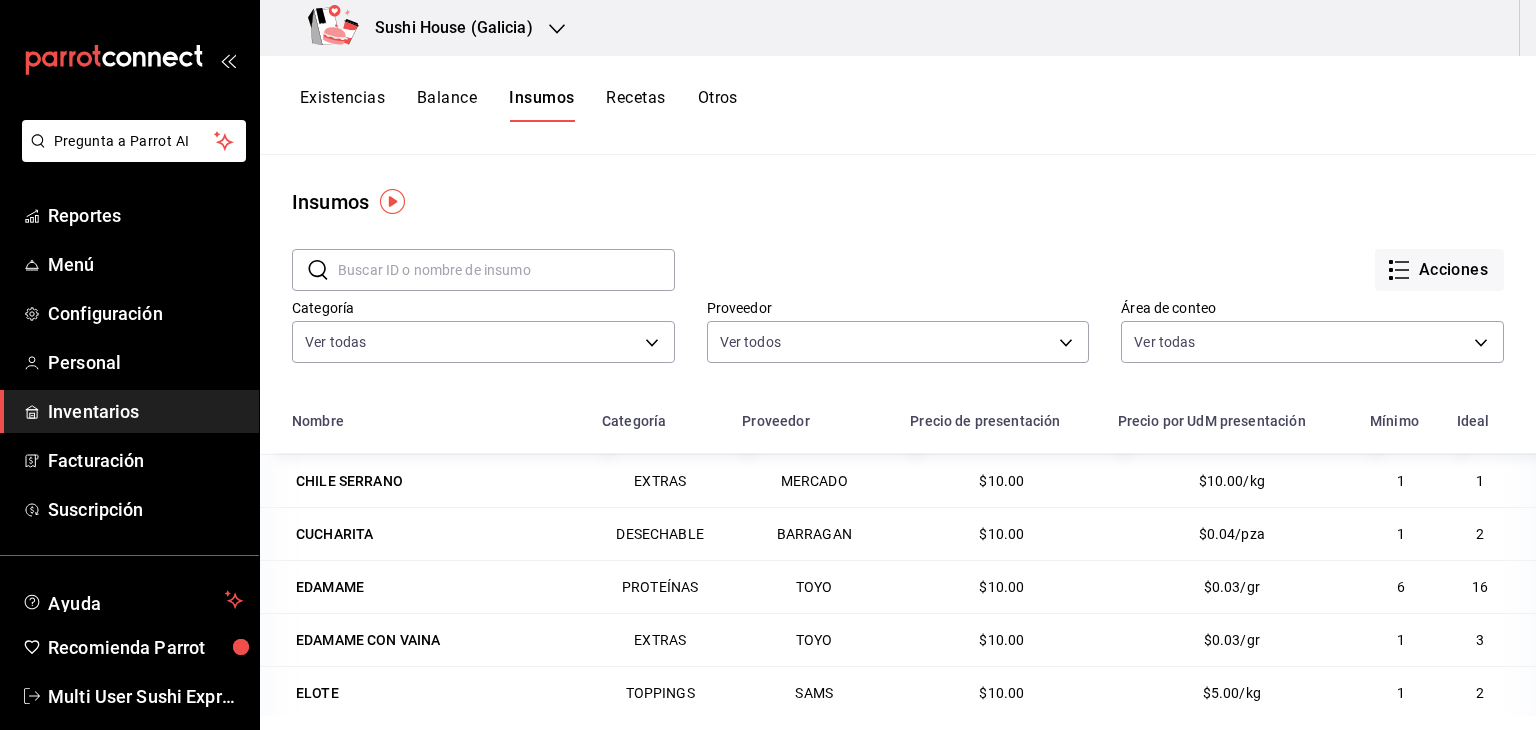 scroll, scrollTop: 1166, scrollLeft: 0, axis: vertical 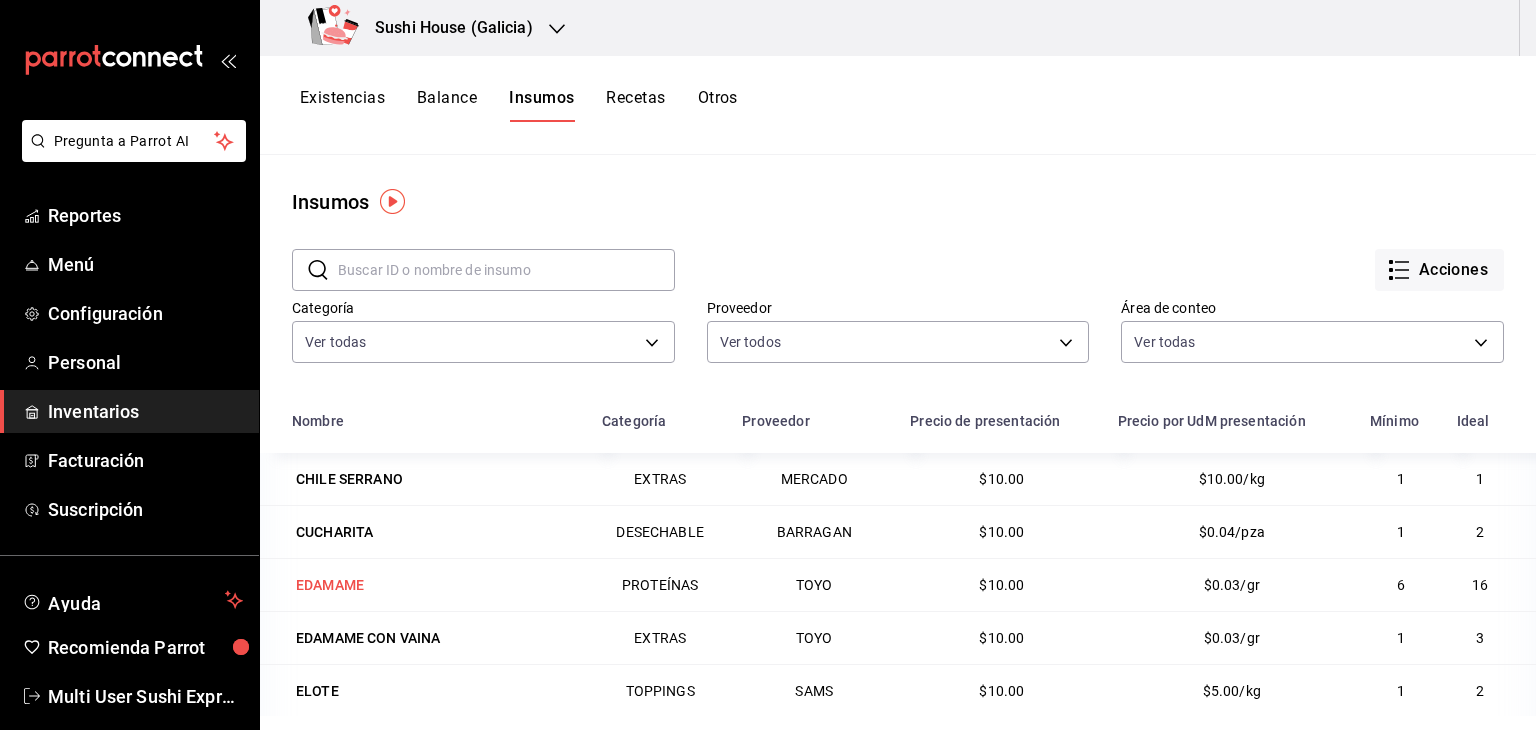 click on "EDAMAME" at bounding box center [330, 585] 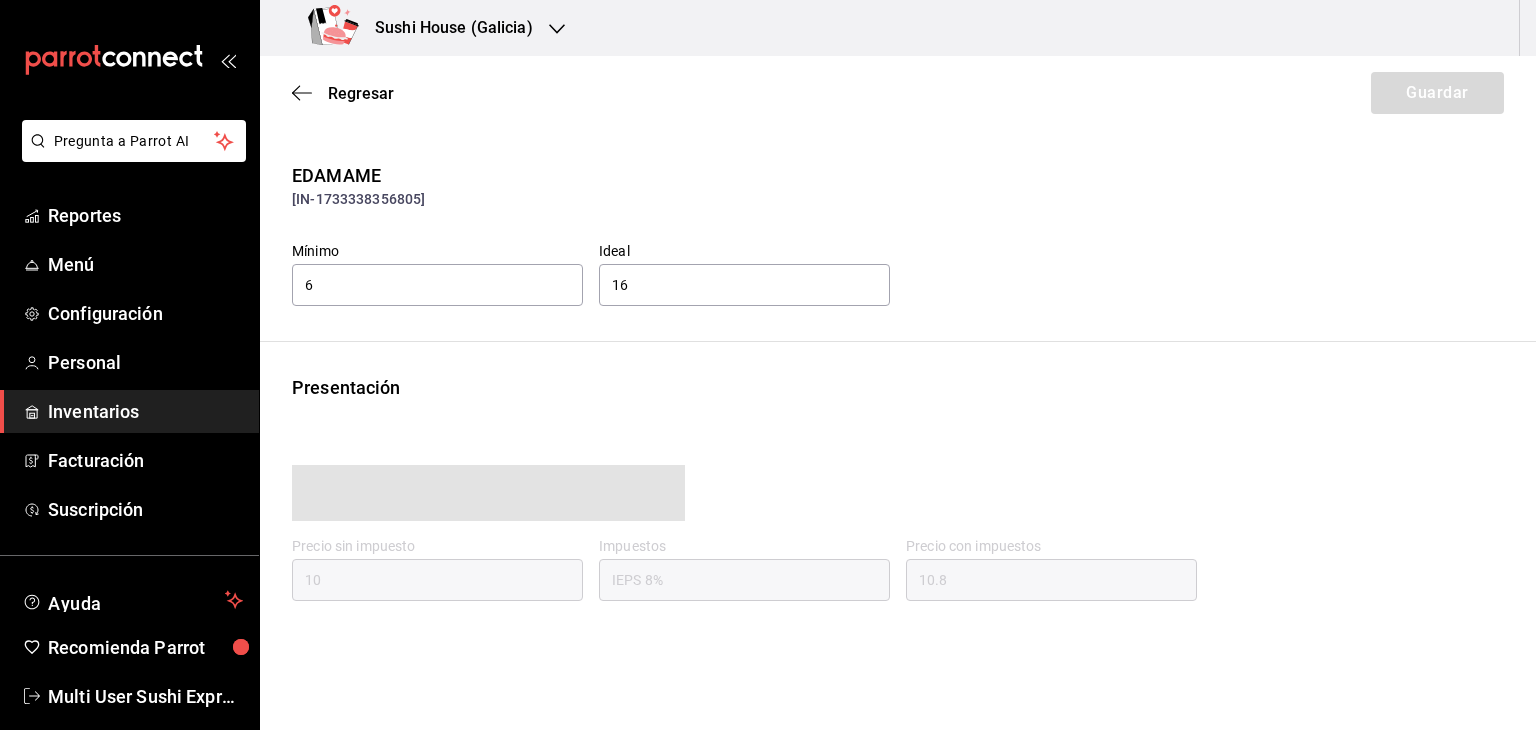 type on "10.80" 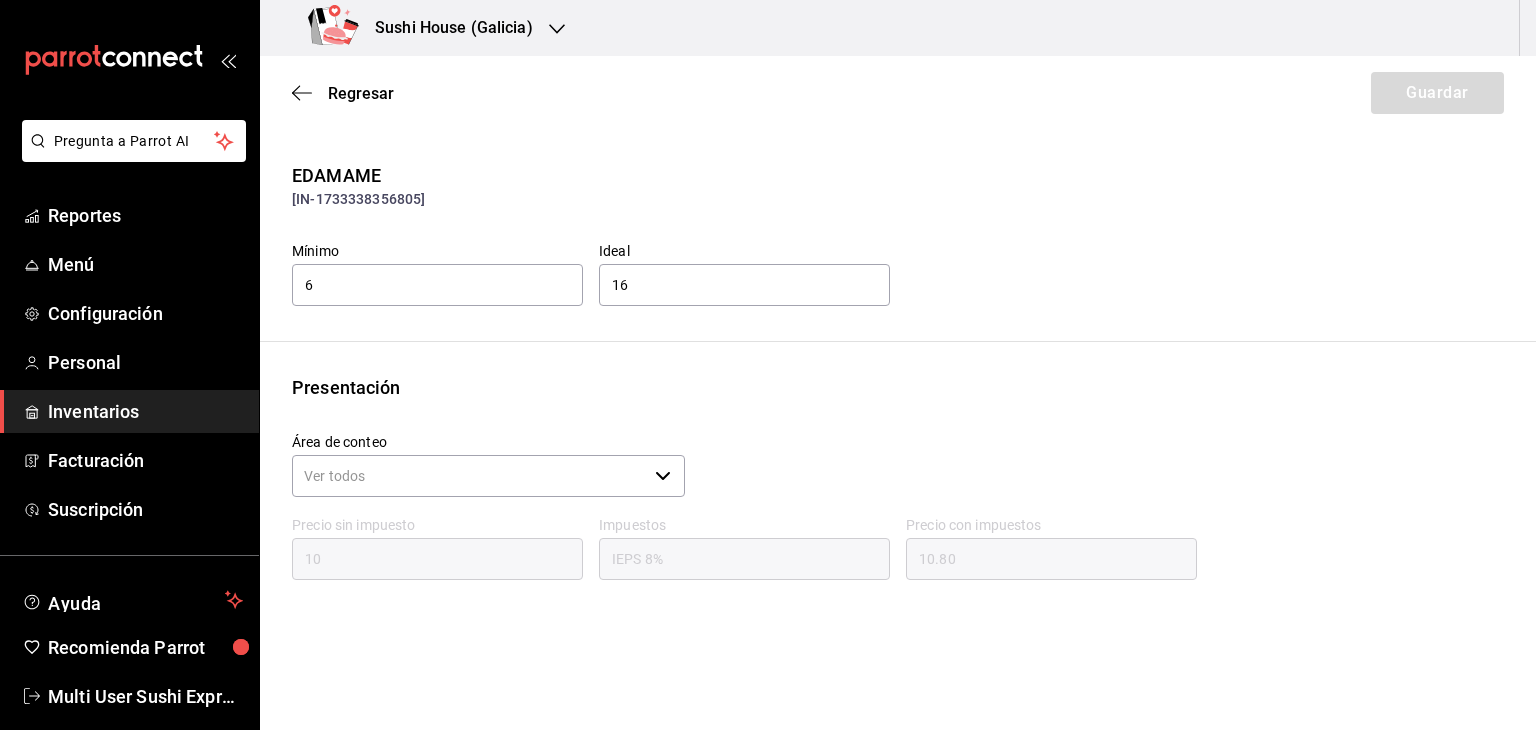click 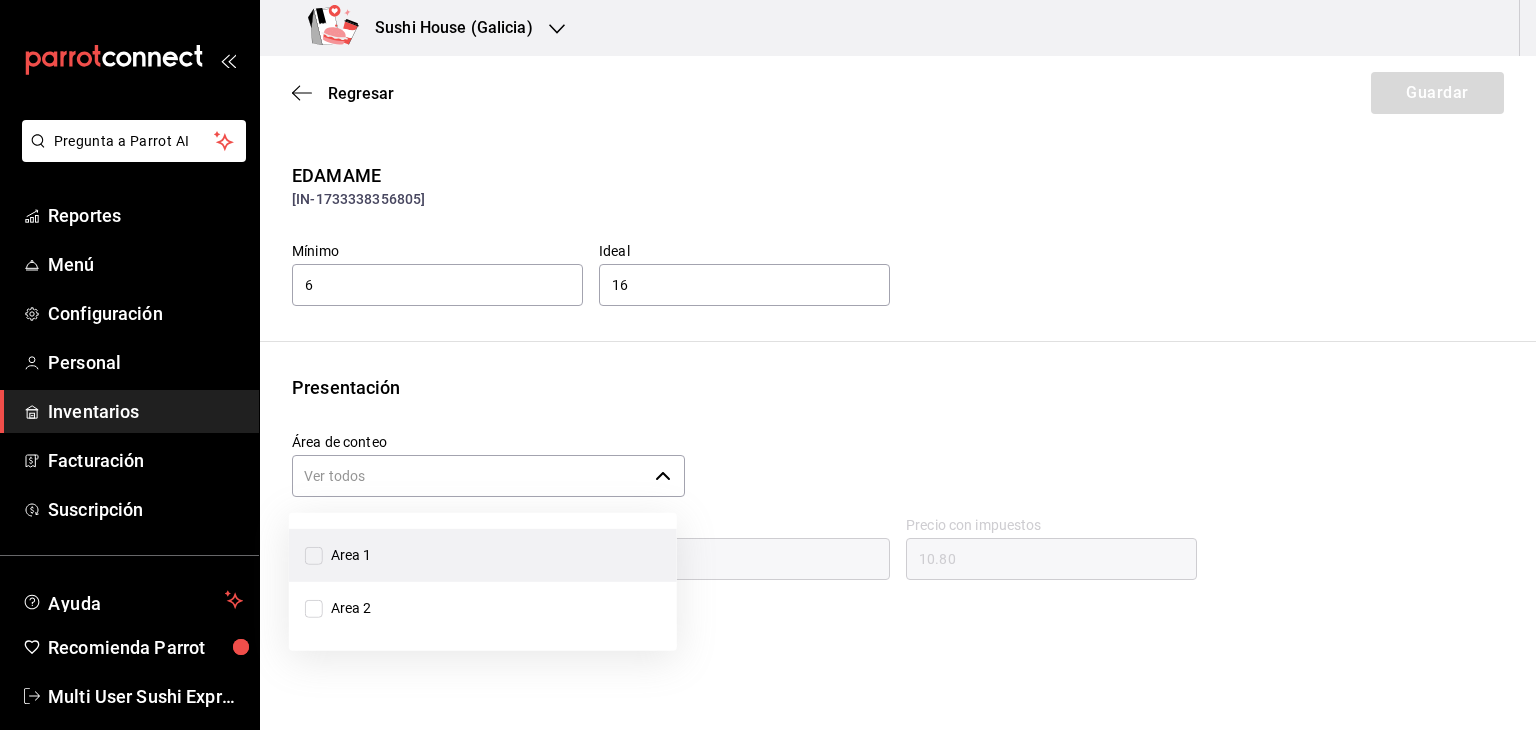 click on "Area 1" at bounding box center [314, 555] 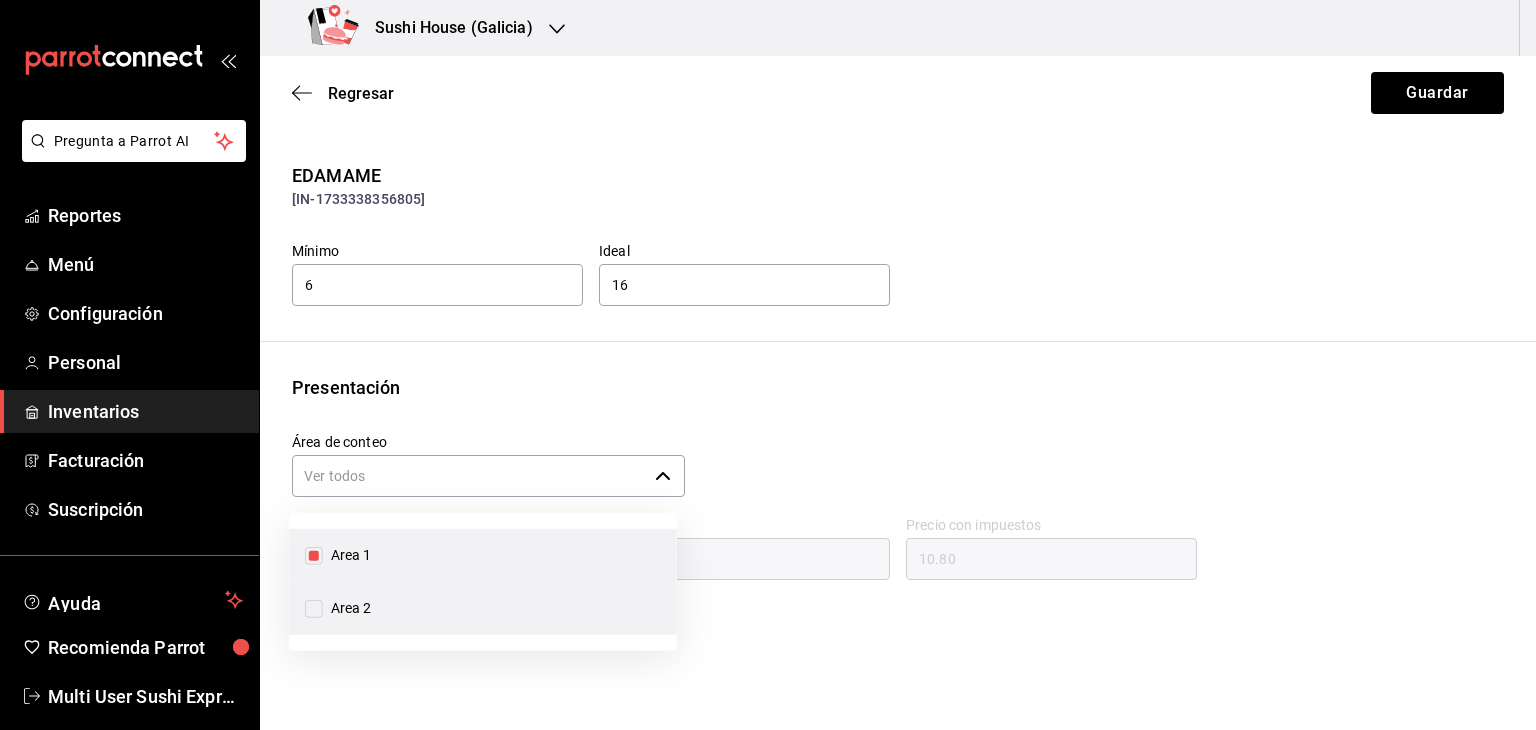 click on "Area 2" at bounding box center (314, 608) 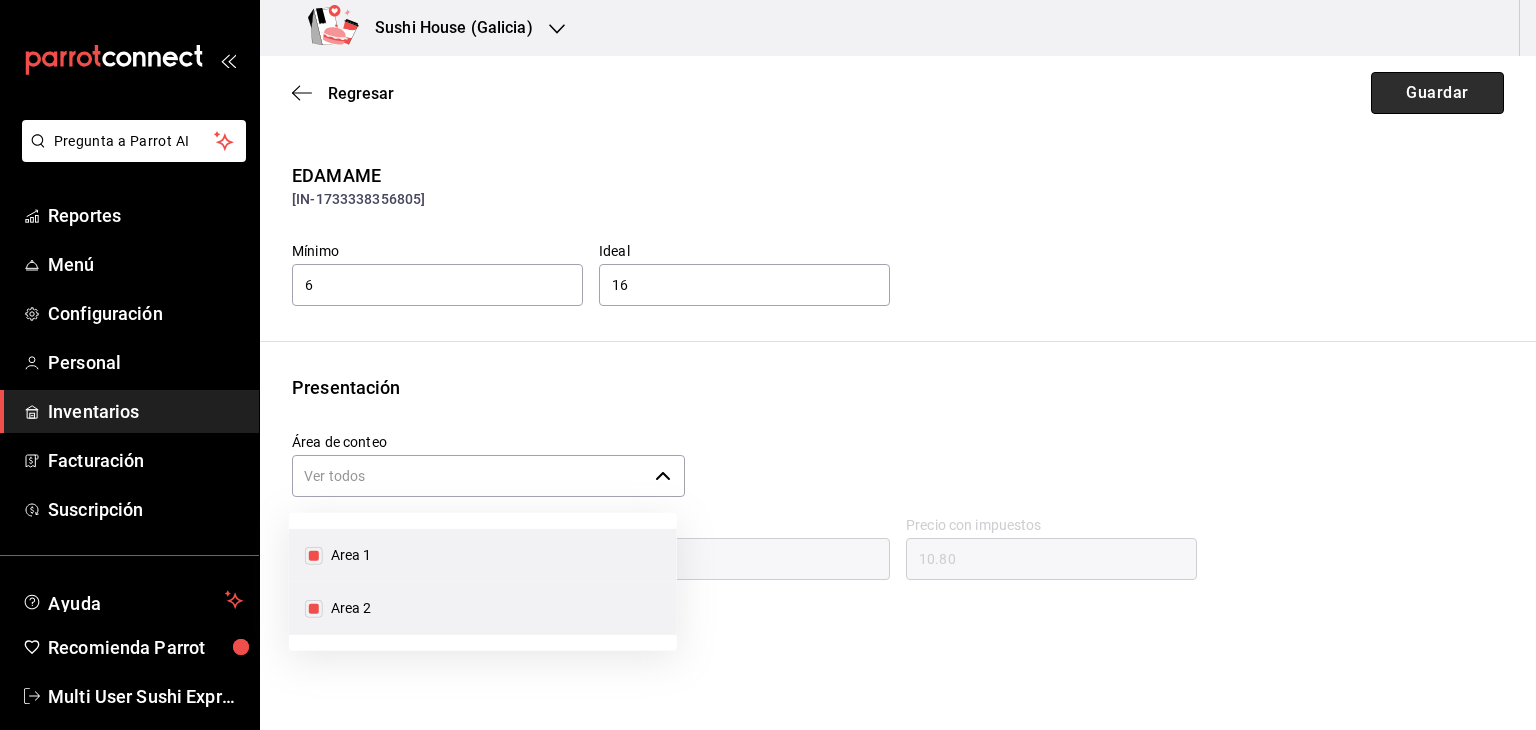 click on "Guardar" at bounding box center [1437, 93] 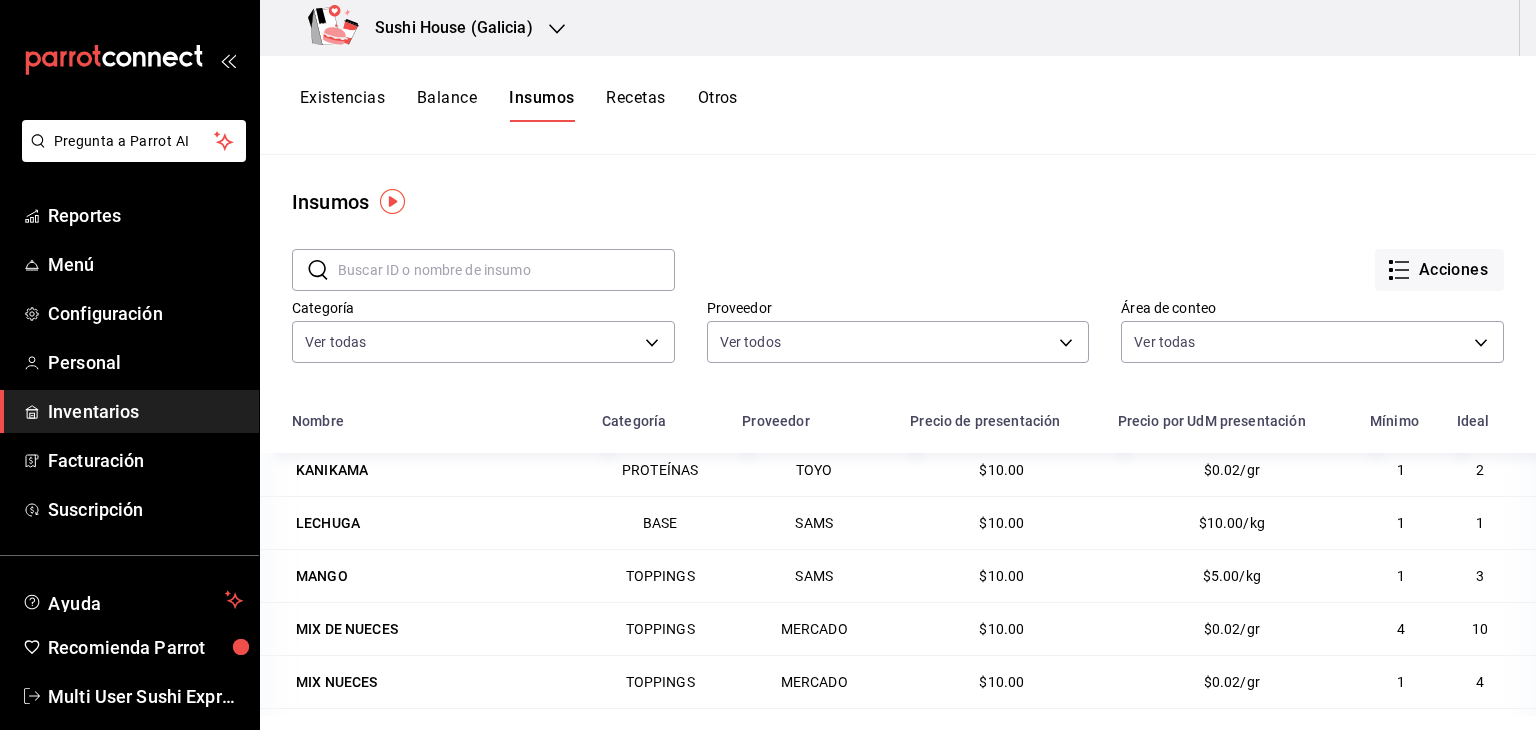 scroll, scrollTop: 2032, scrollLeft: 0, axis: vertical 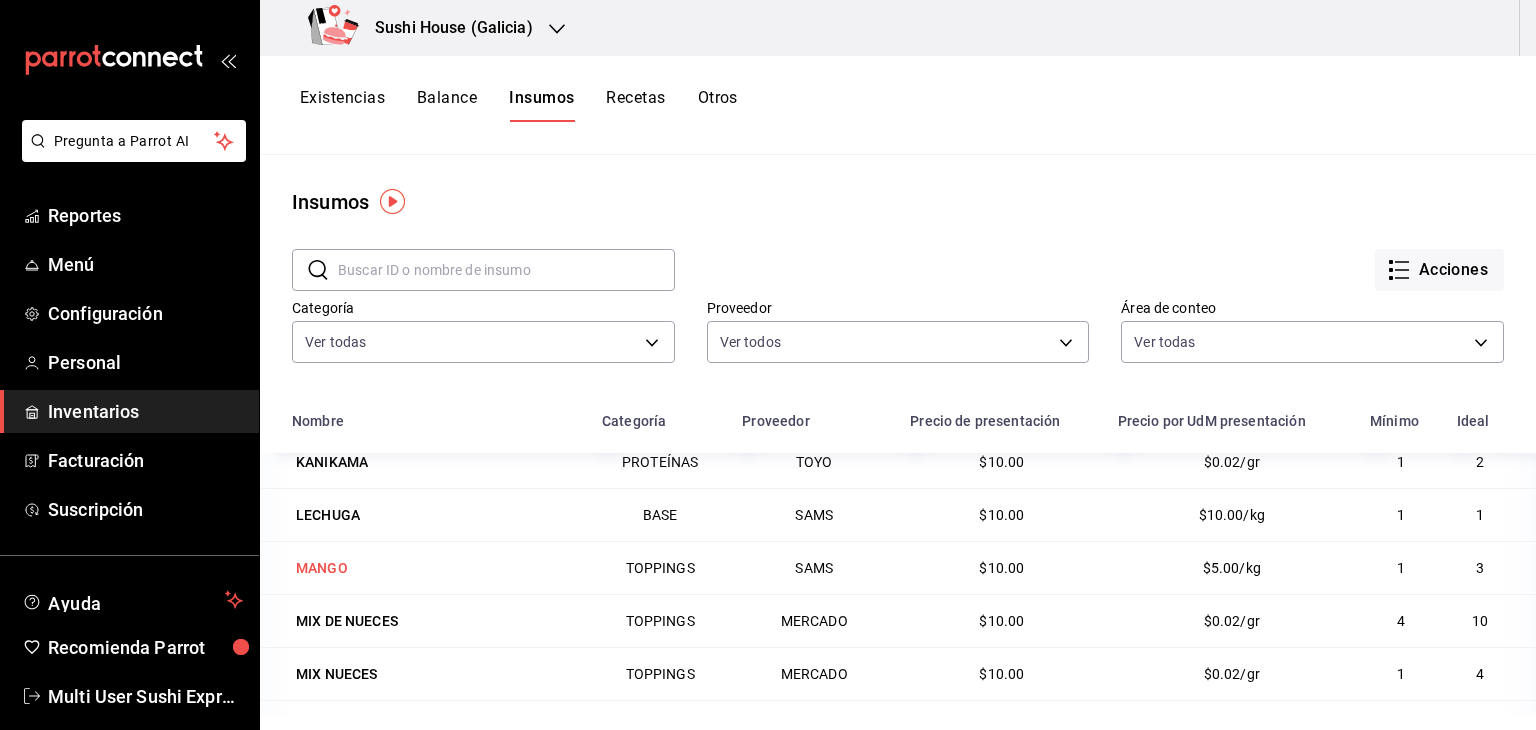 click on "MANGO" at bounding box center (322, 568) 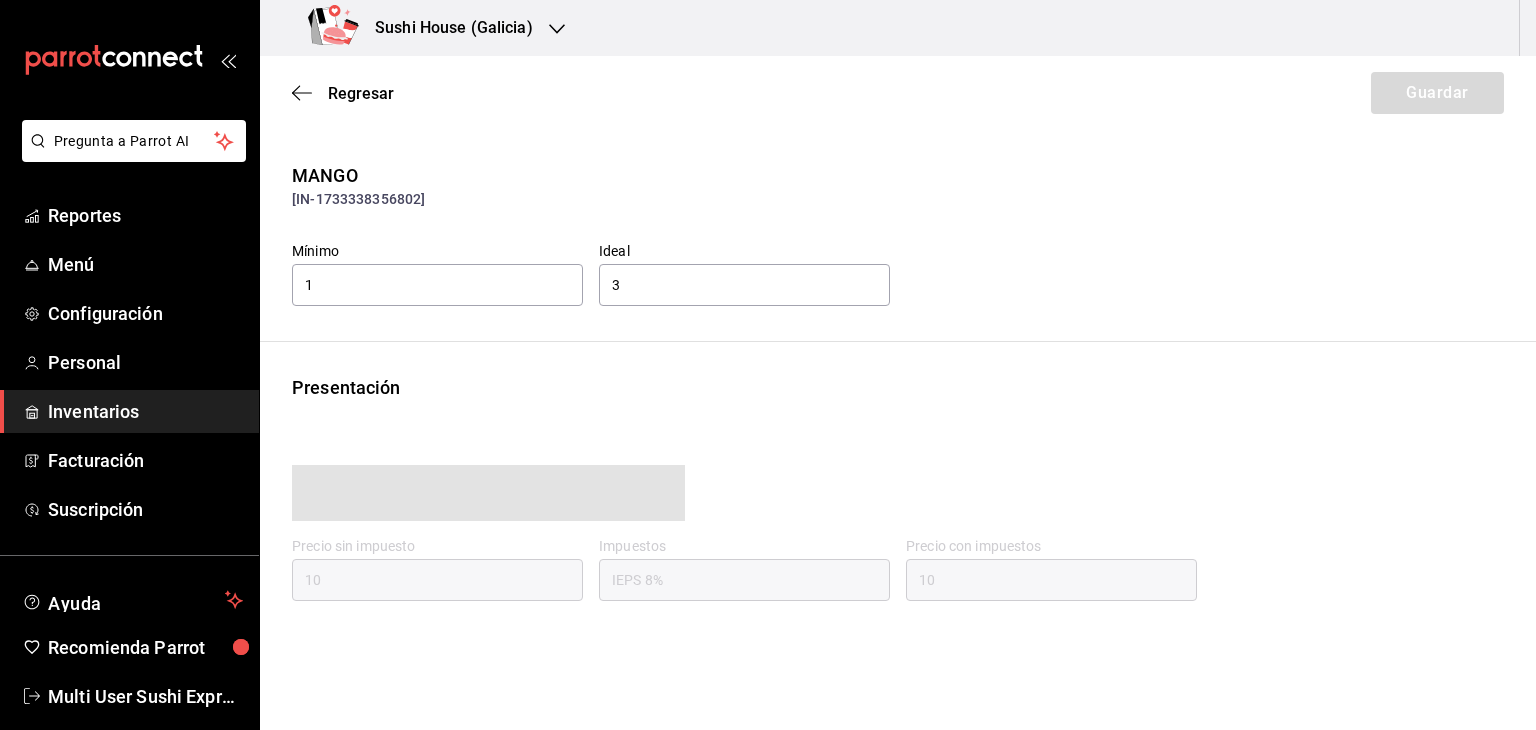 type on "10.80" 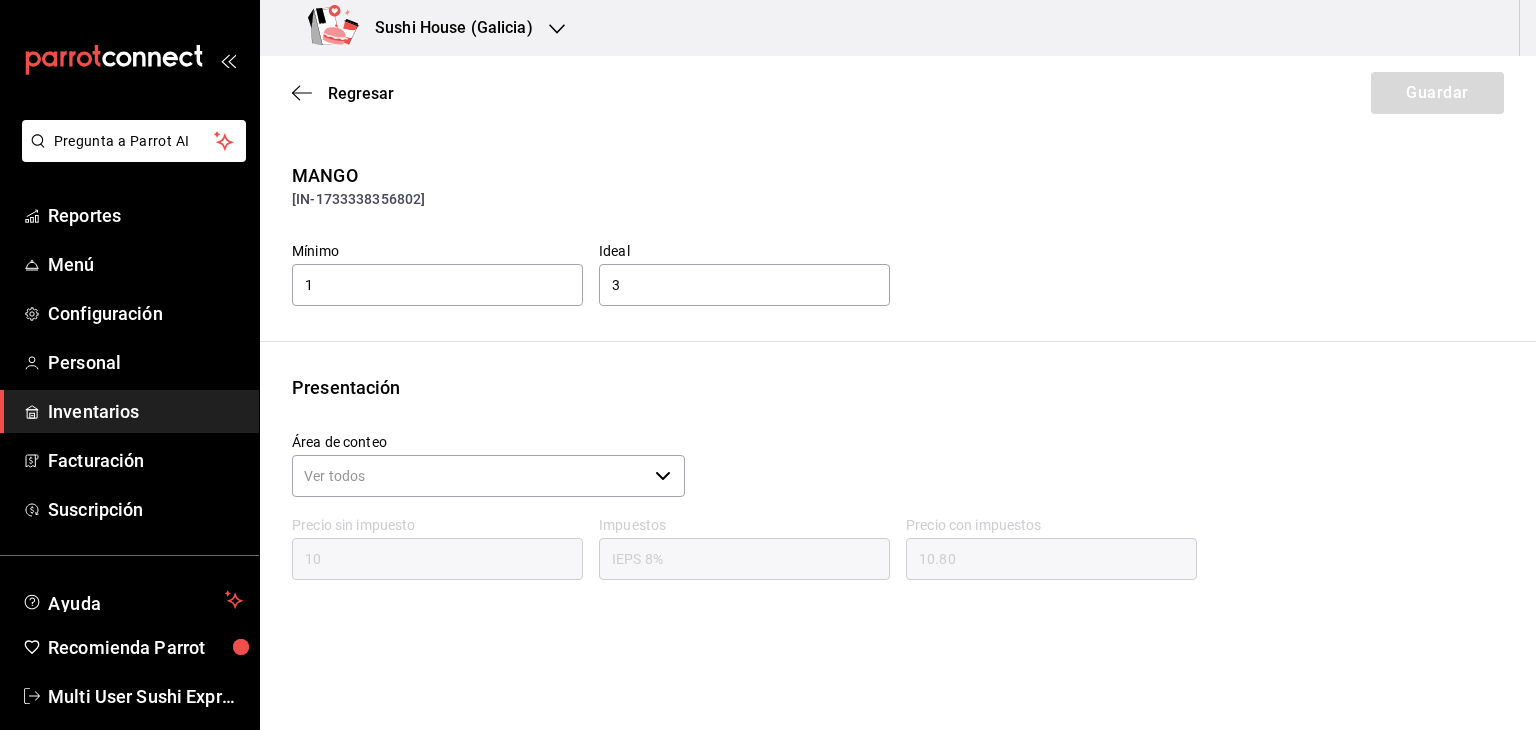 click 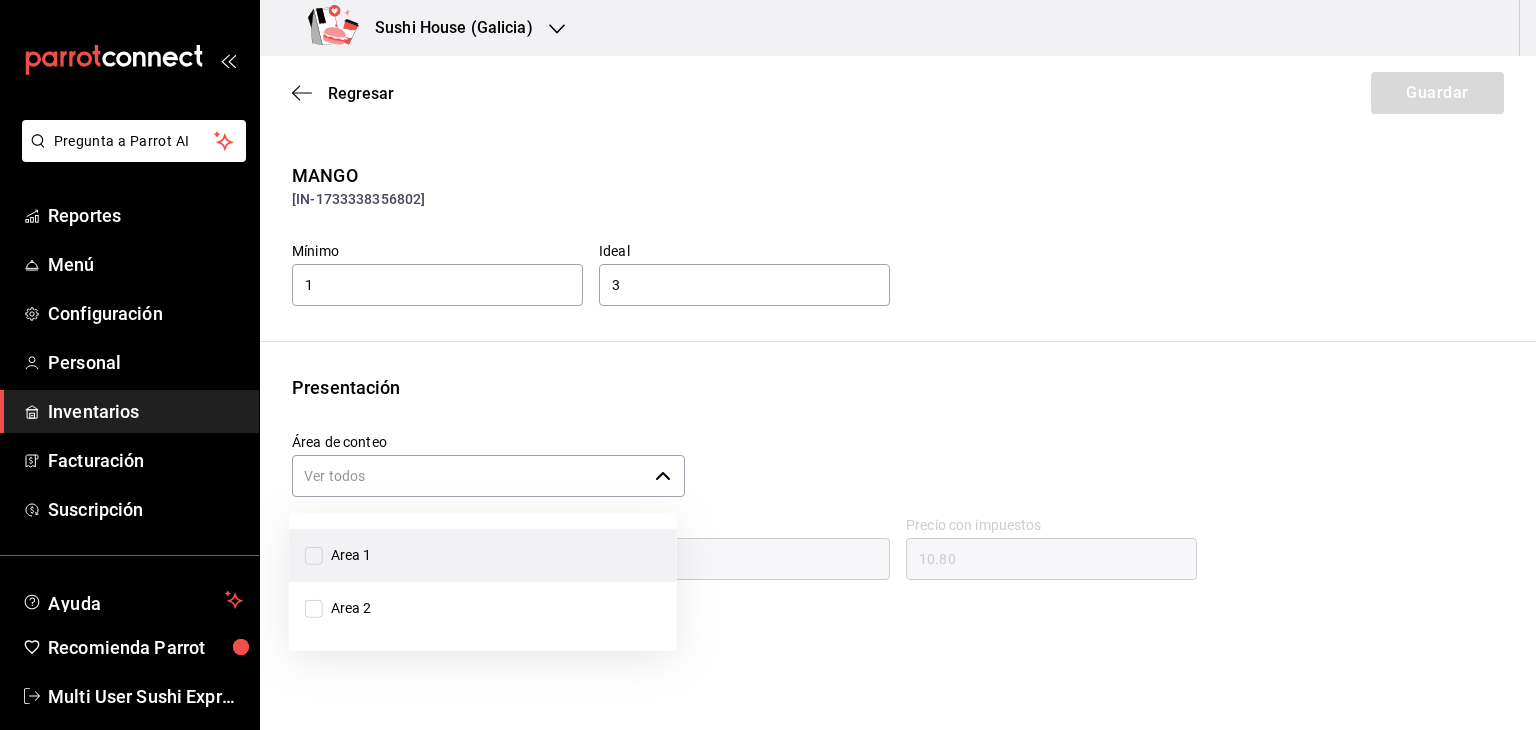 click on "Area 1" at bounding box center (314, 555) 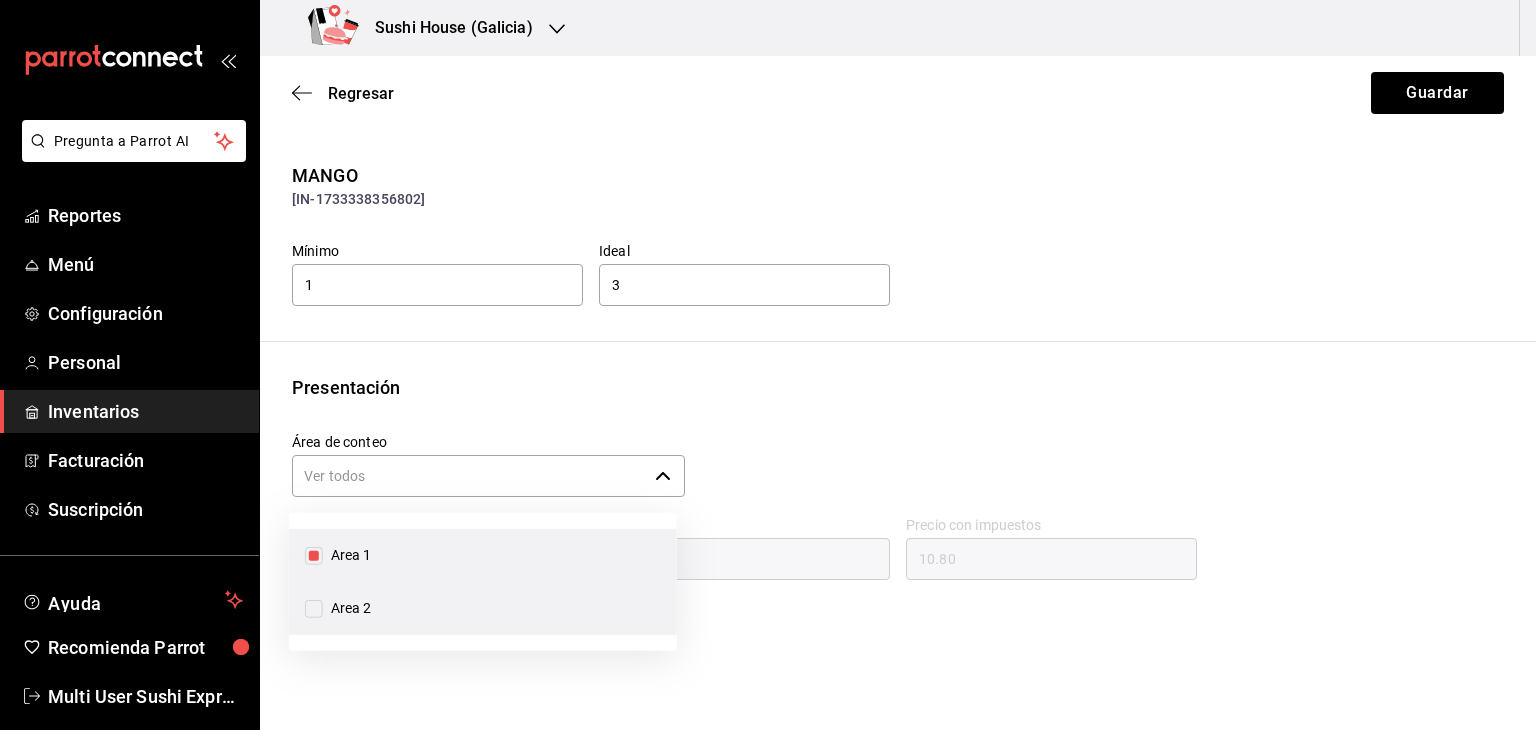 click on "Area 2" at bounding box center [314, 608] 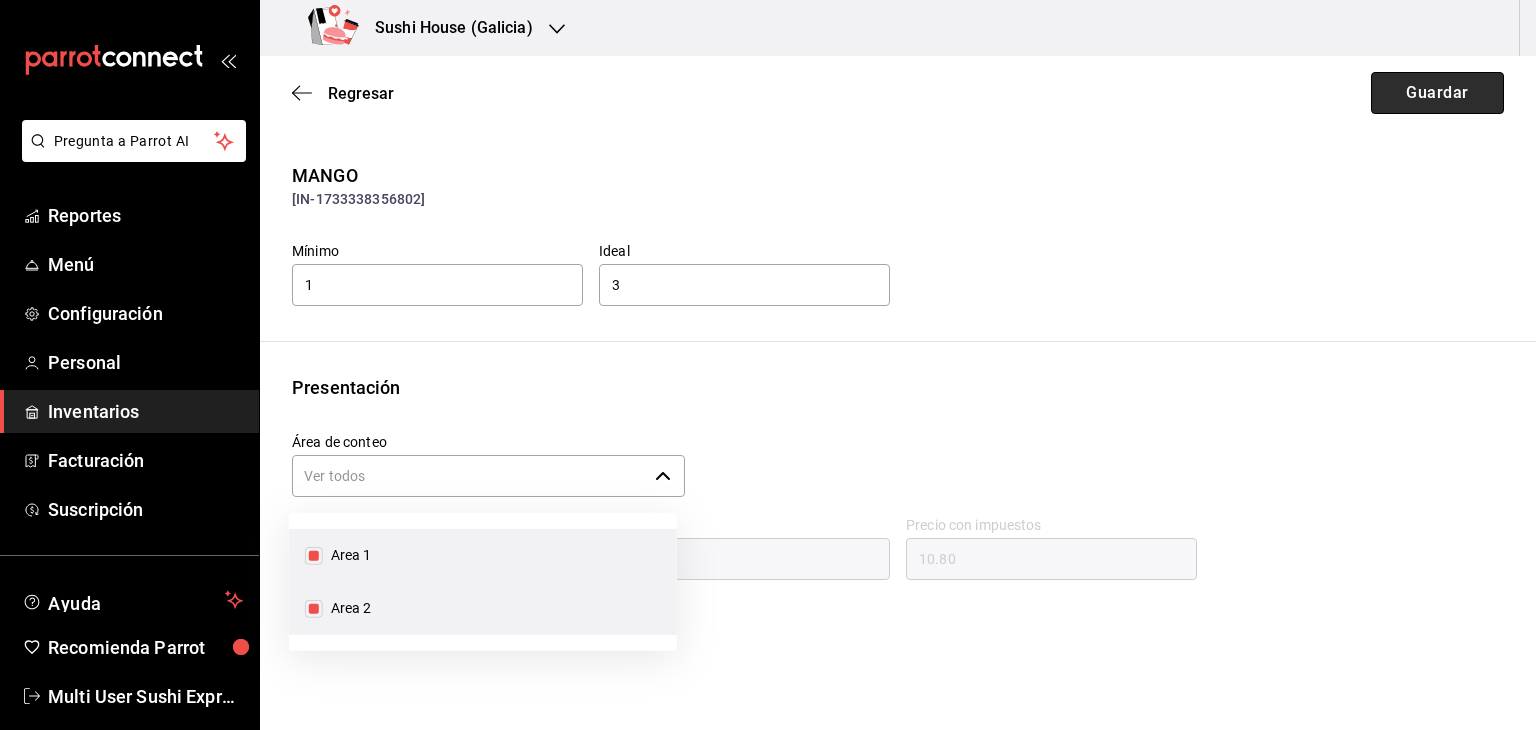 click on "Guardar" at bounding box center (1437, 93) 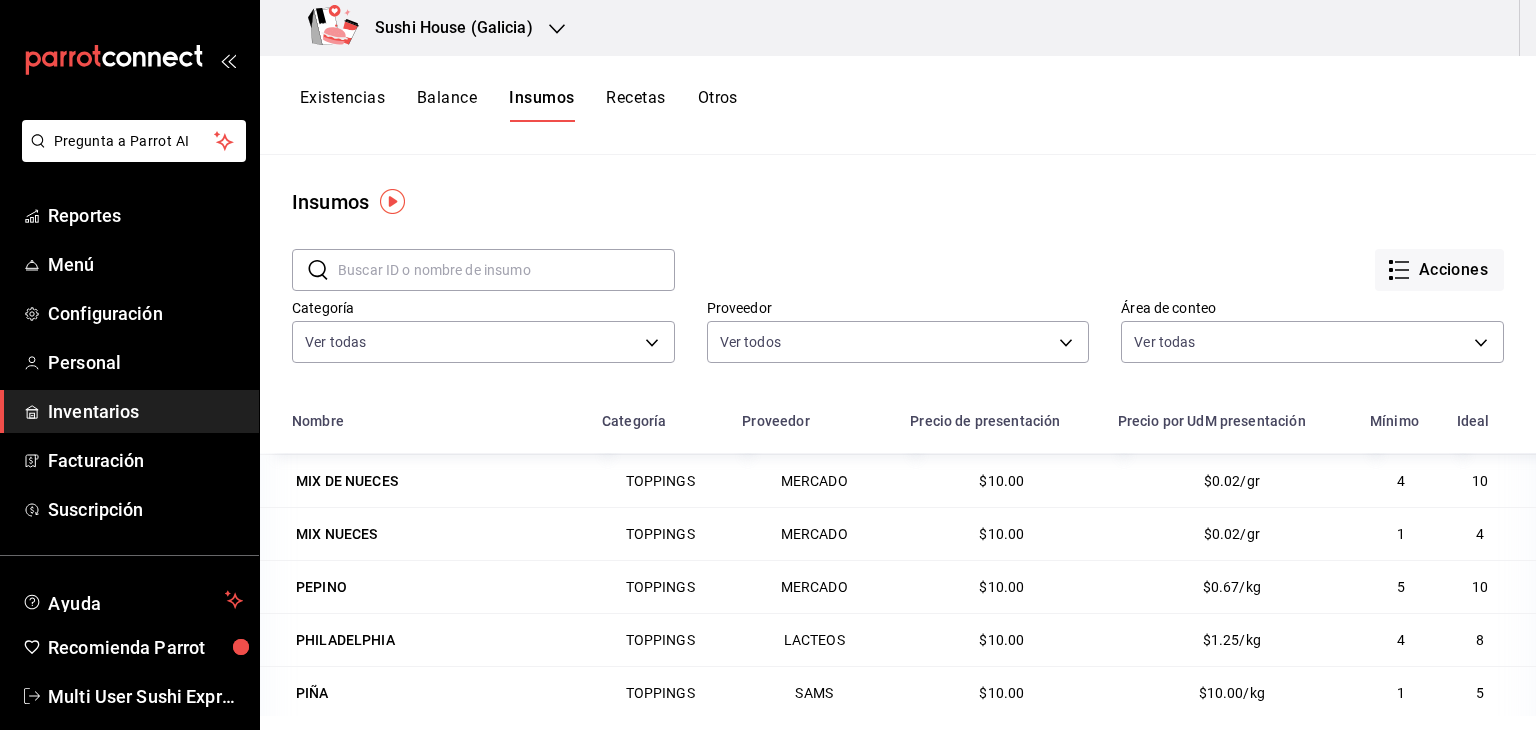 scroll, scrollTop: 2174, scrollLeft: 0, axis: vertical 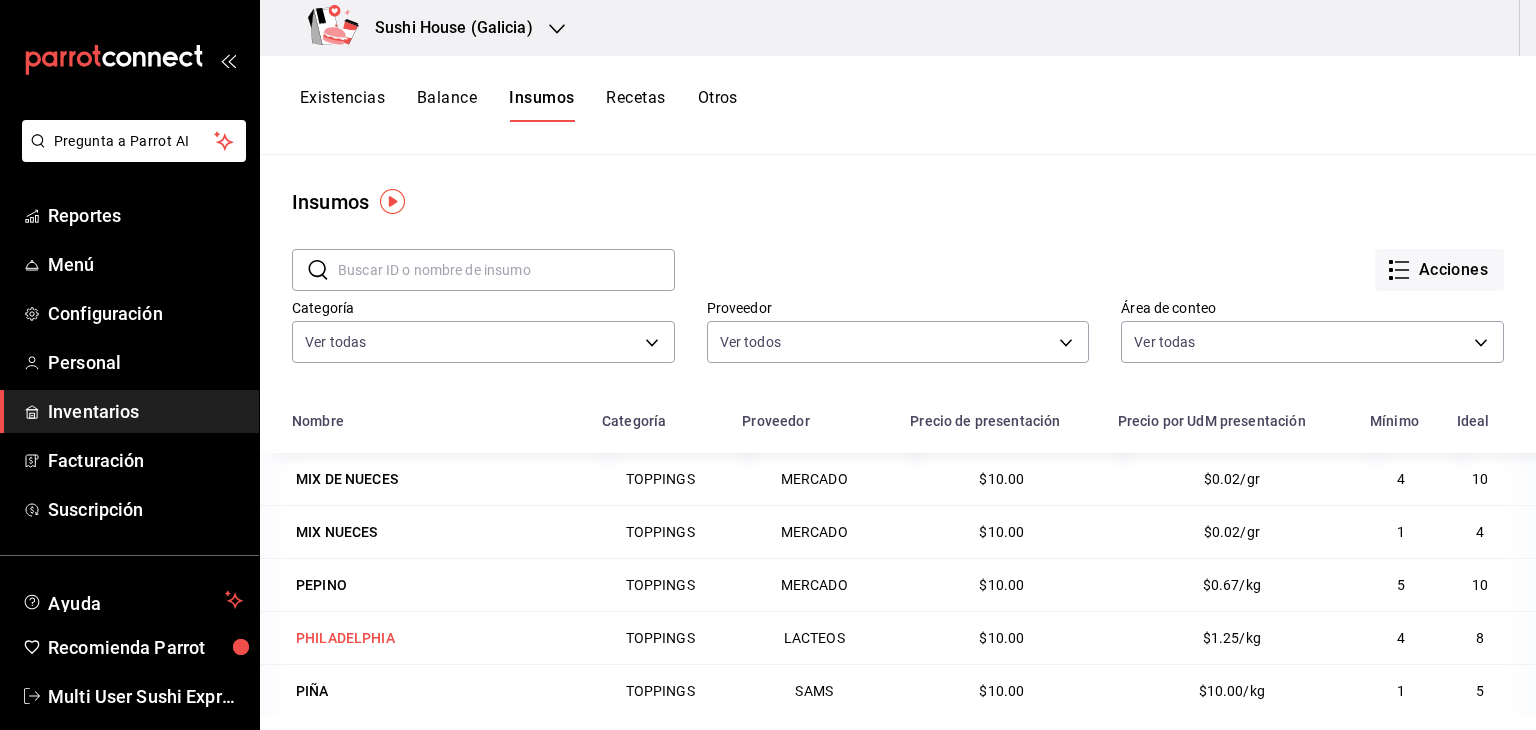 click on "PHILADELPHIA" at bounding box center (345, 638) 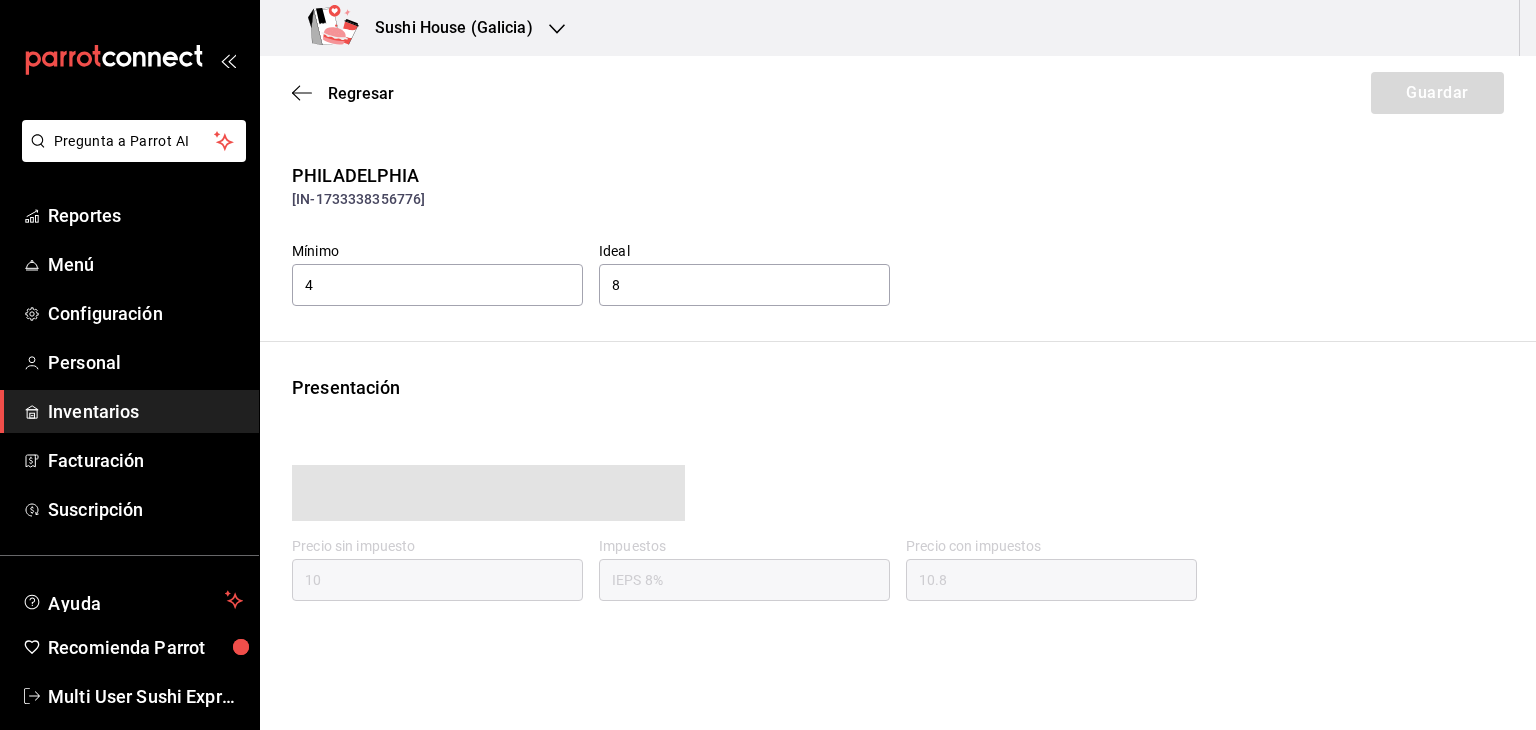 type on "10.80" 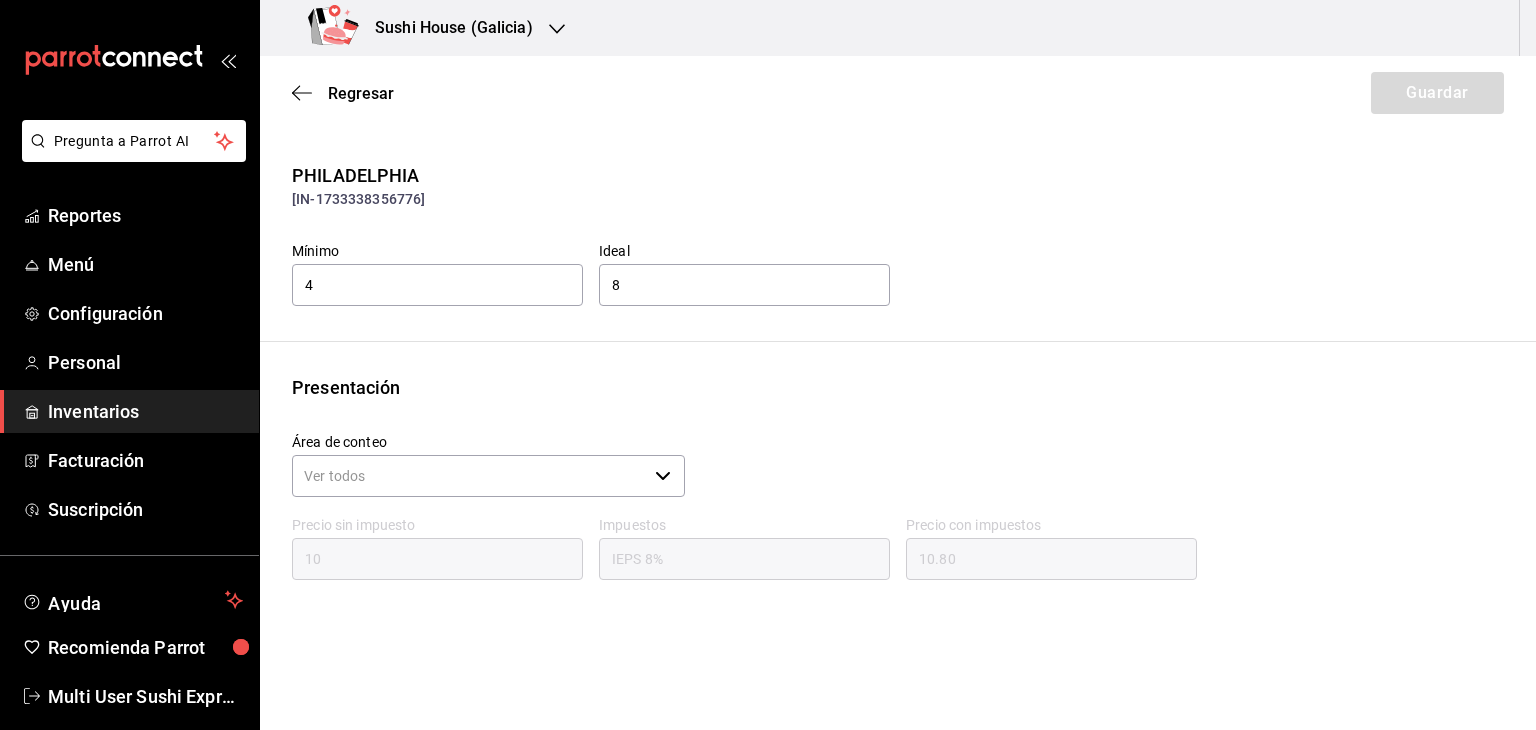 click on "​" at bounding box center (488, 476) 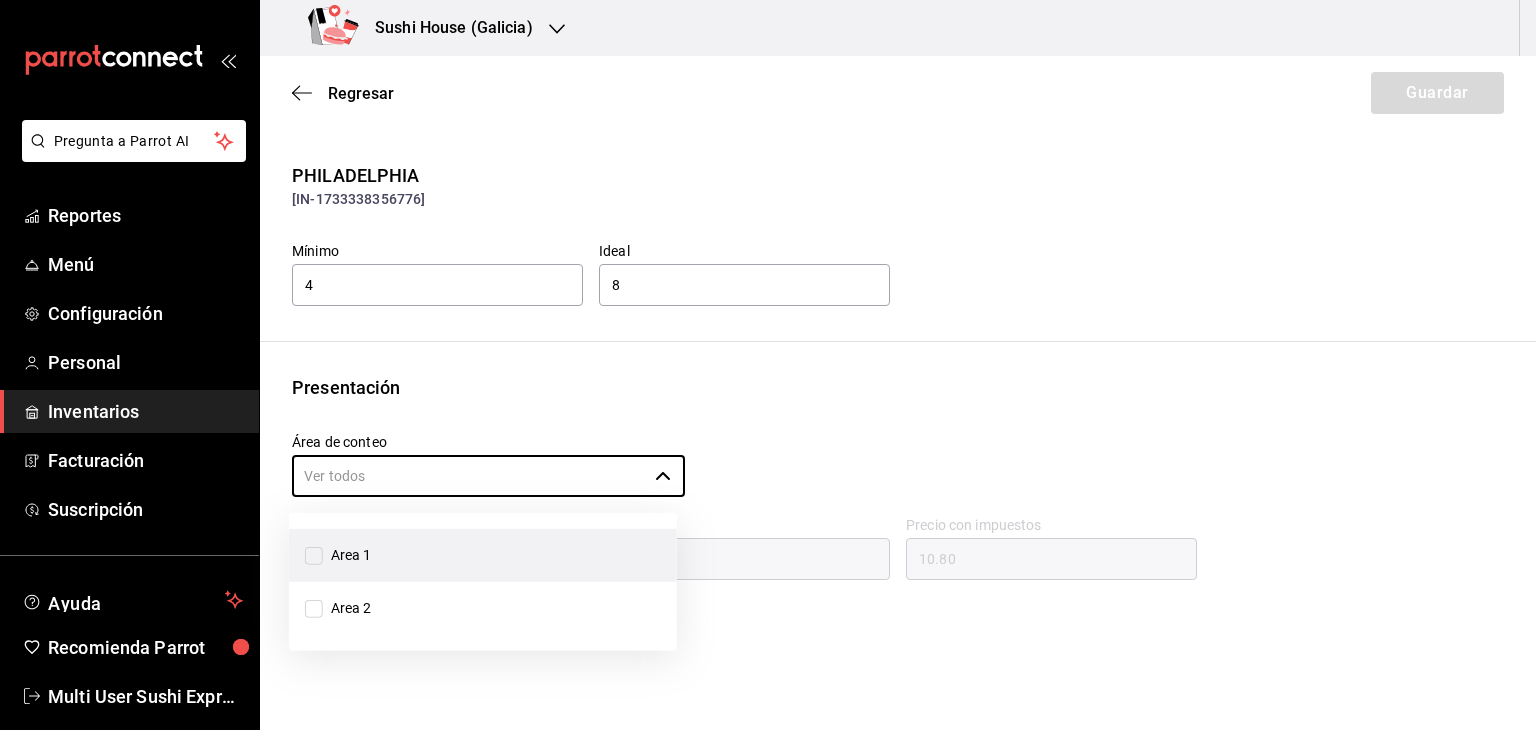 click on "Area 1" at bounding box center (314, 555) 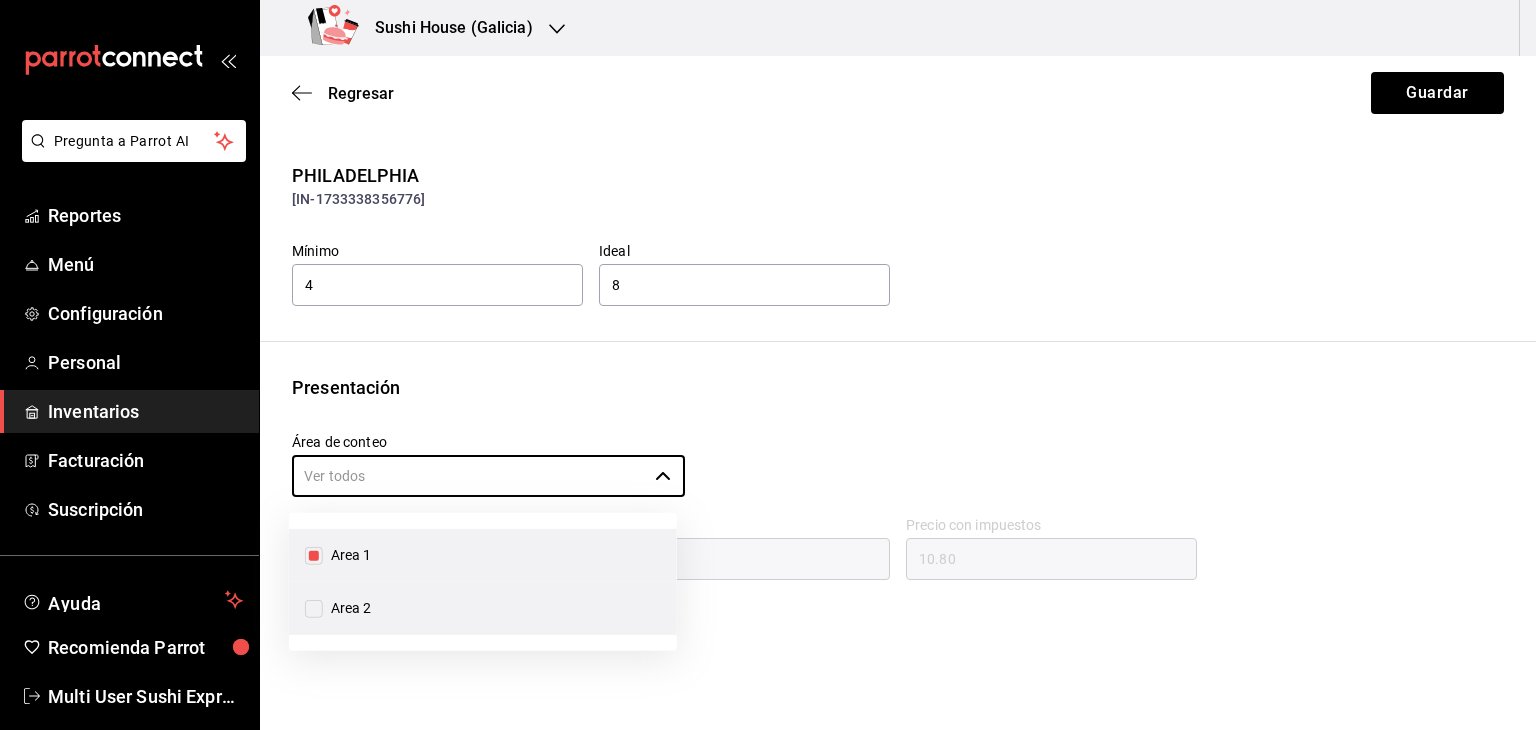 click on "Area 2" at bounding box center [314, 608] 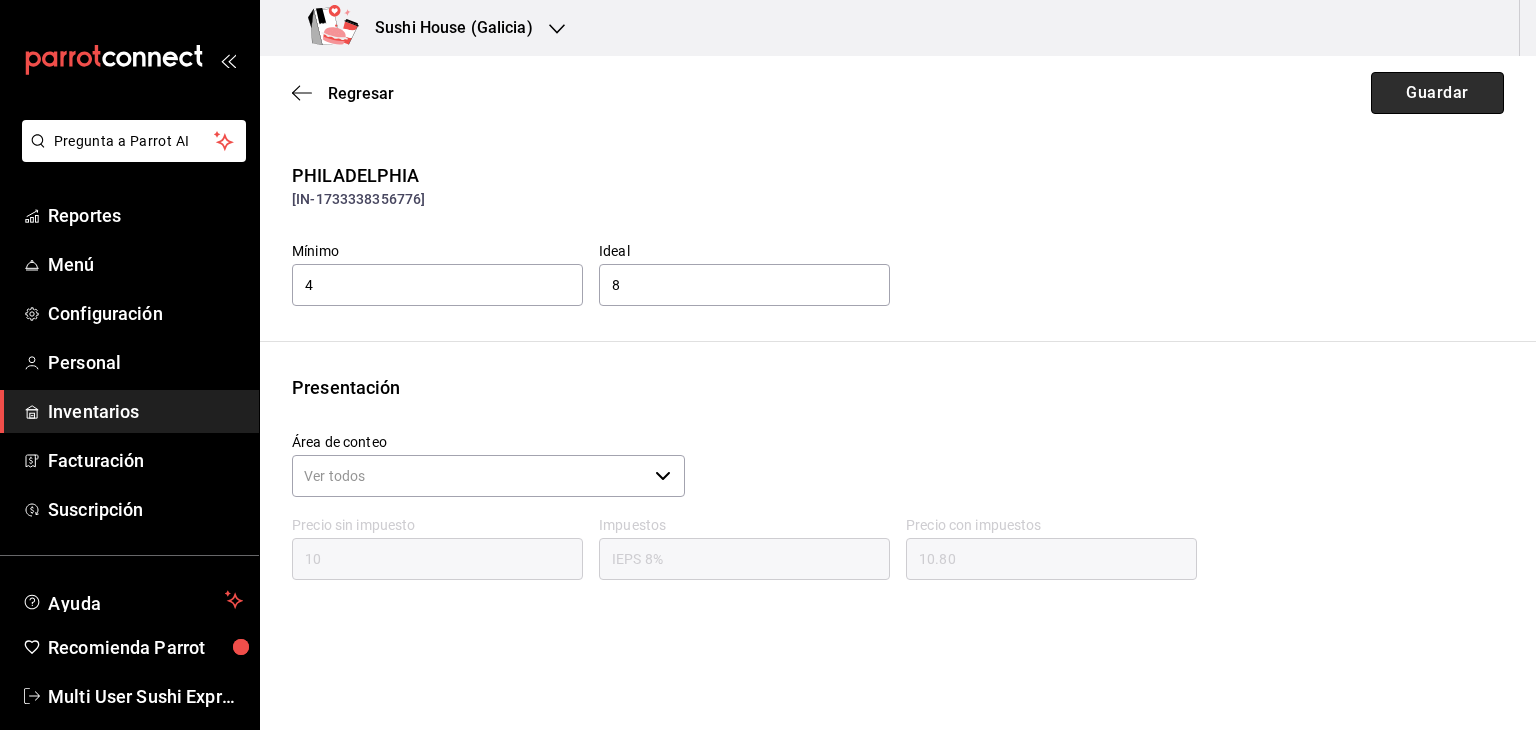 click on "Guardar" at bounding box center (1437, 93) 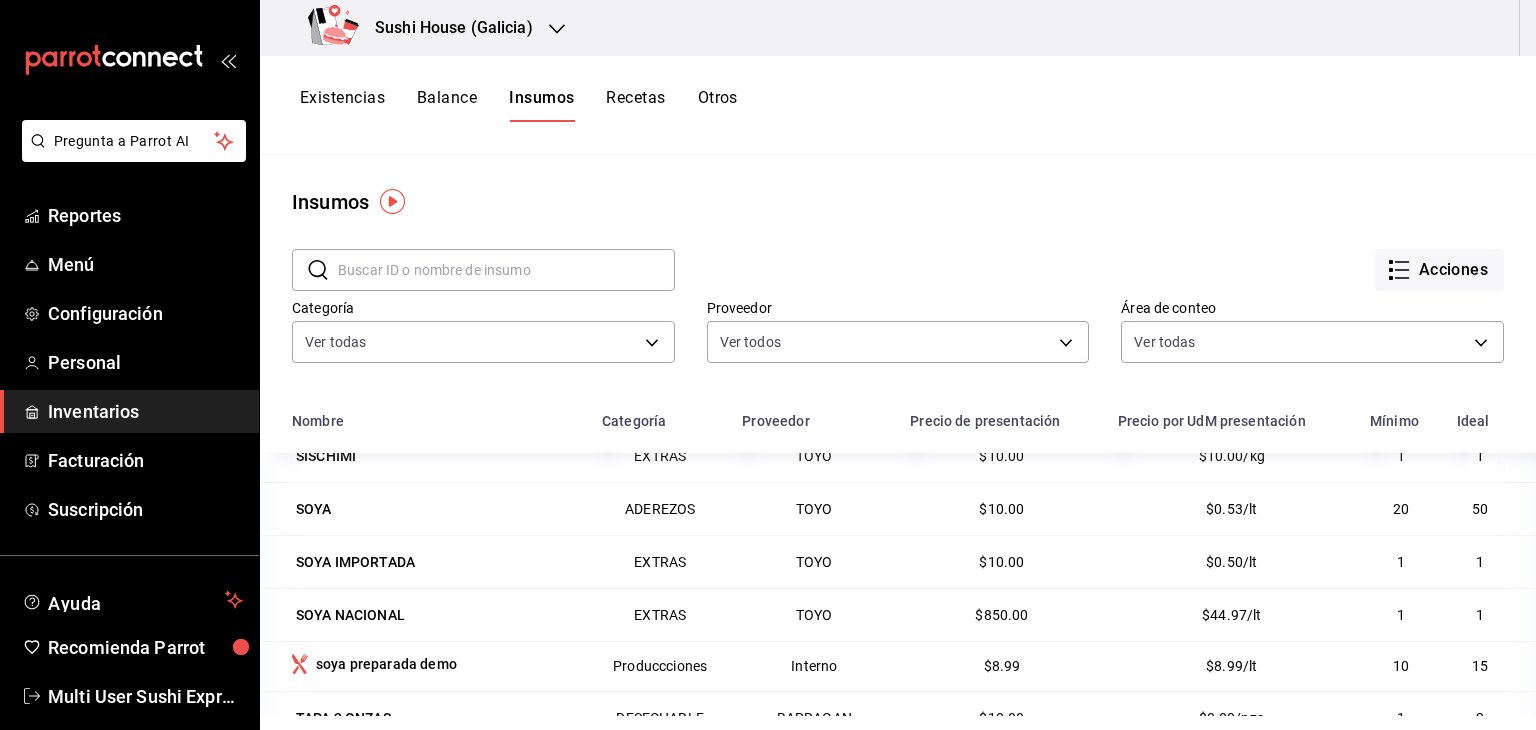 scroll, scrollTop: 3035, scrollLeft: 0, axis: vertical 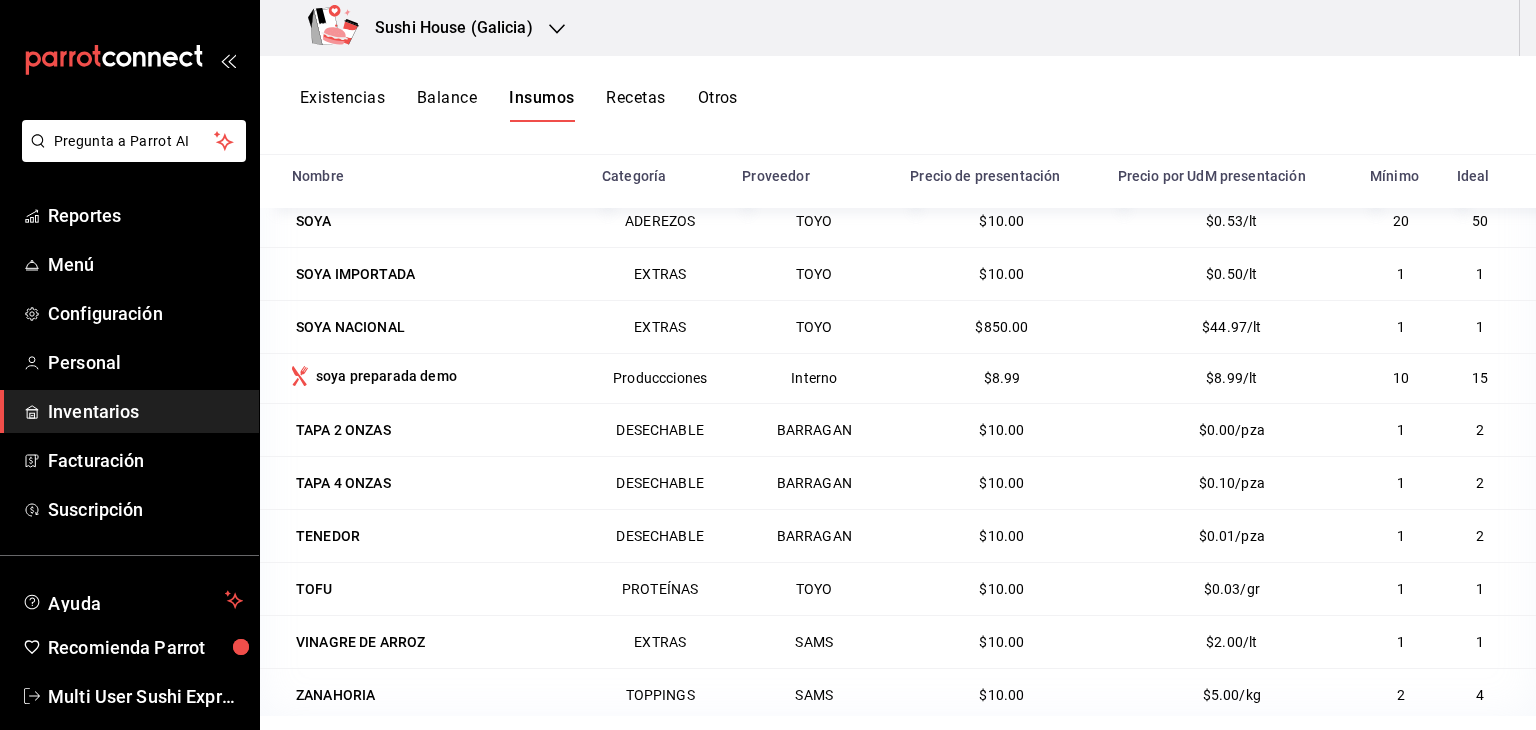 click on "Inventarios" at bounding box center (145, 411) 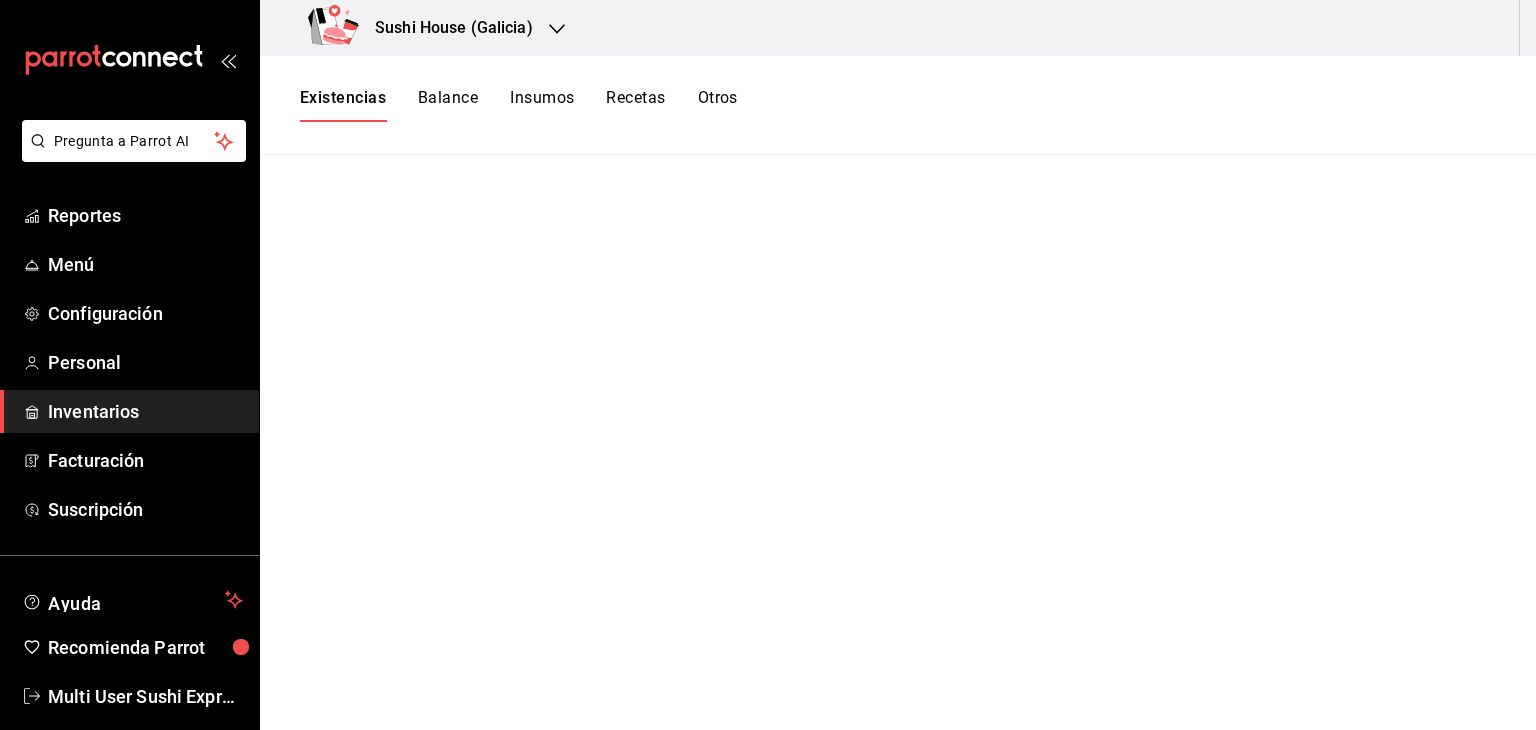 scroll, scrollTop: 0, scrollLeft: 0, axis: both 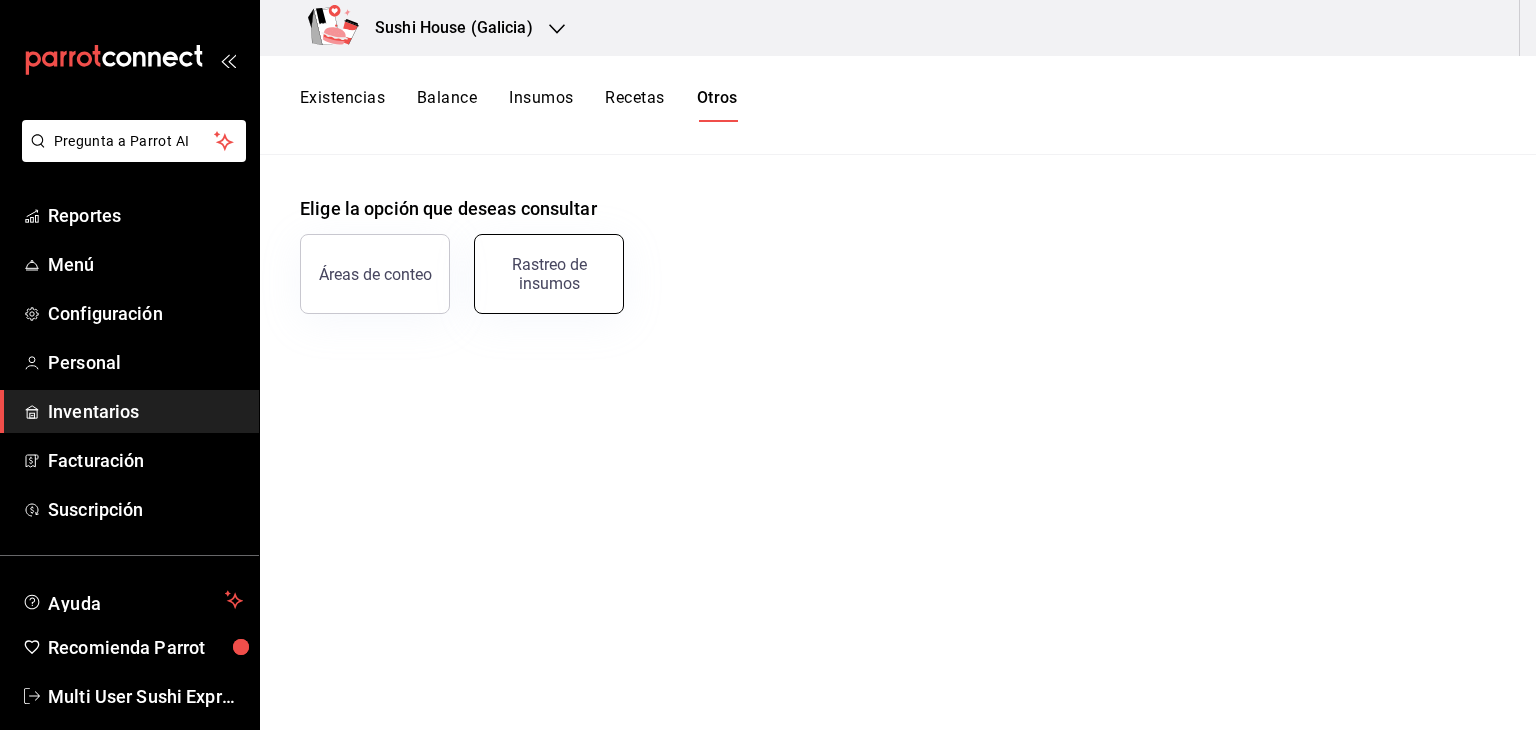 click on "Rastreo de insumos" at bounding box center [549, 274] 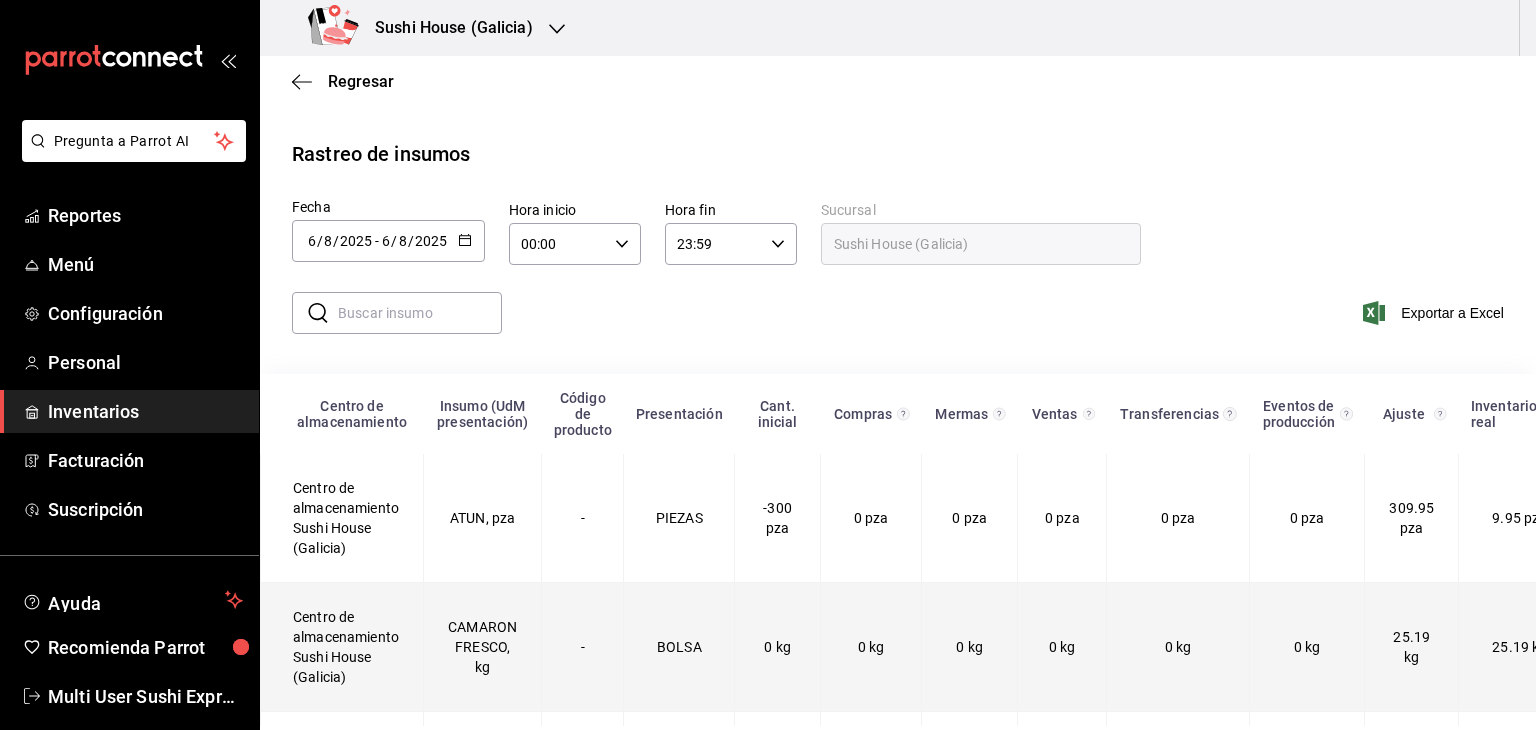 scroll, scrollTop: 134, scrollLeft: 0, axis: vertical 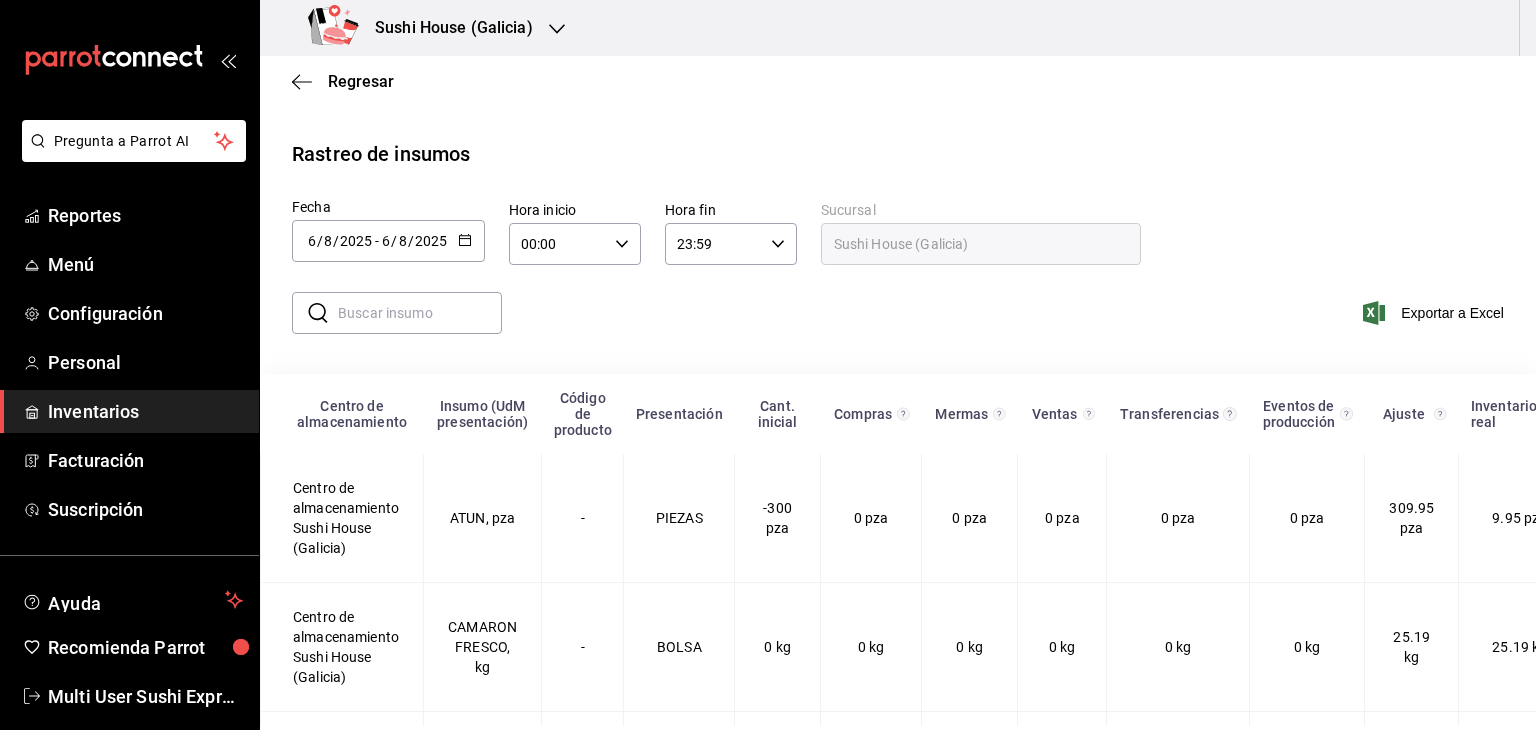 click 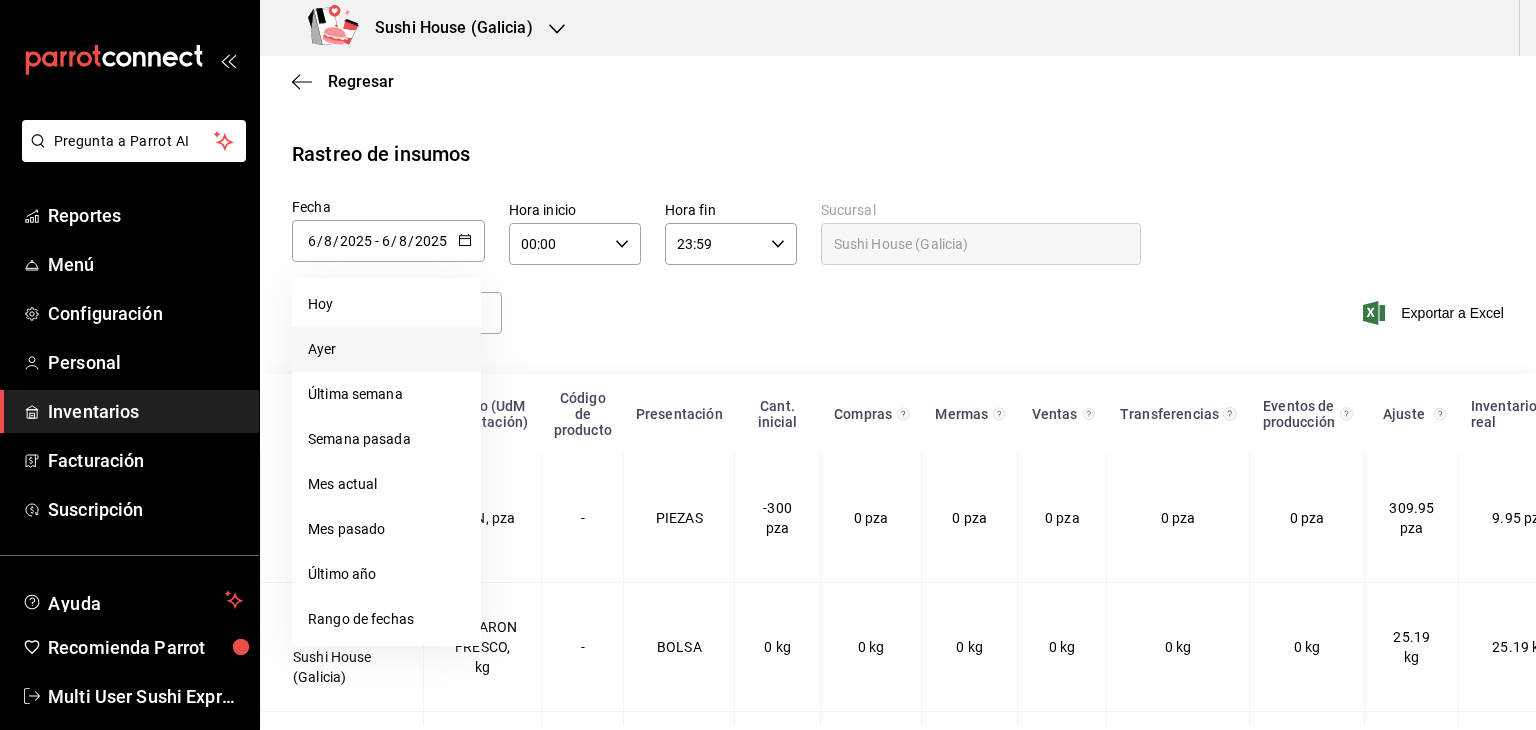 click on "Ayer" at bounding box center (386, 349) 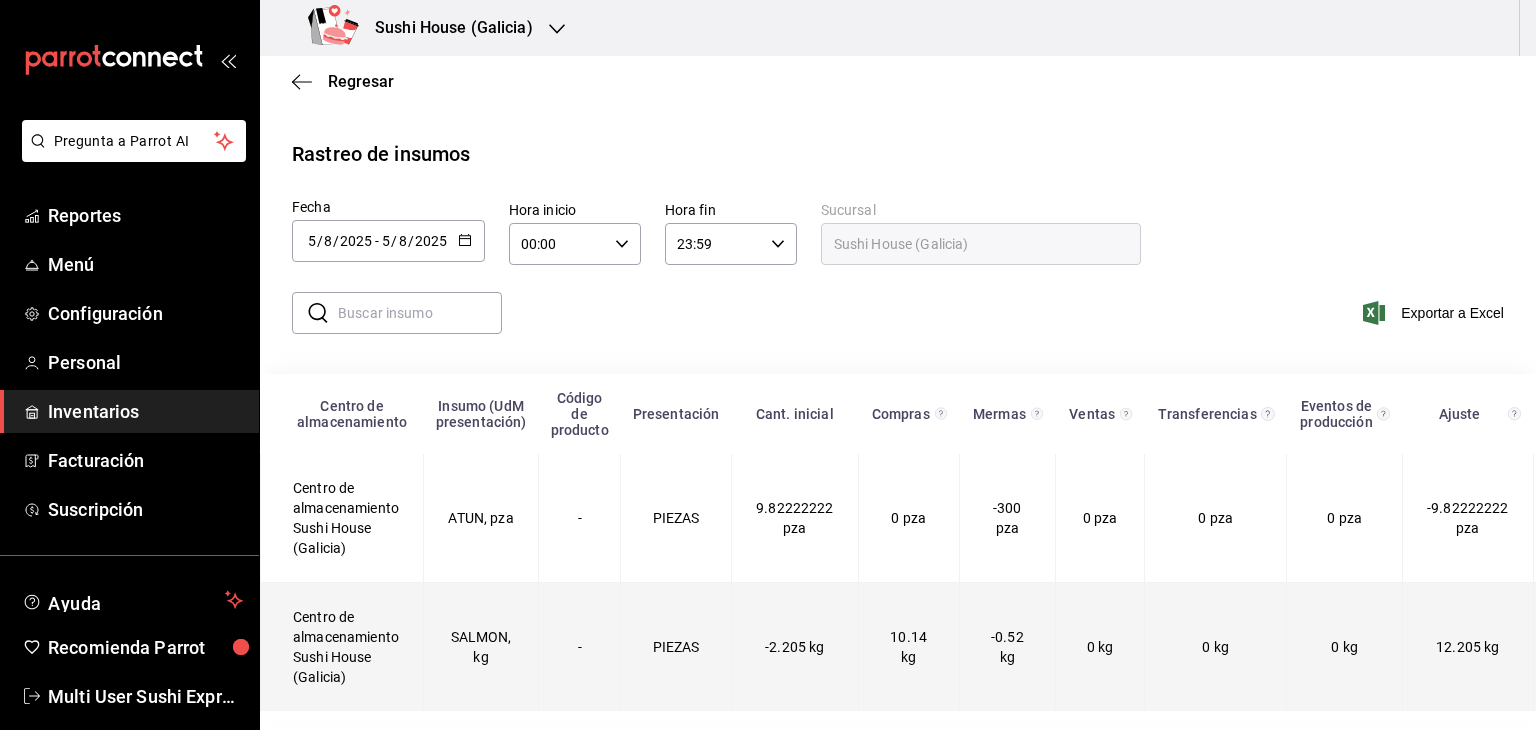 scroll, scrollTop: 0, scrollLeft: 0, axis: both 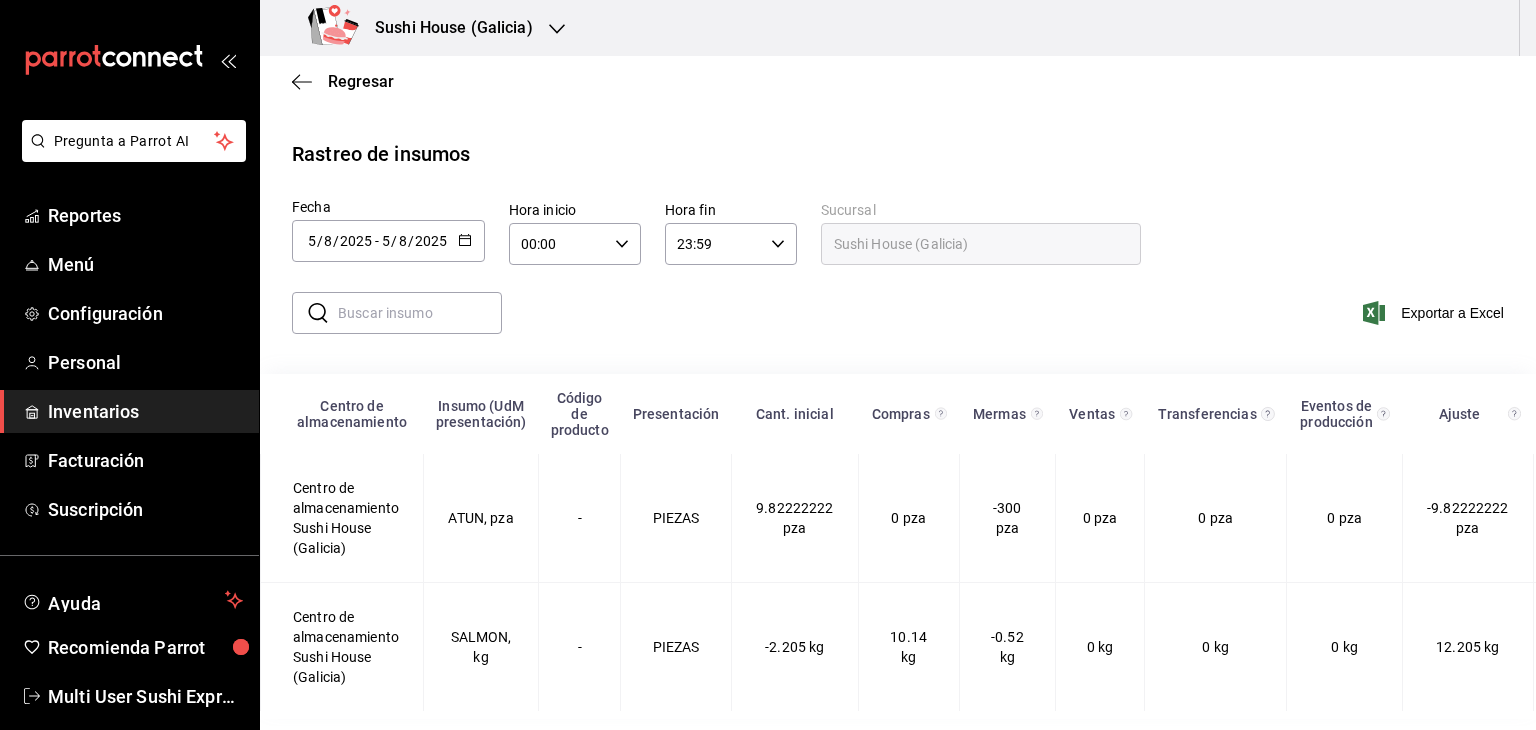 click 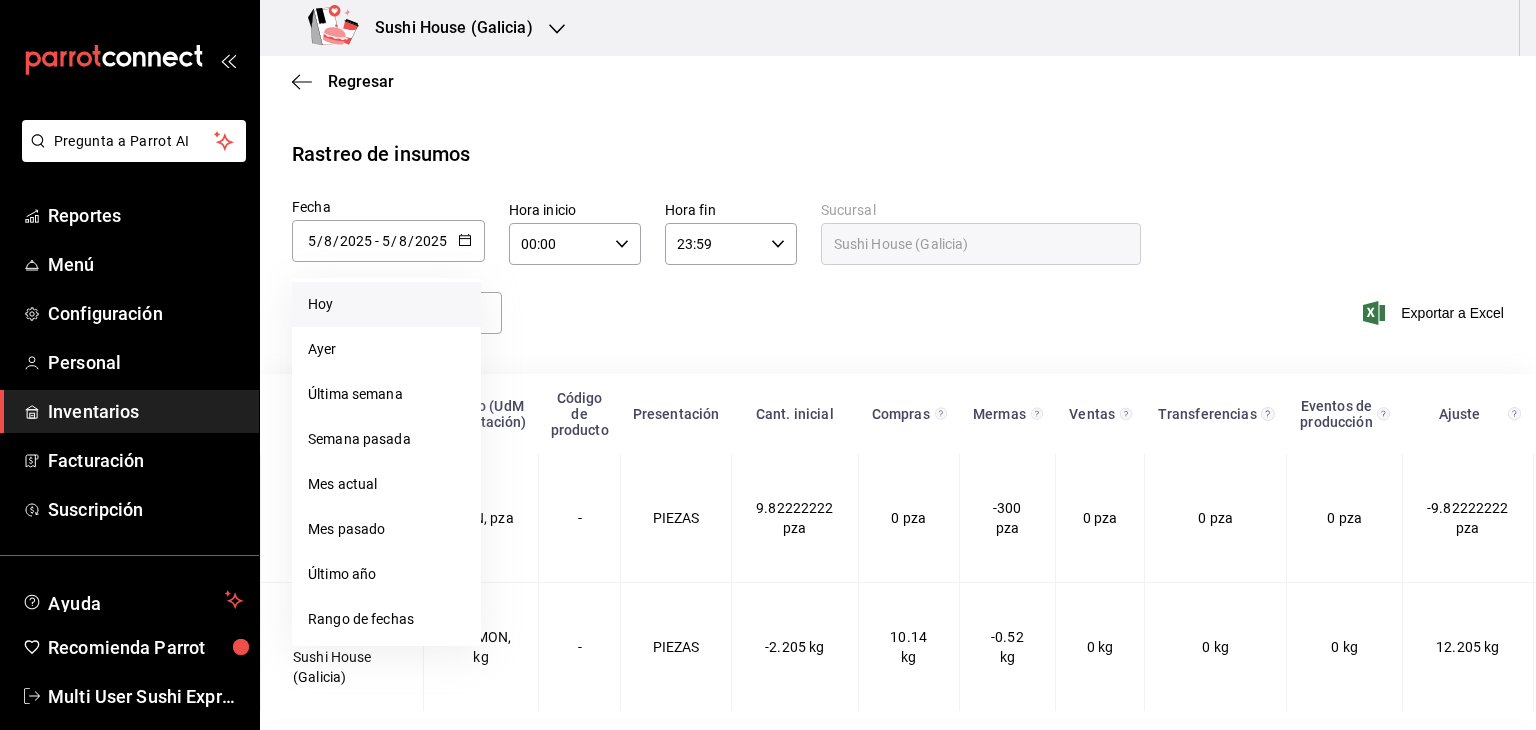 click on "Hoy" at bounding box center [386, 304] 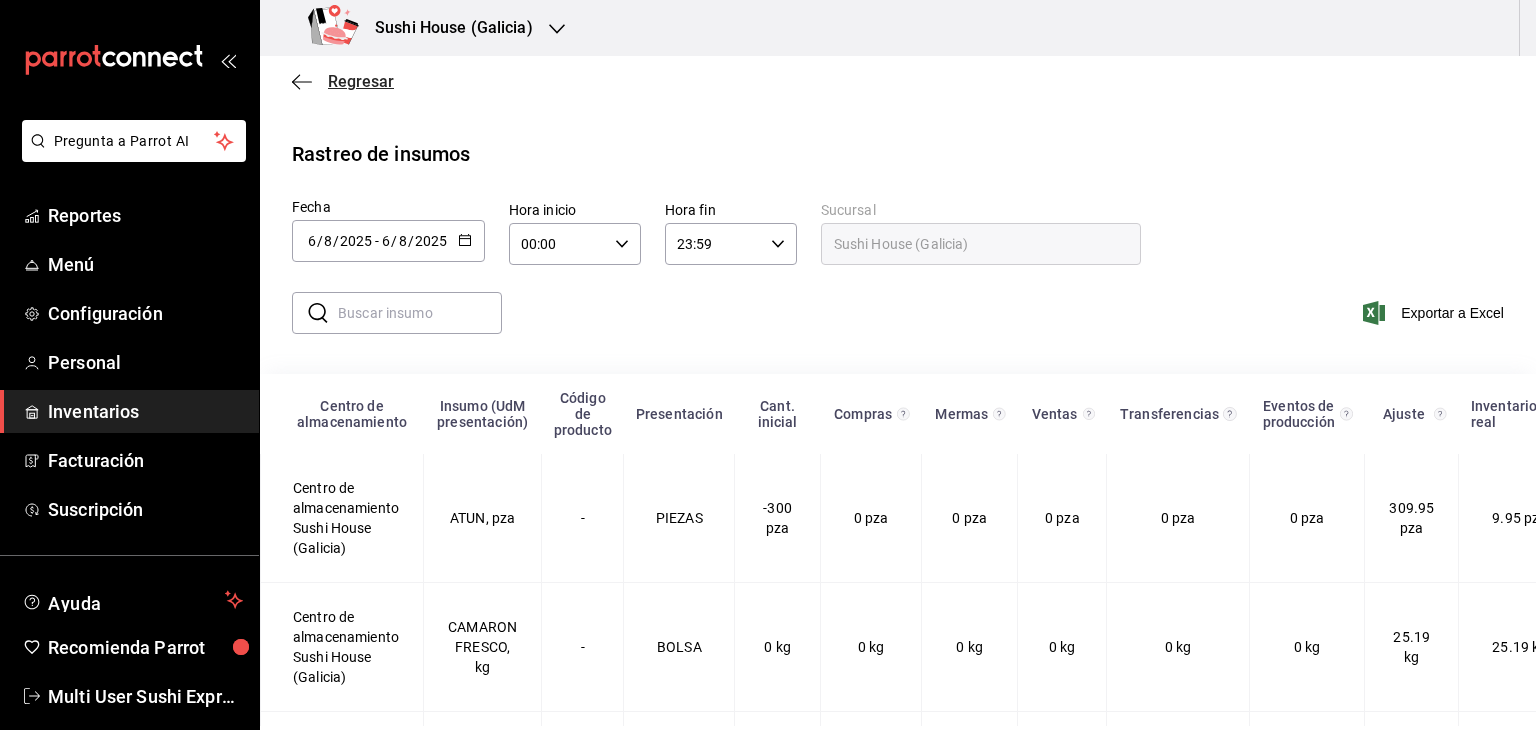 click 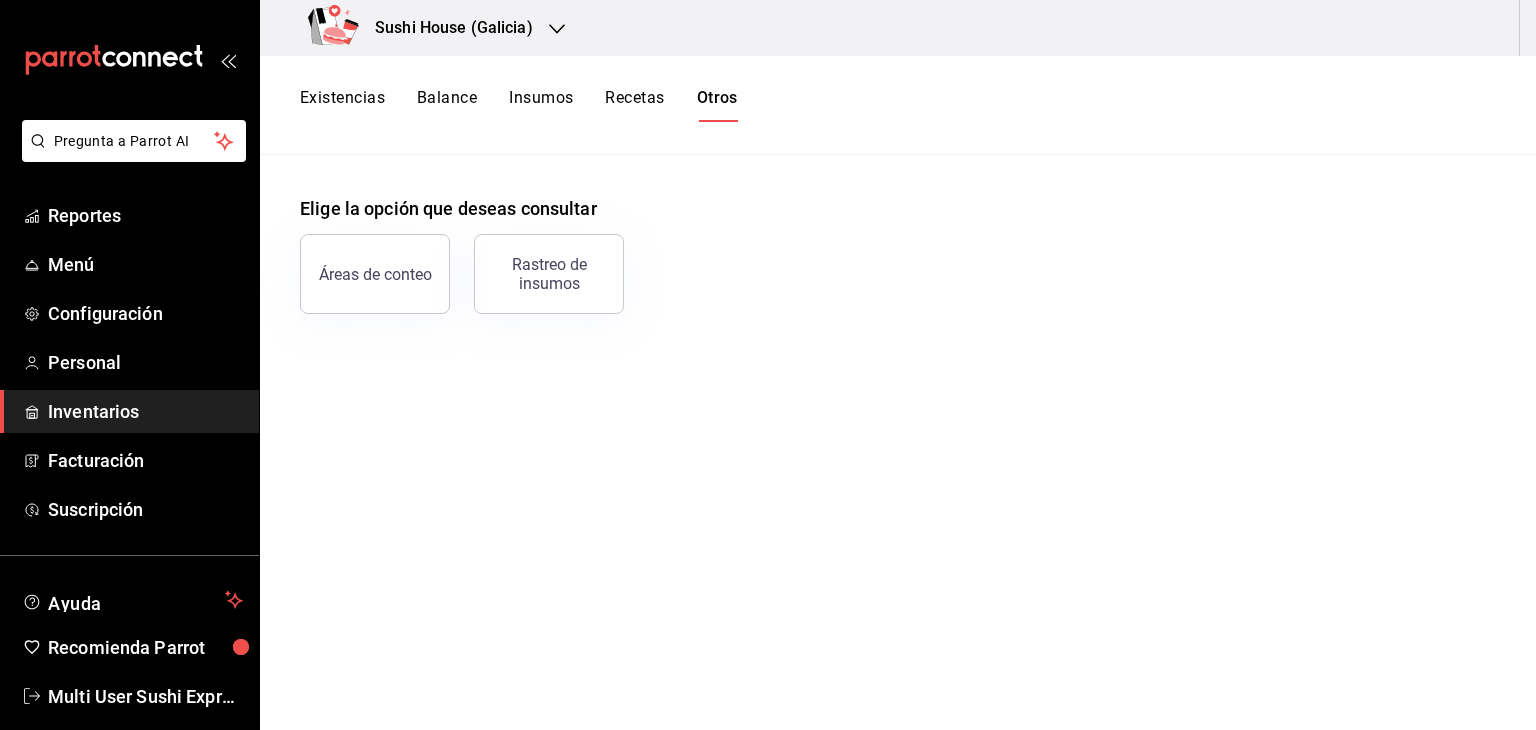 click on "Recetas" at bounding box center [634, 105] 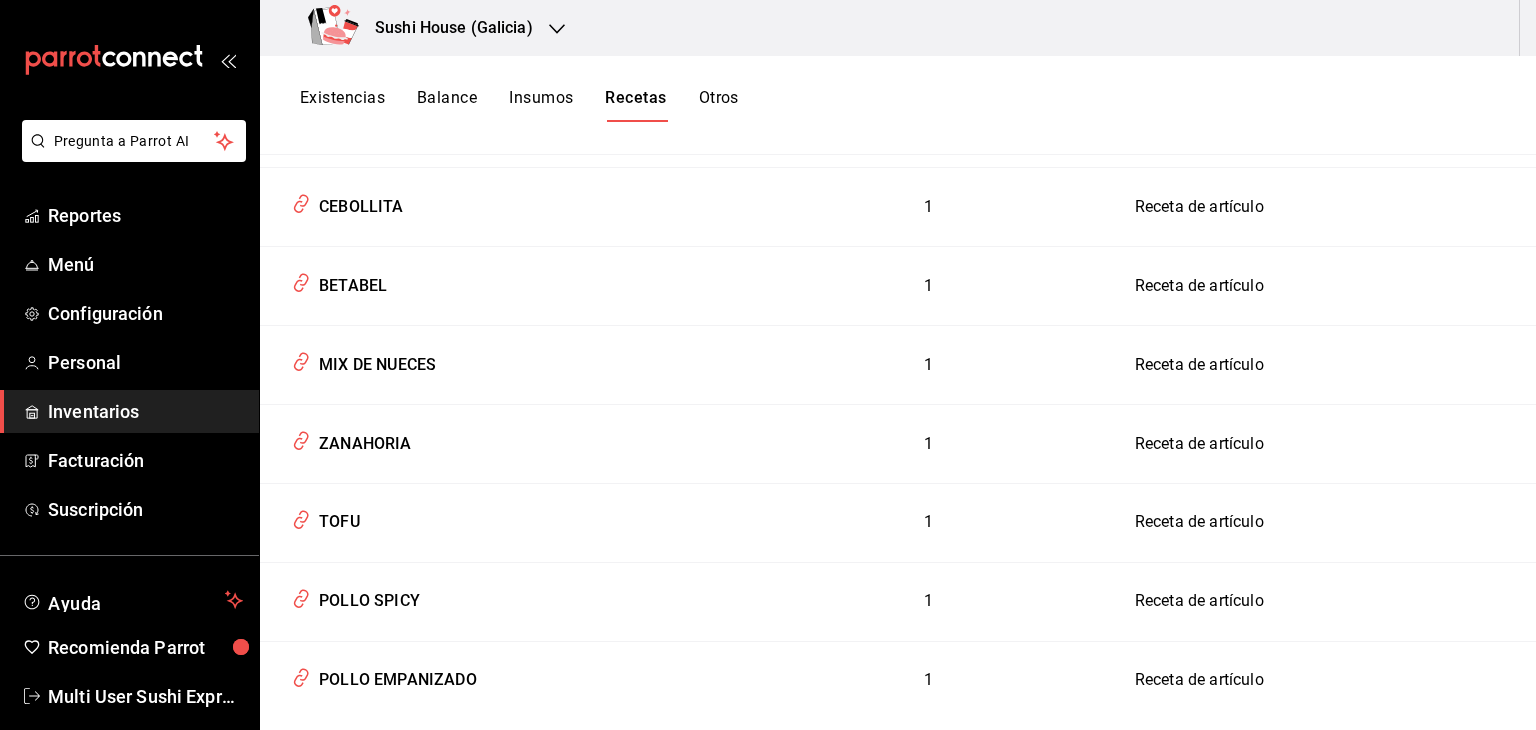 scroll, scrollTop: 4299, scrollLeft: 0, axis: vertical 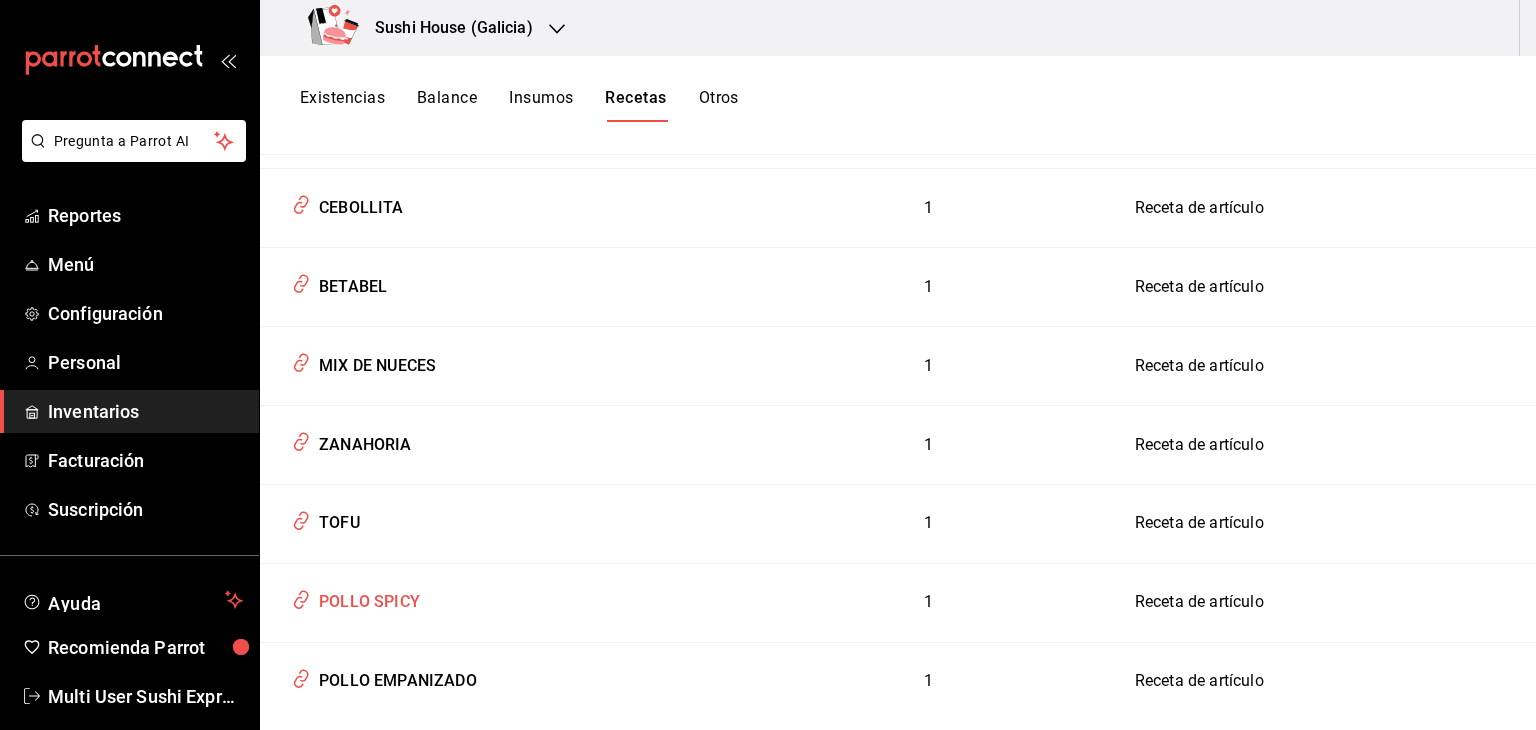 click on "POLLO SPICY" at bounding box center (365, 598) 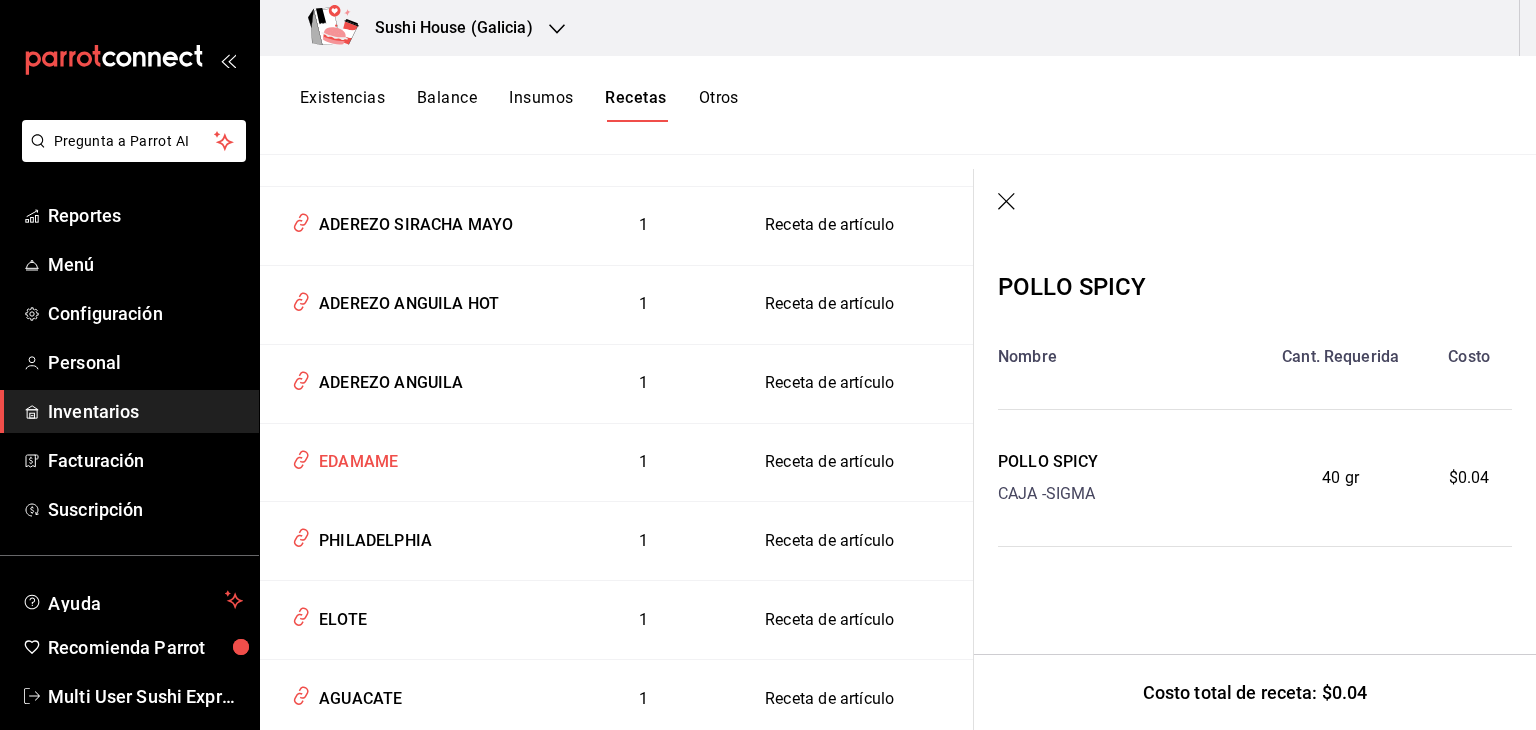 click on "EDAMAME" at bounding box center (354, 458) 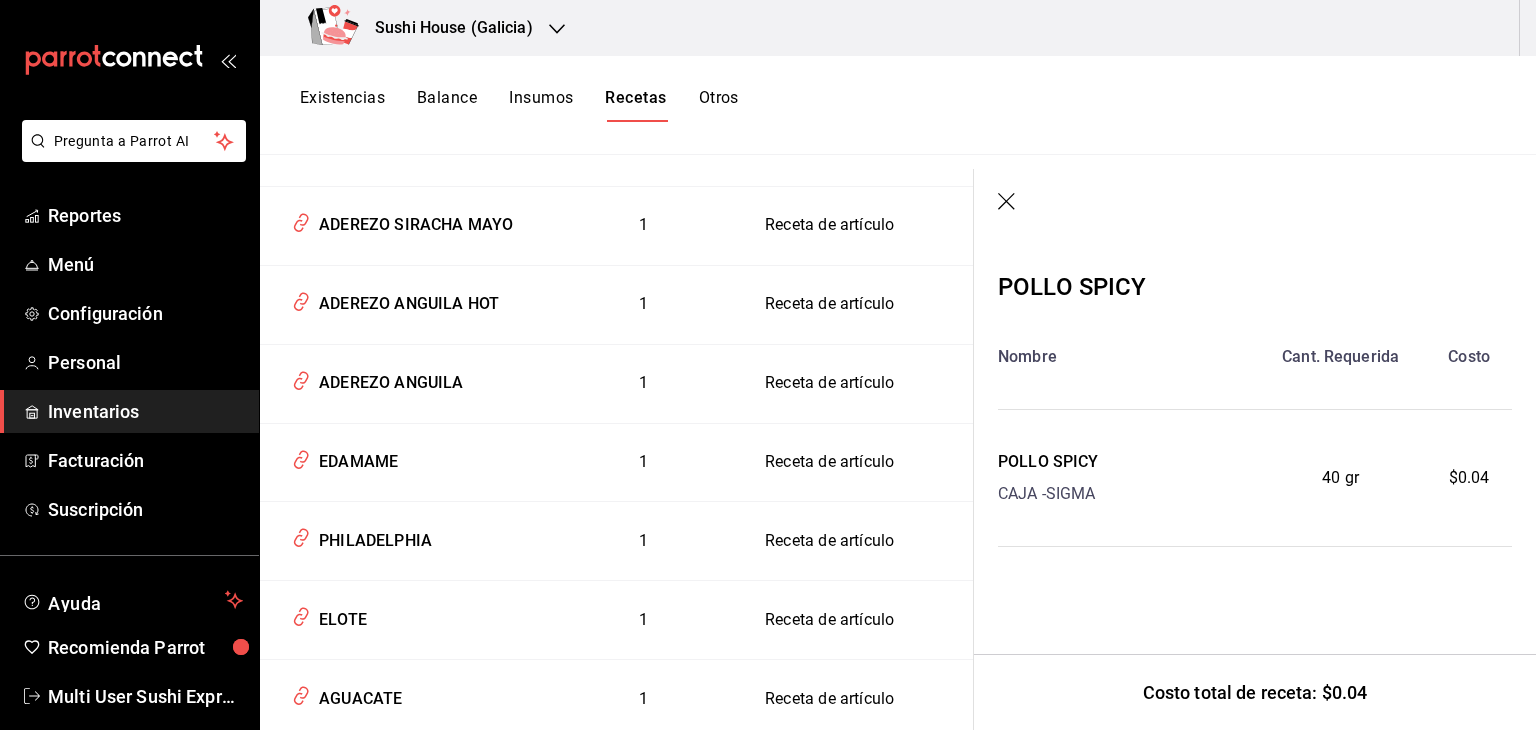 click 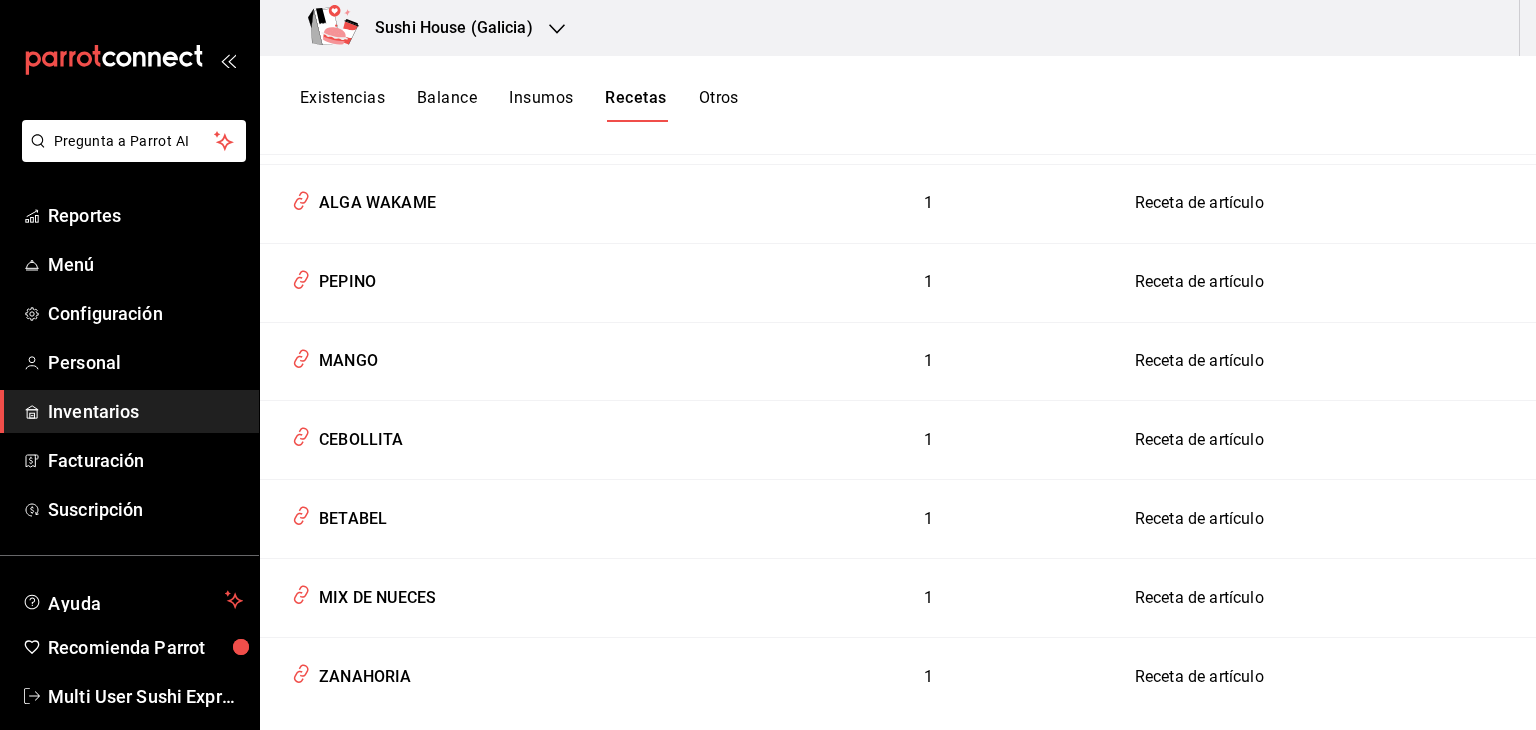 scroll, scrollTop: 4056, scrollLeft: 0, axis: vertical 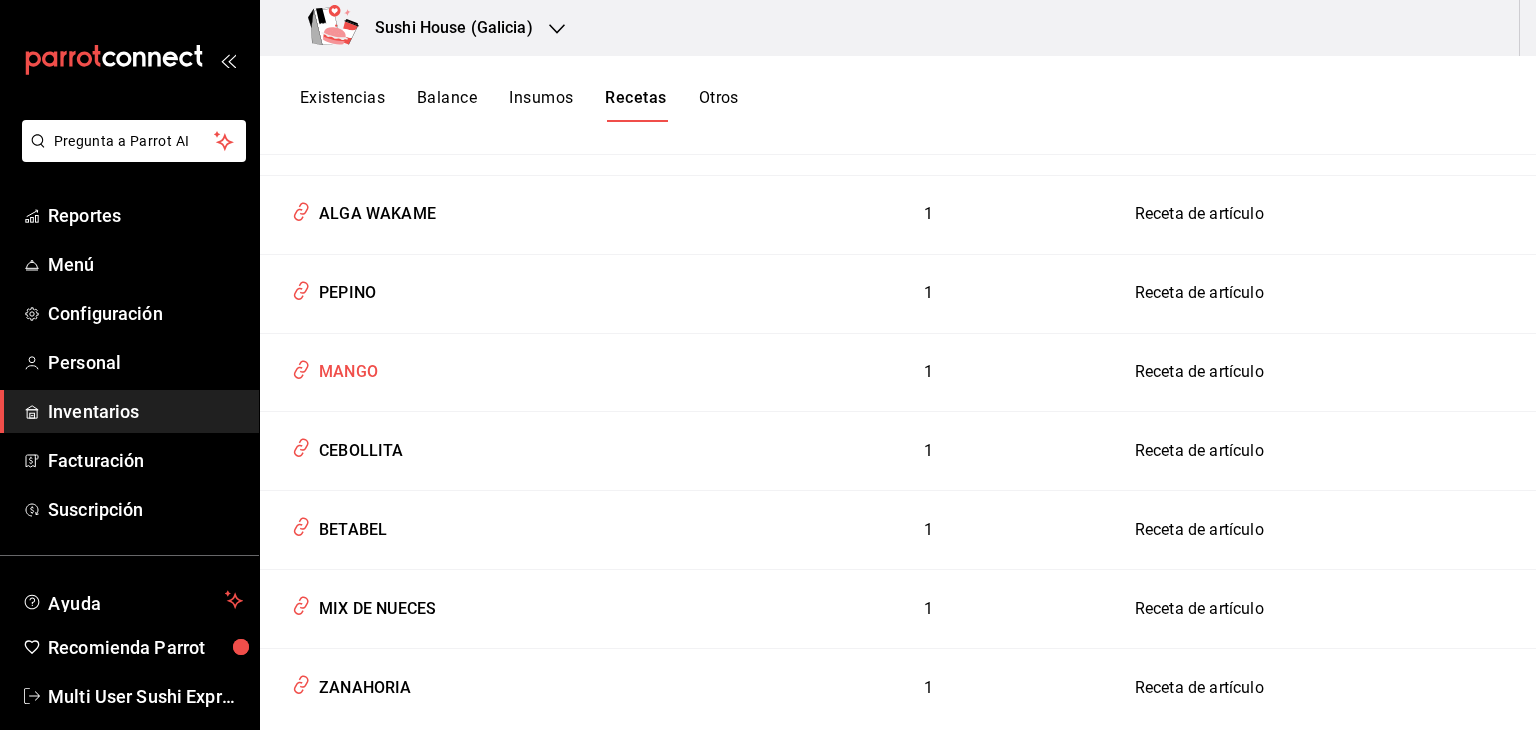 click on "MANGO" at bounding box center [344, 368] 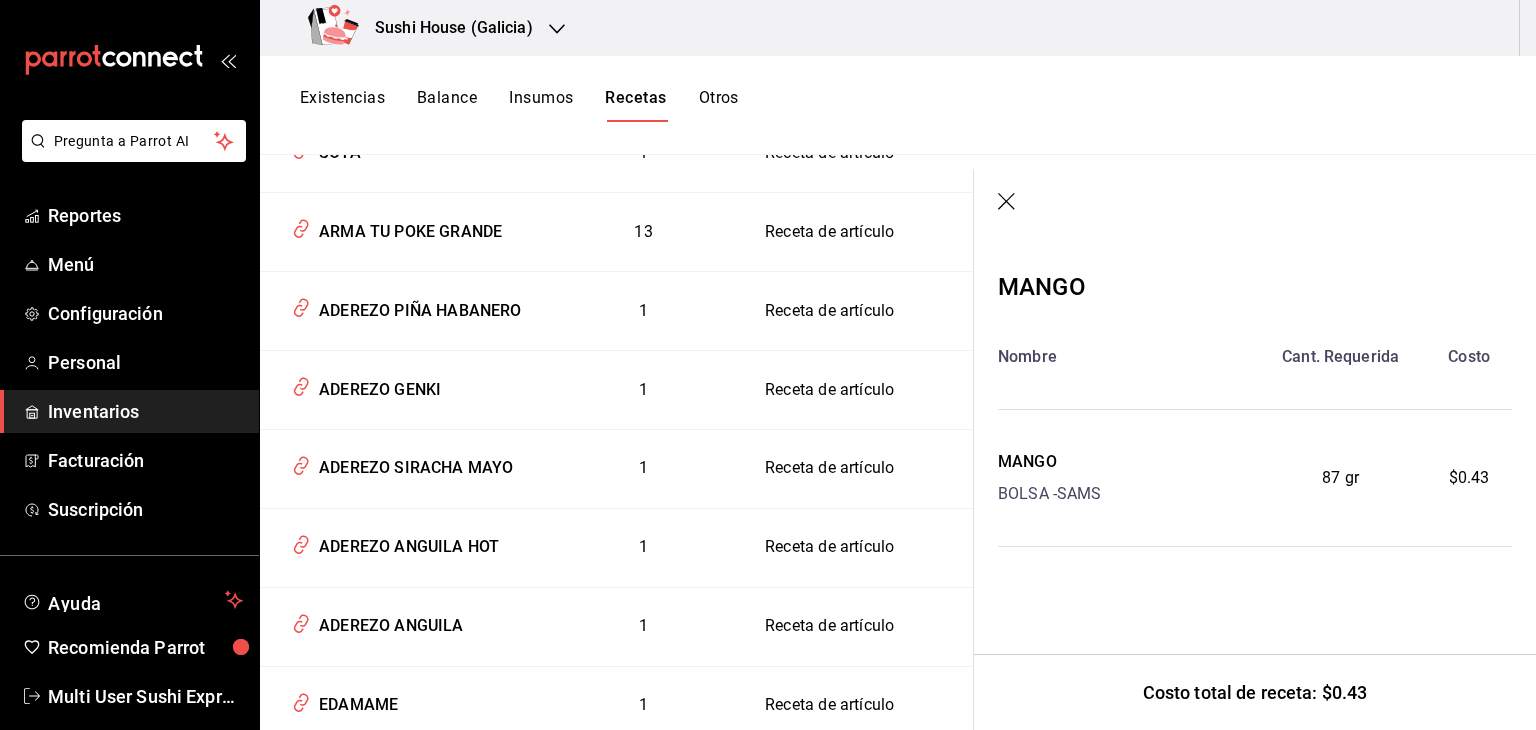 click 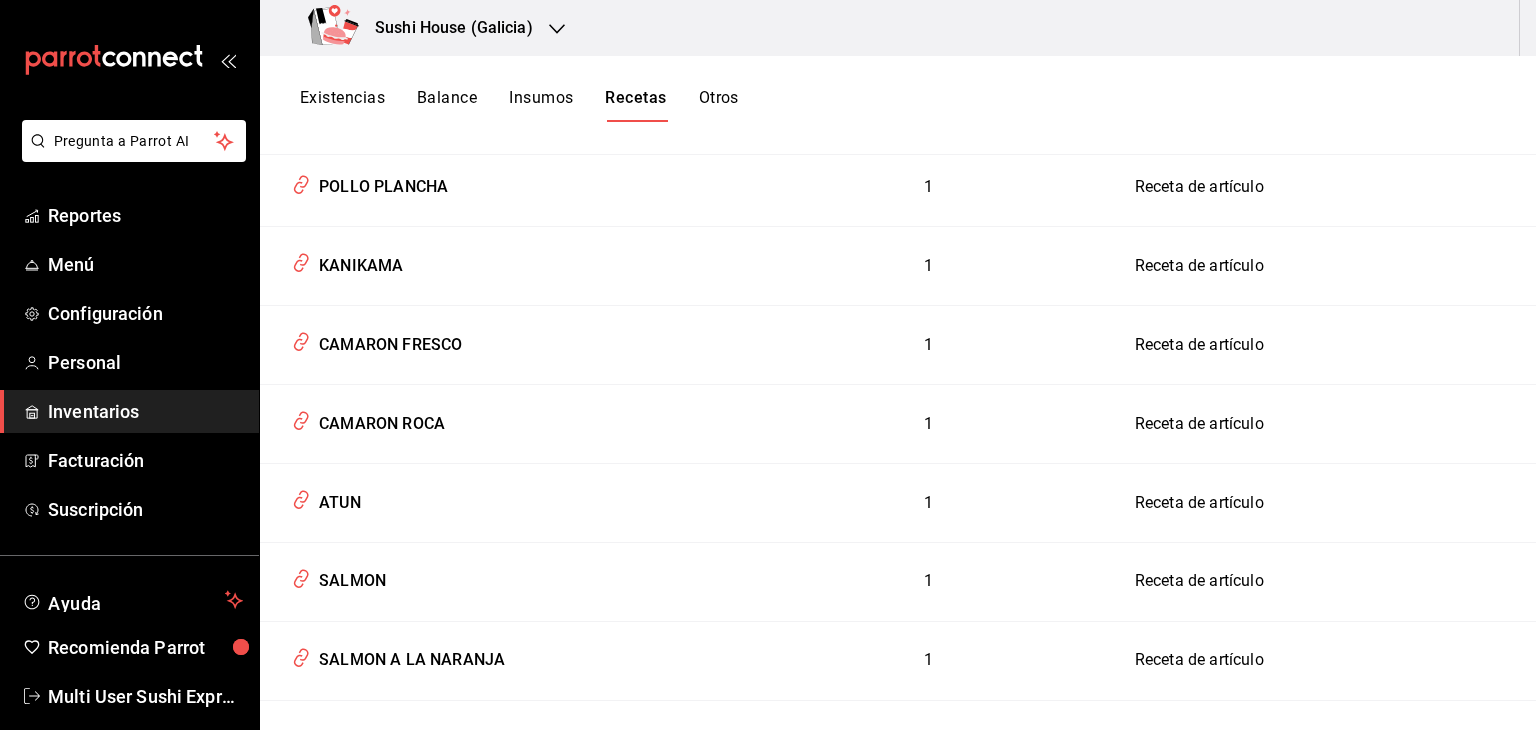 scroll, scrollTop: 4874, scrollLeft: 0, axis: vertical 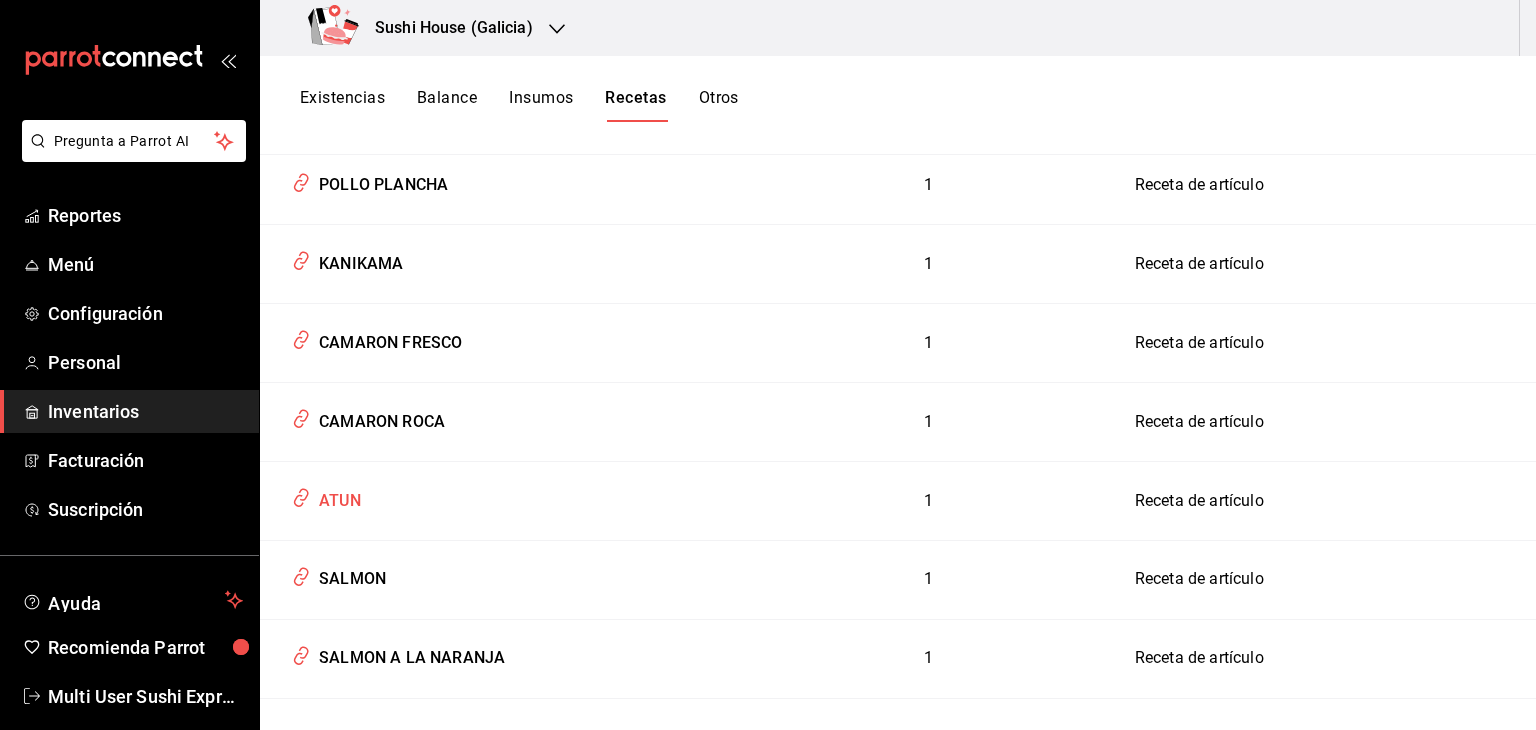 click on "ATUN" at bounding box center (336, 497) 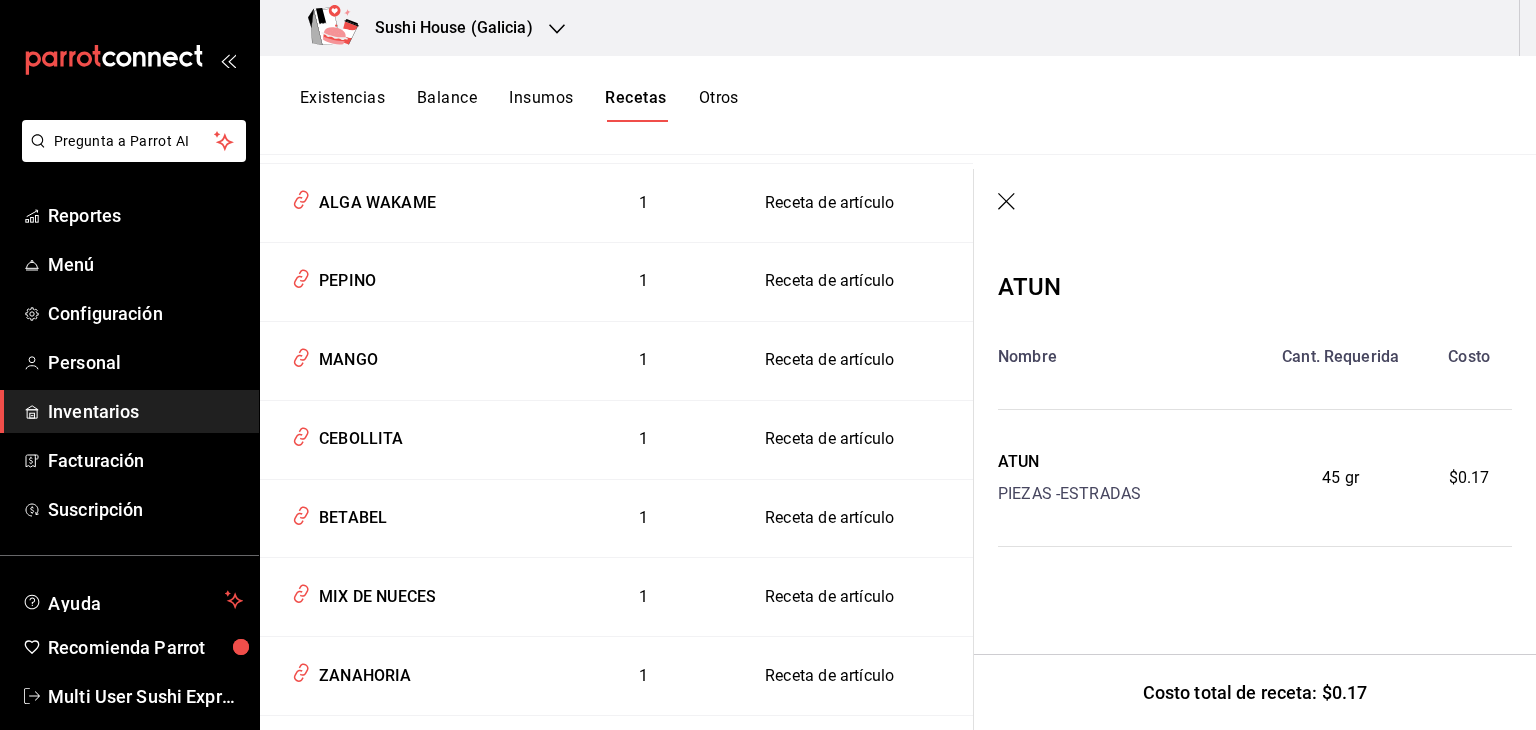 click 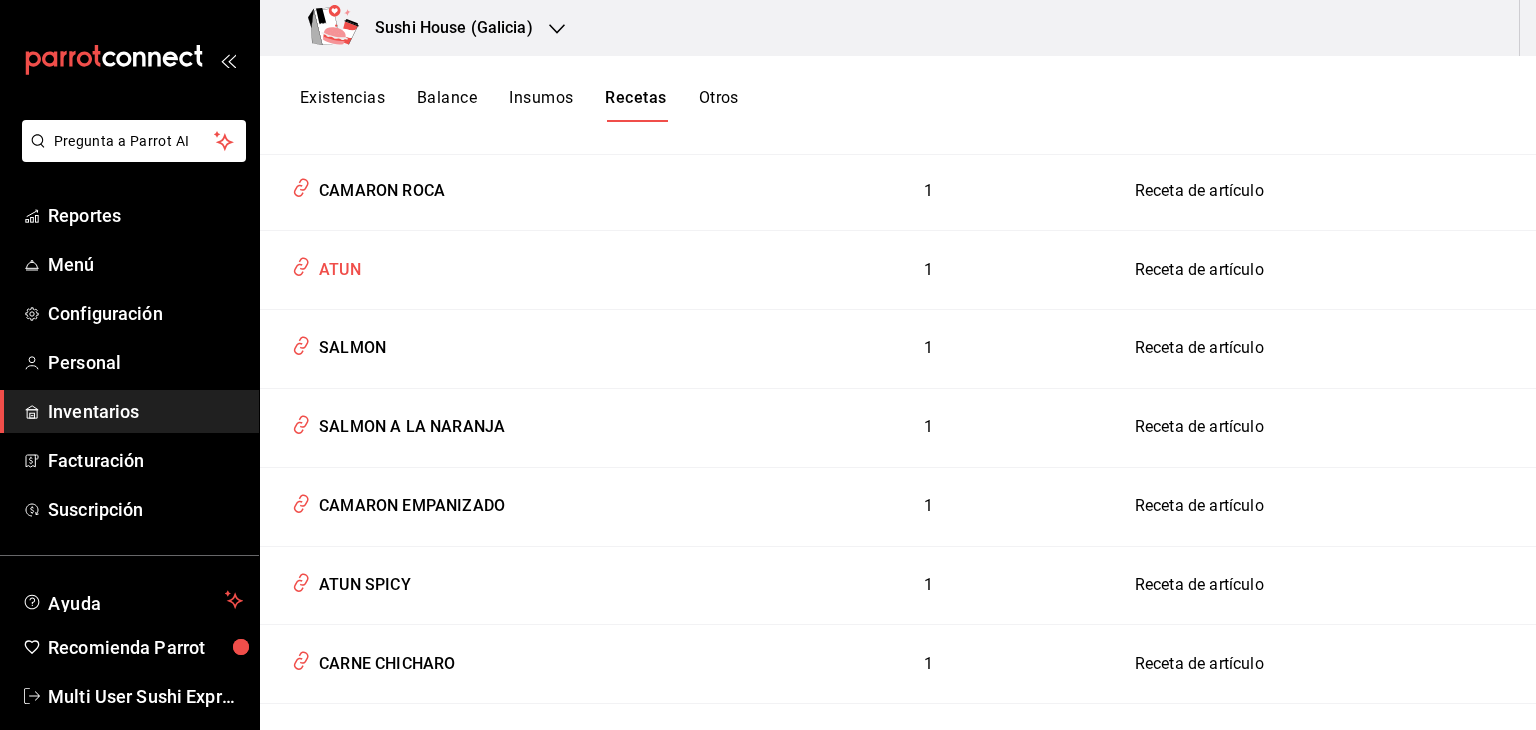 scroll, scrollTop: 5100, scrollLeft: 0, axis: vertical 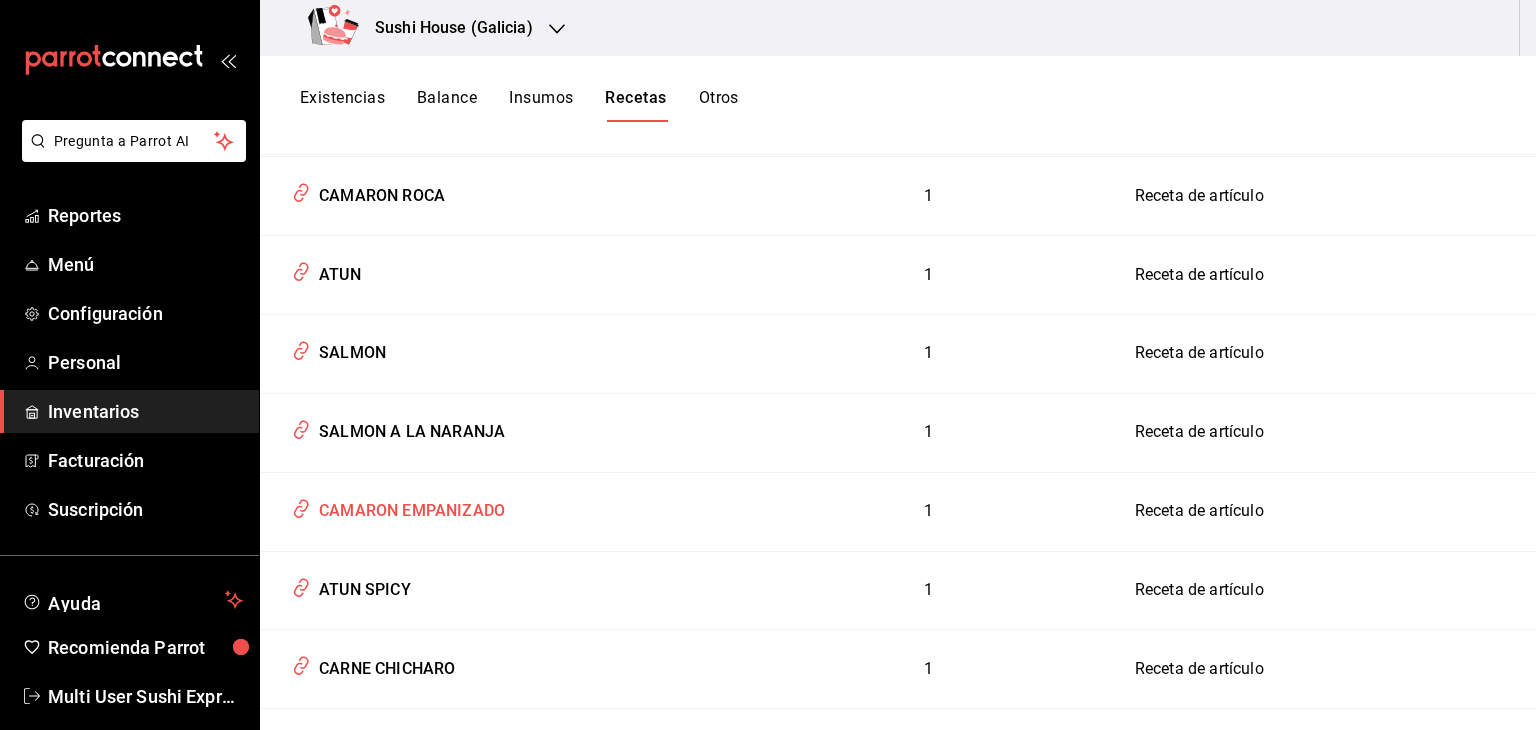 click on "CAMARON EMPANIZADO" at bounding box center (408, 507) 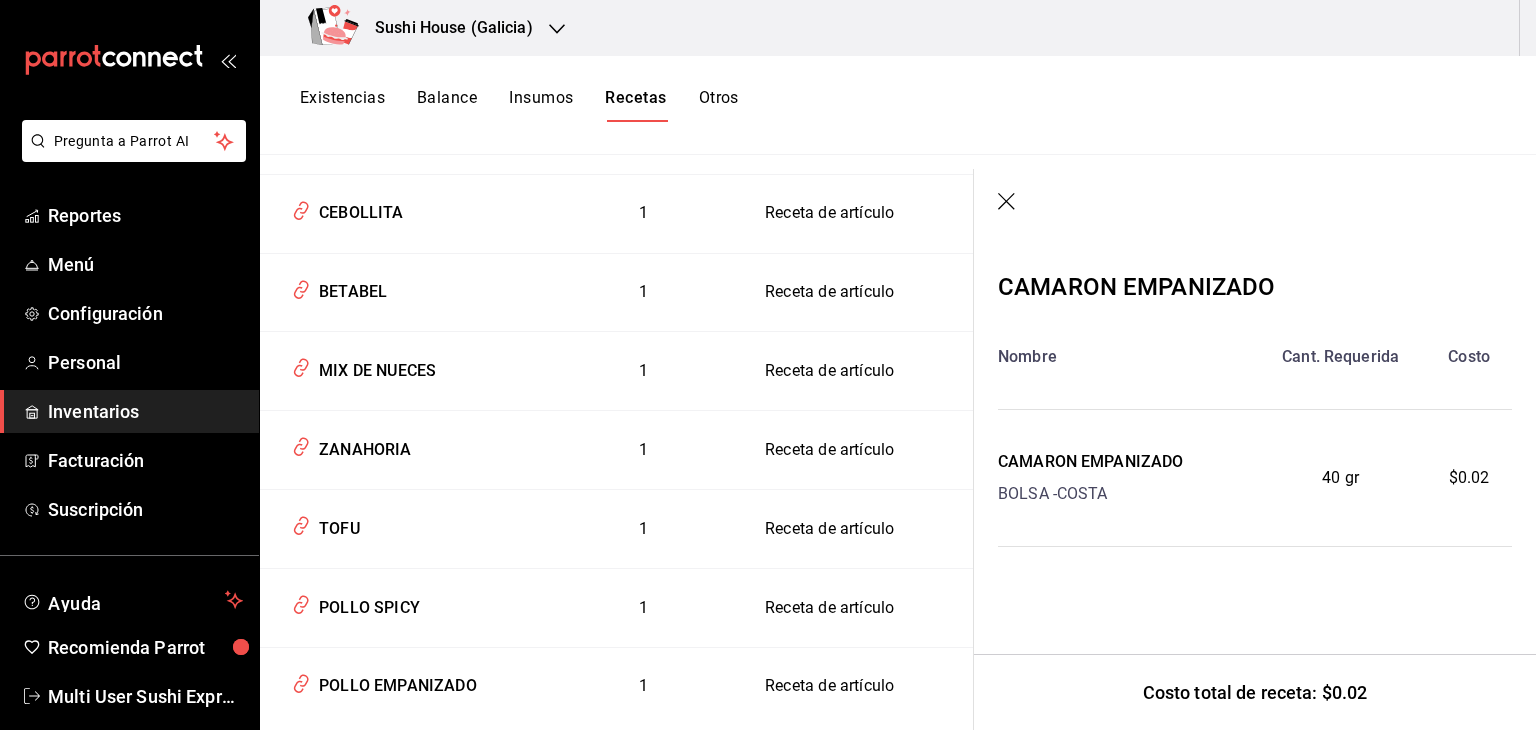 click 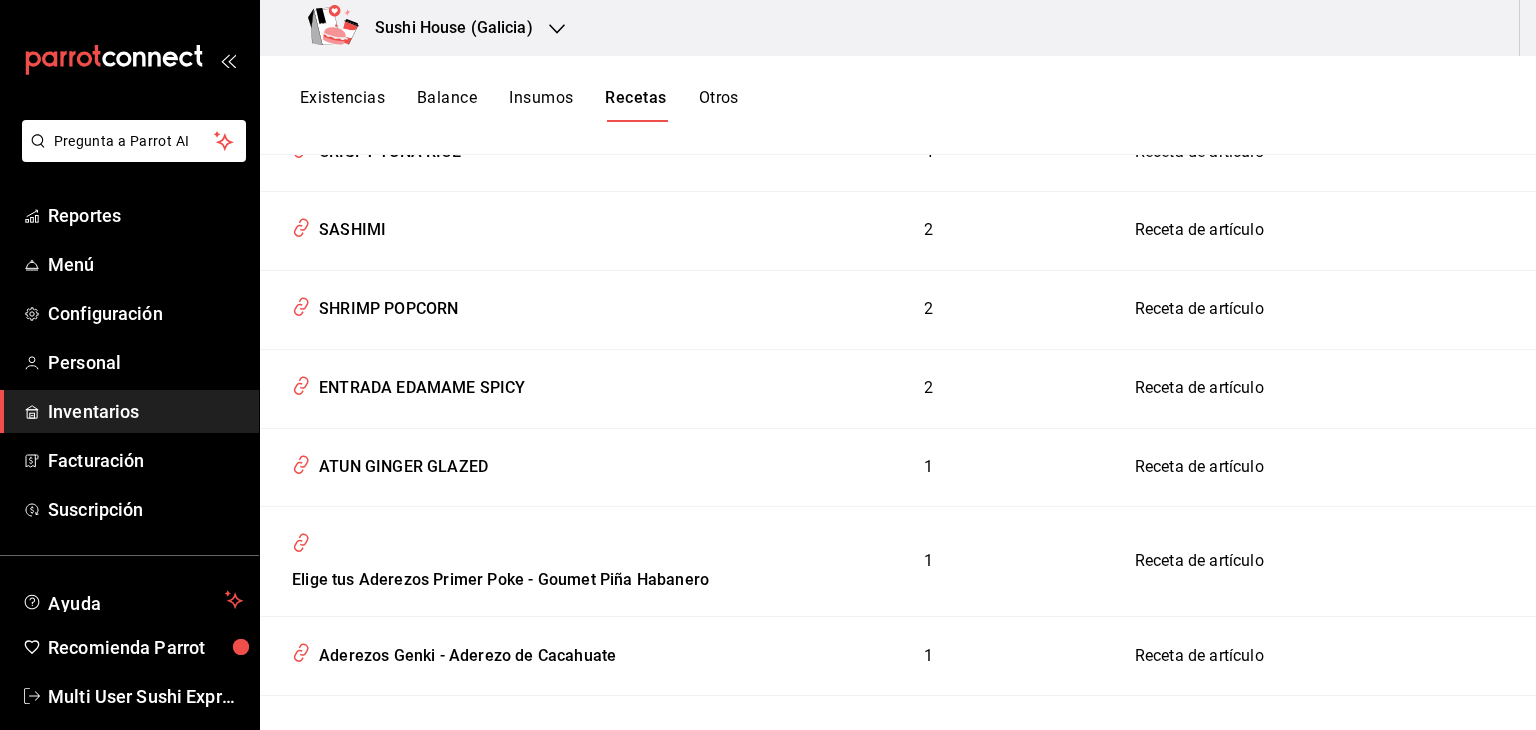 scroll, scrollTop: 0, scrollLeft: 0, axis: both 